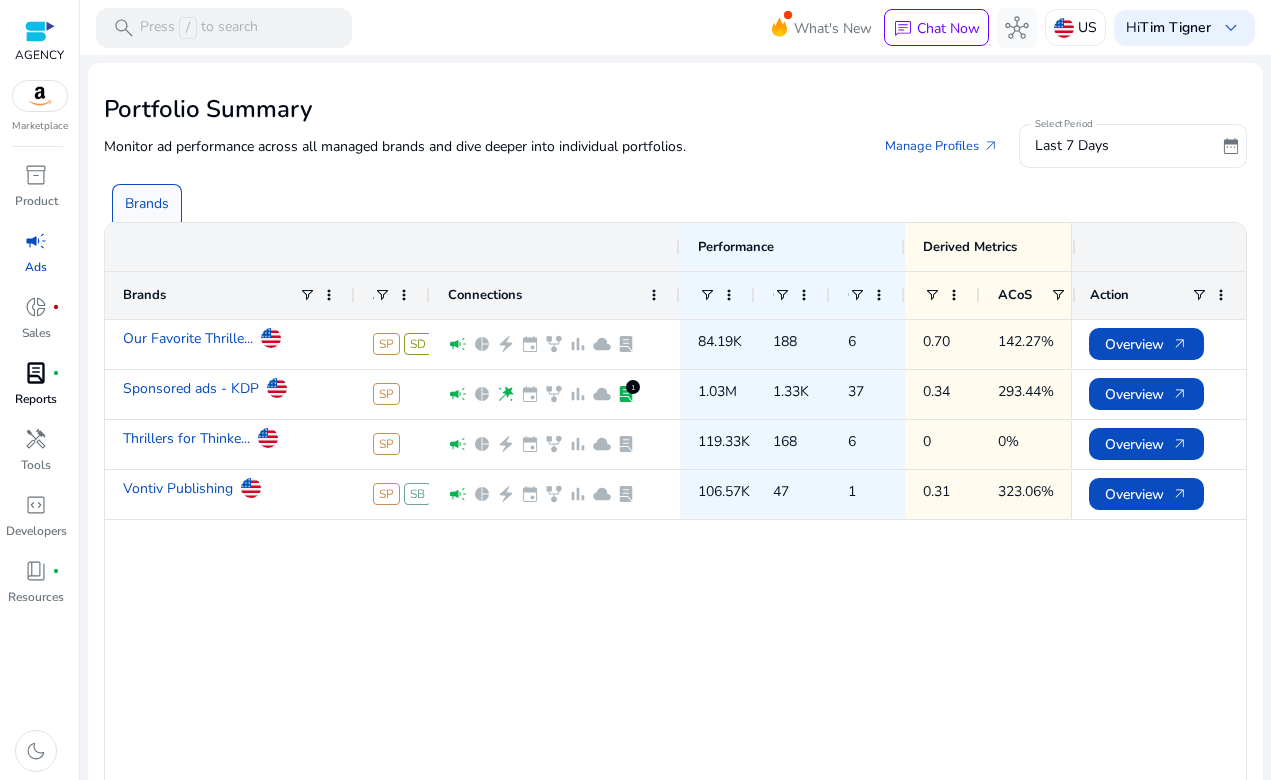 scroll, scrollTop: 0, scrollLeft: 0, axis: both 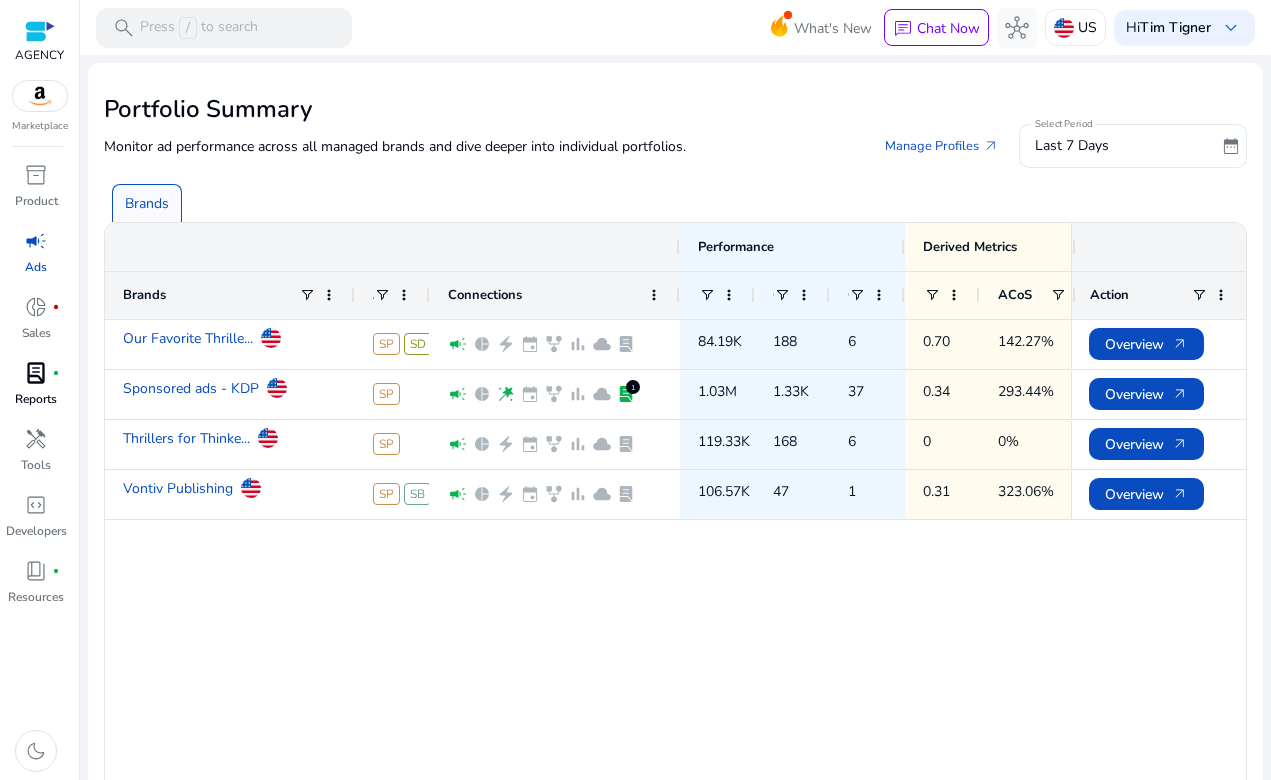 click on "lab_profile" at bounding box center (36, 373) 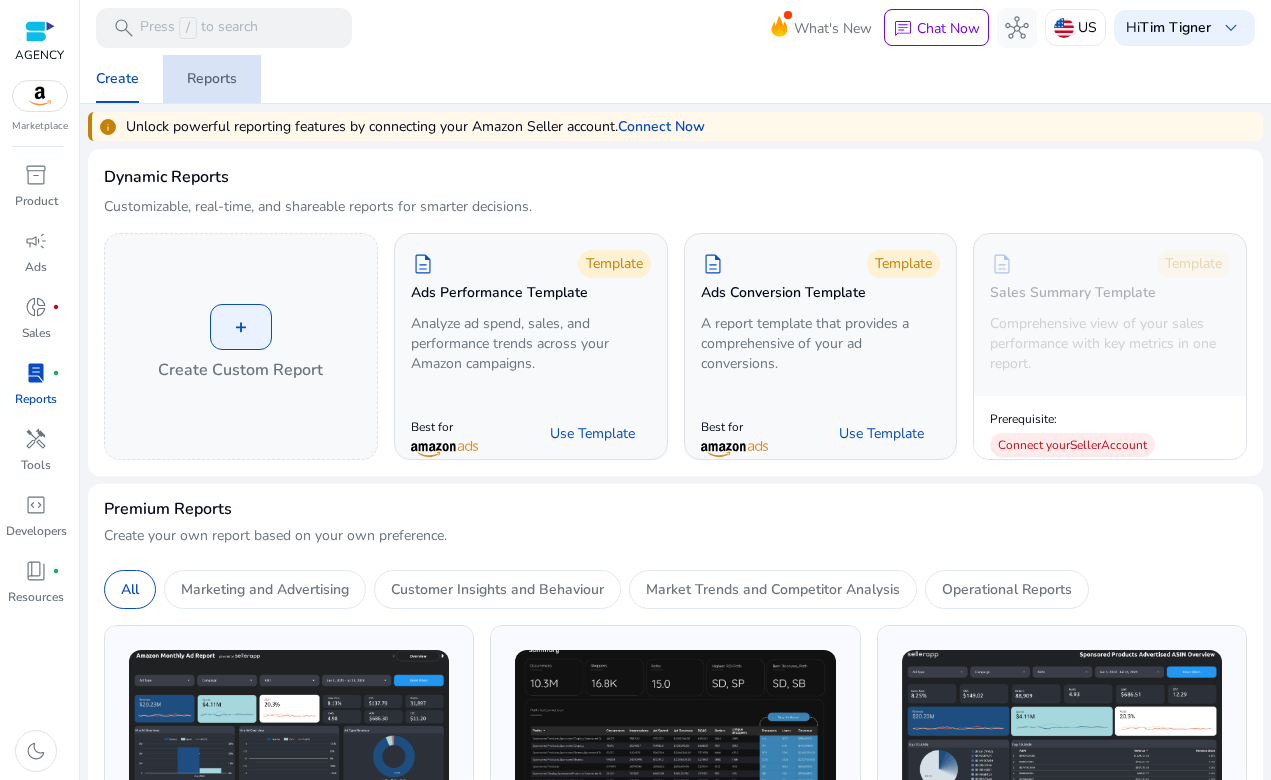 click on "Reports" at bounding box center [212, 79] 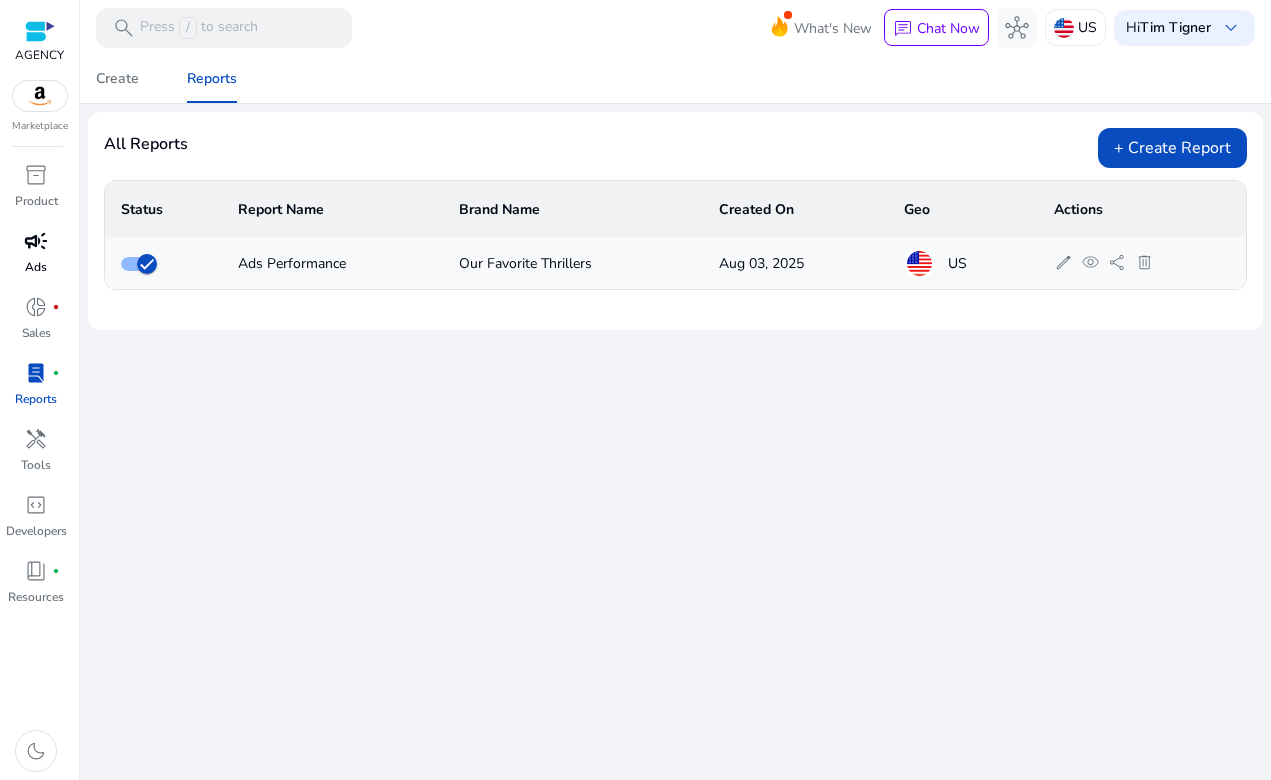 click on "Ads" at bounding box center (36, 267) 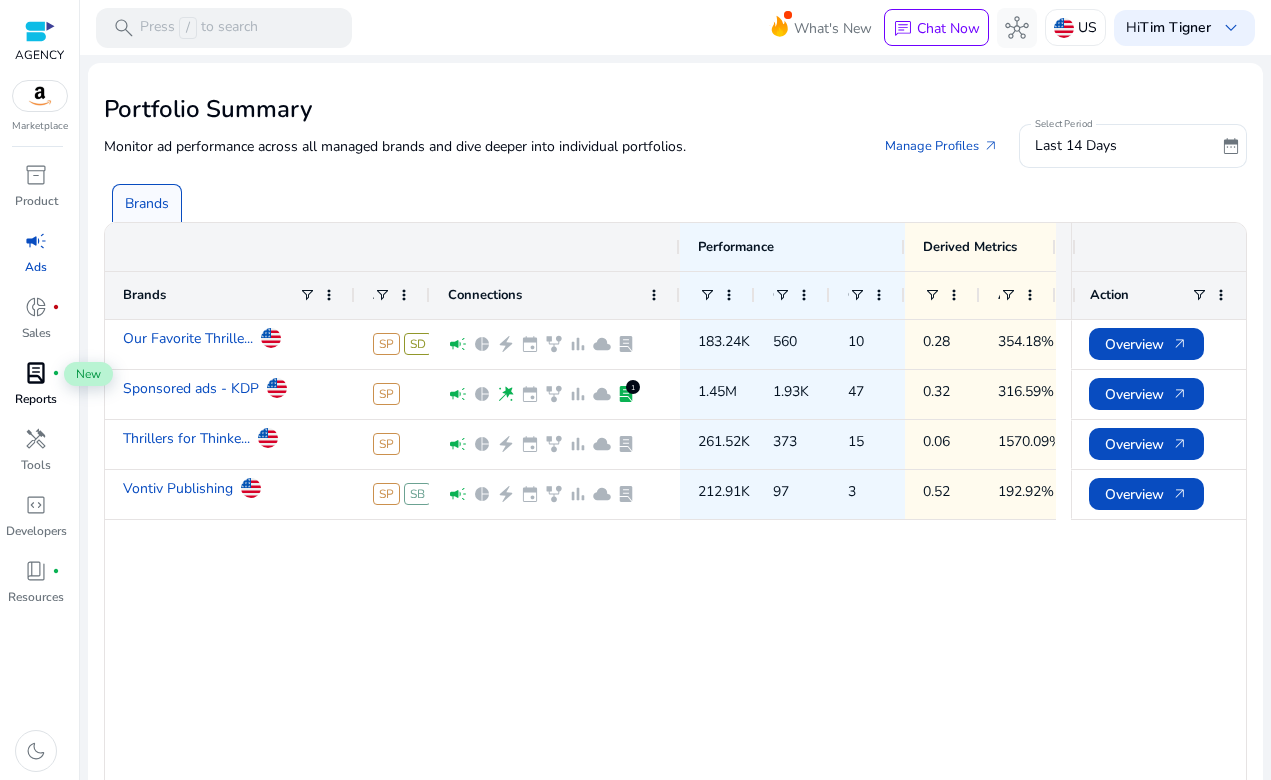 click on "lab_profile" at bounding box center [36, 373] 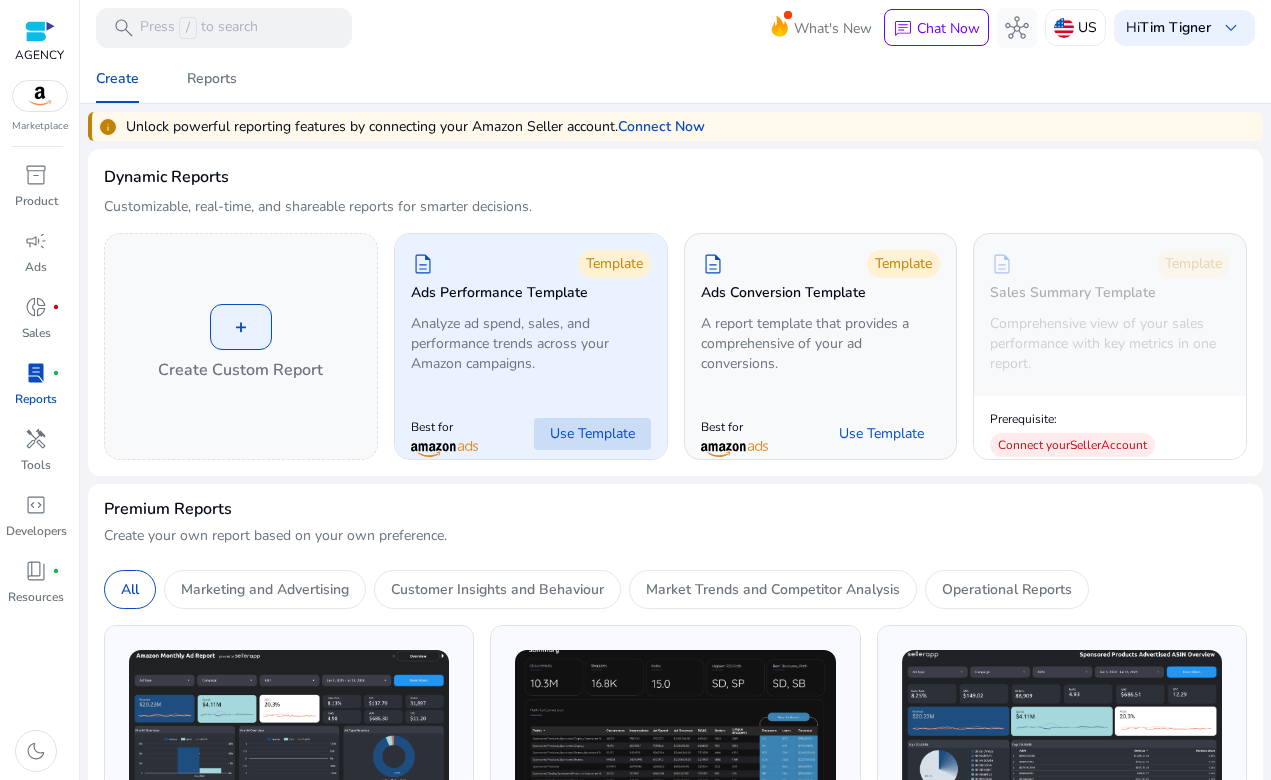 click on "Use Template" 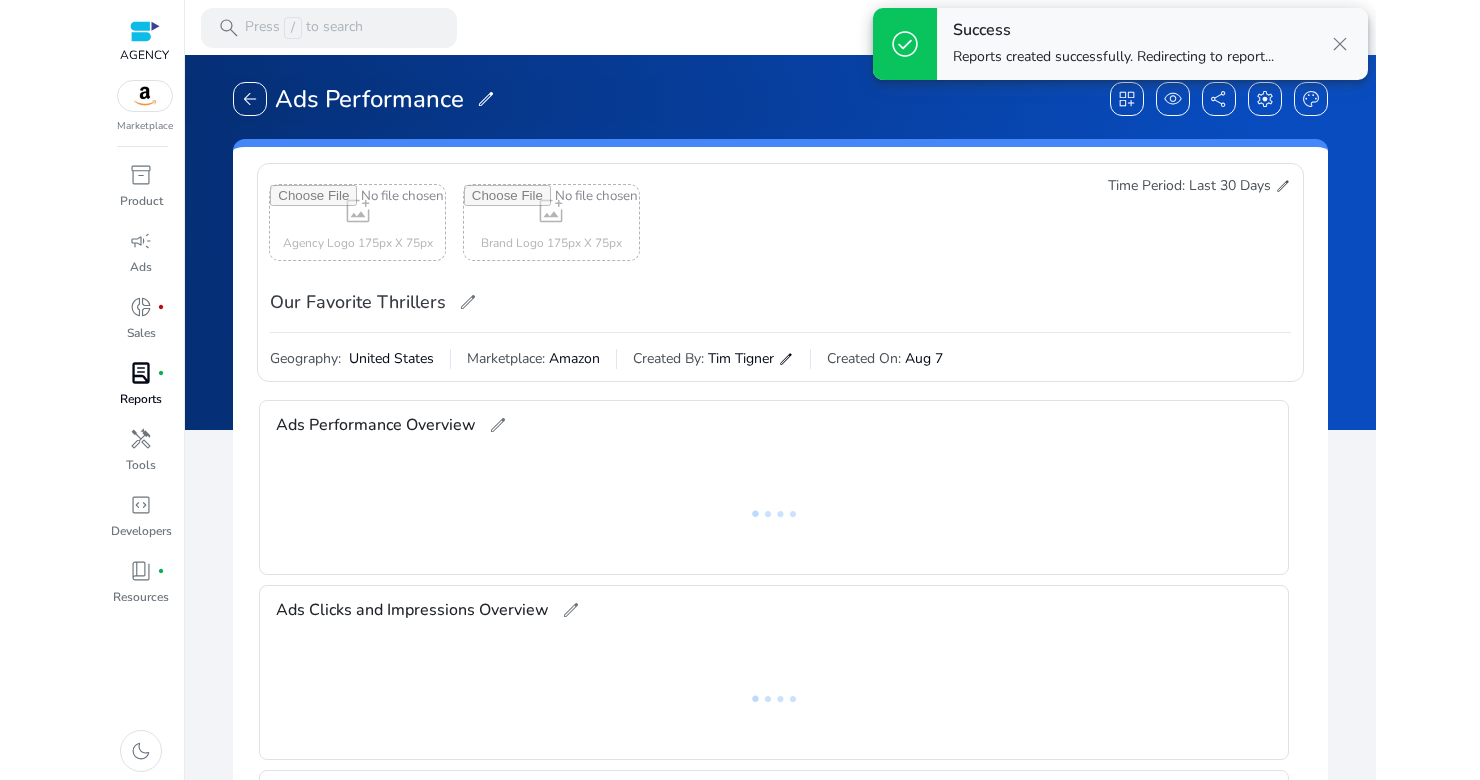 scroll, scrollTop: 0, scrollLeft: 0, axis: both 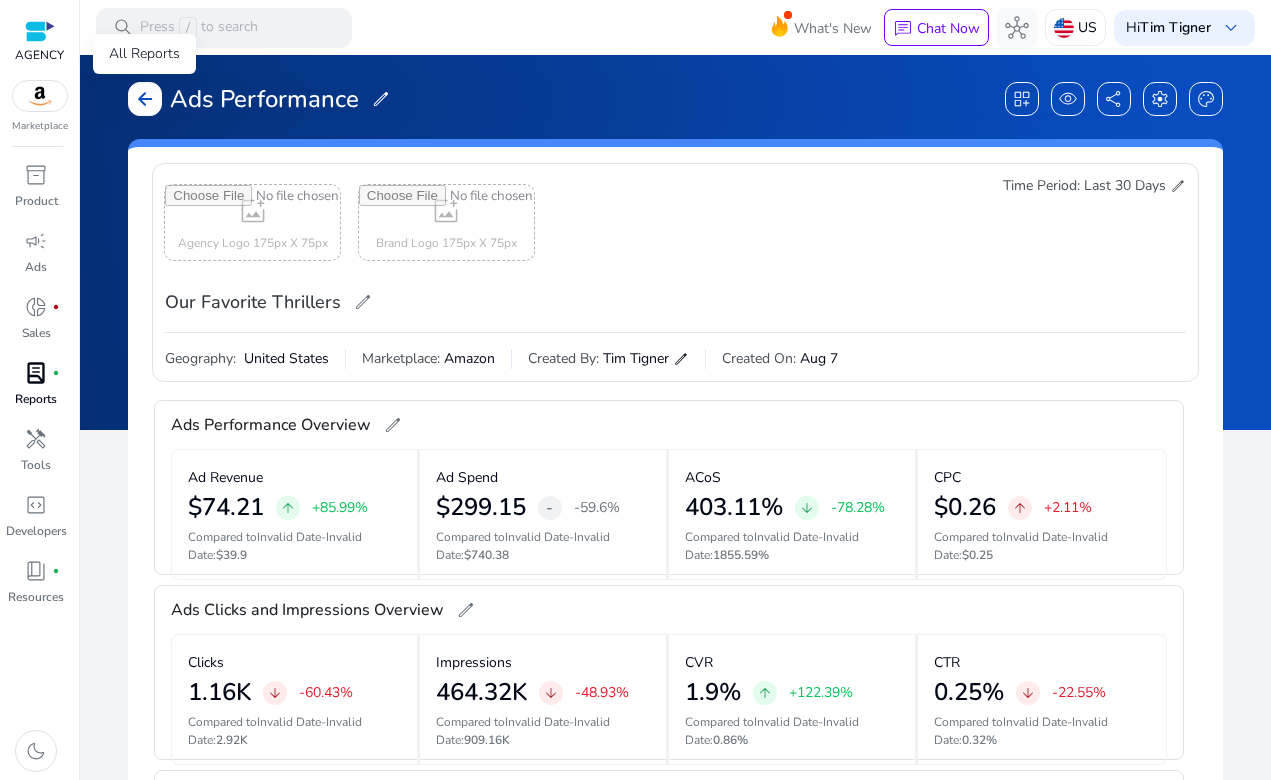 click on "arrow_back" 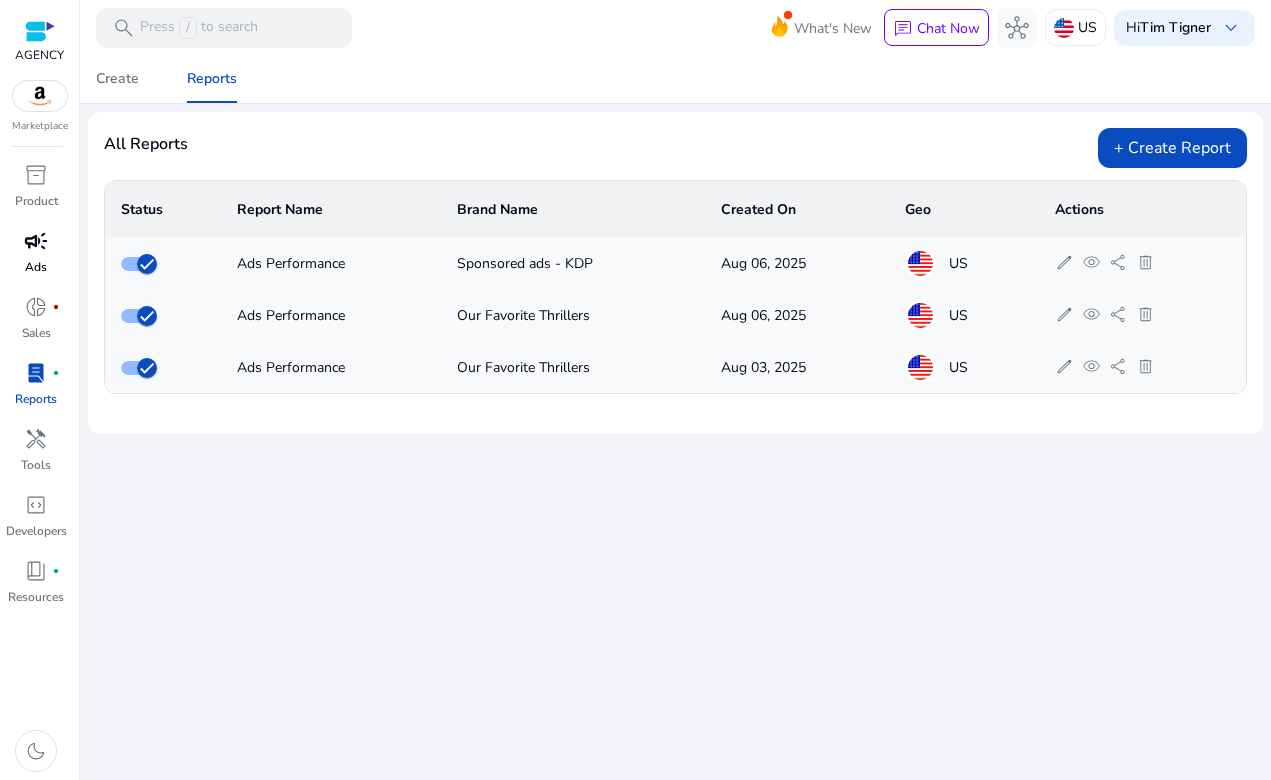click on "campaign" at bounding box center [36, 241] 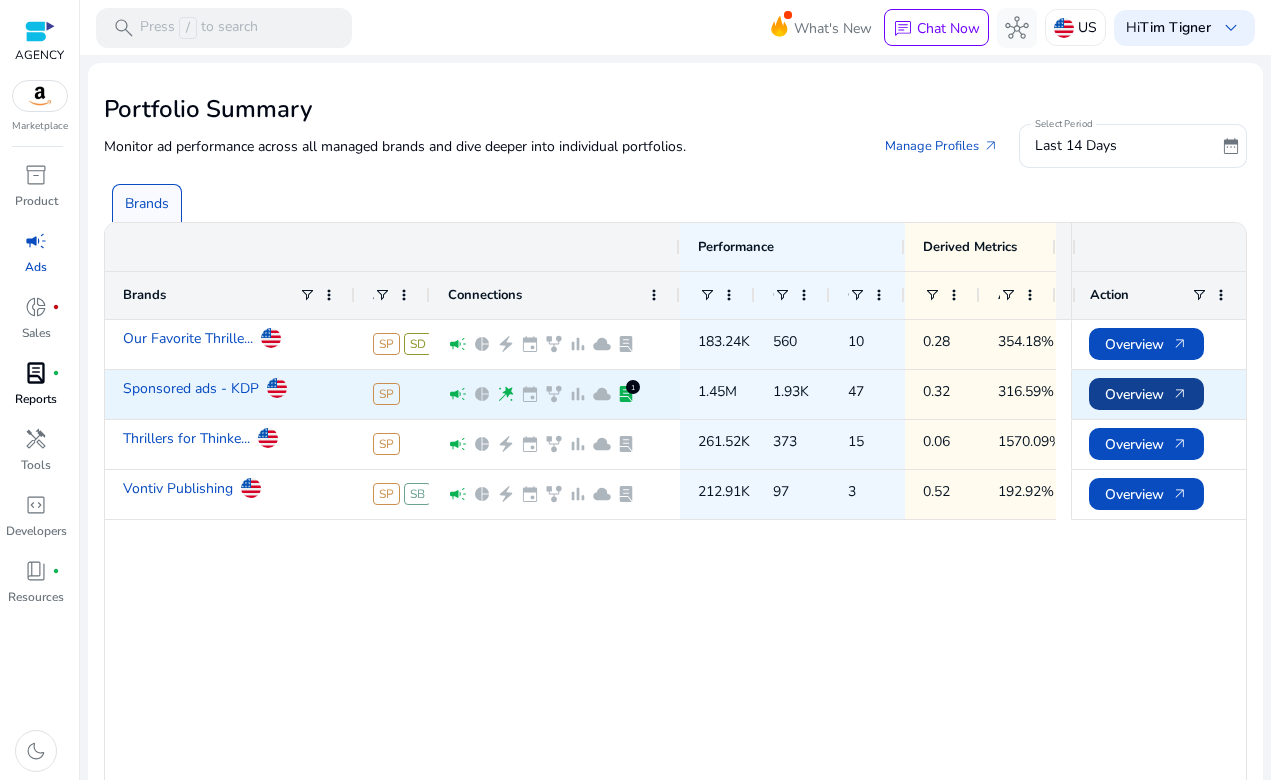 click on "Overview   arrow_outward" 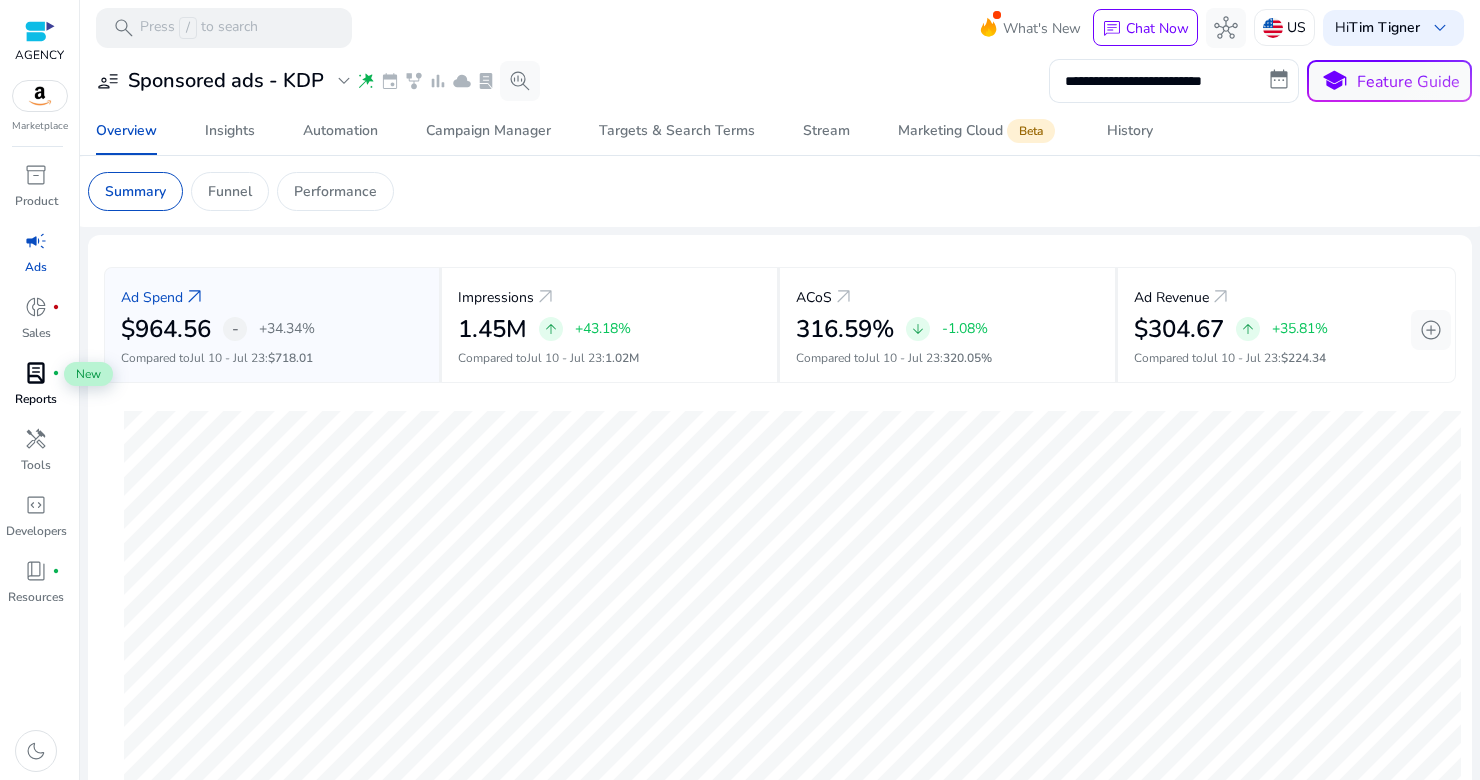 click on "lab_profile" at bounding box center [36, 373] 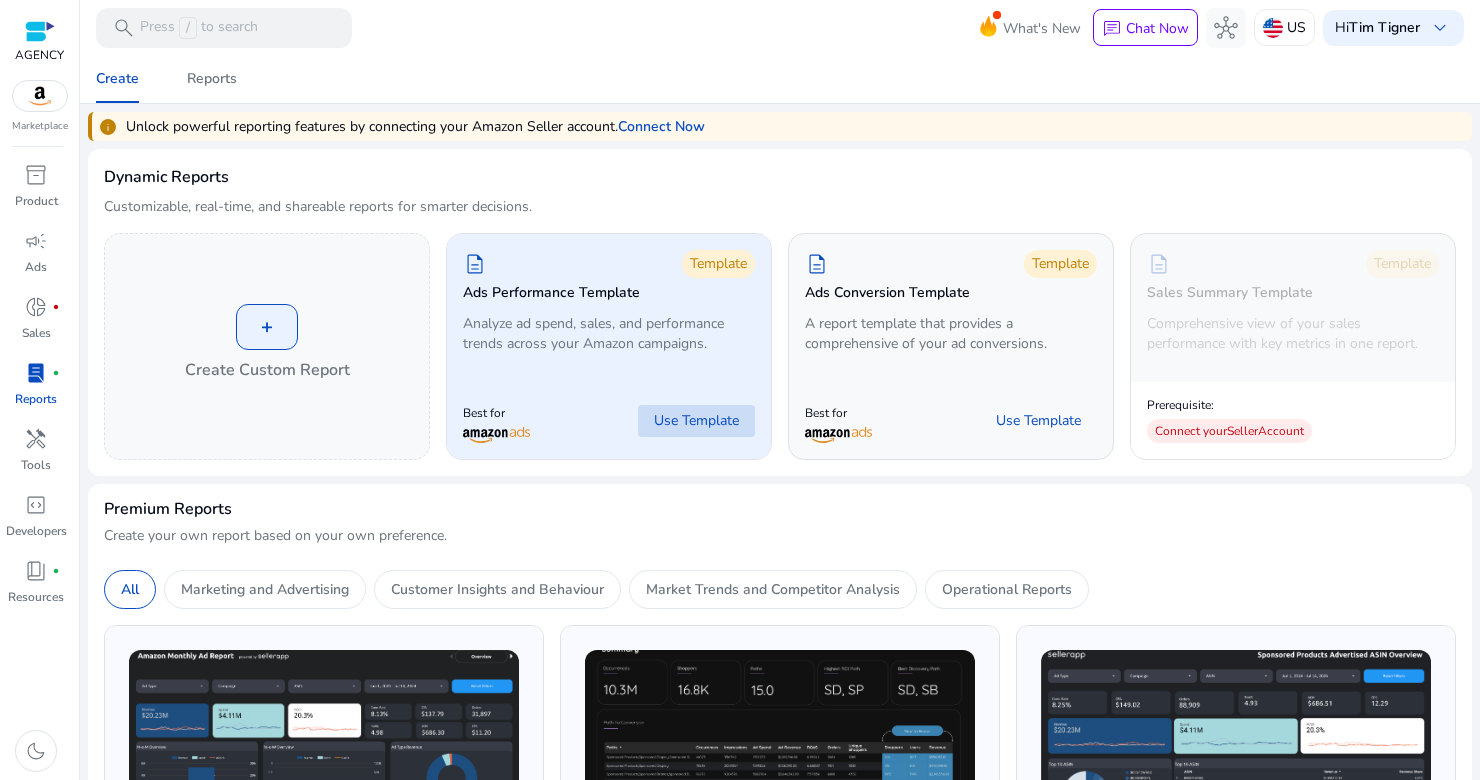 click on "Use Template" 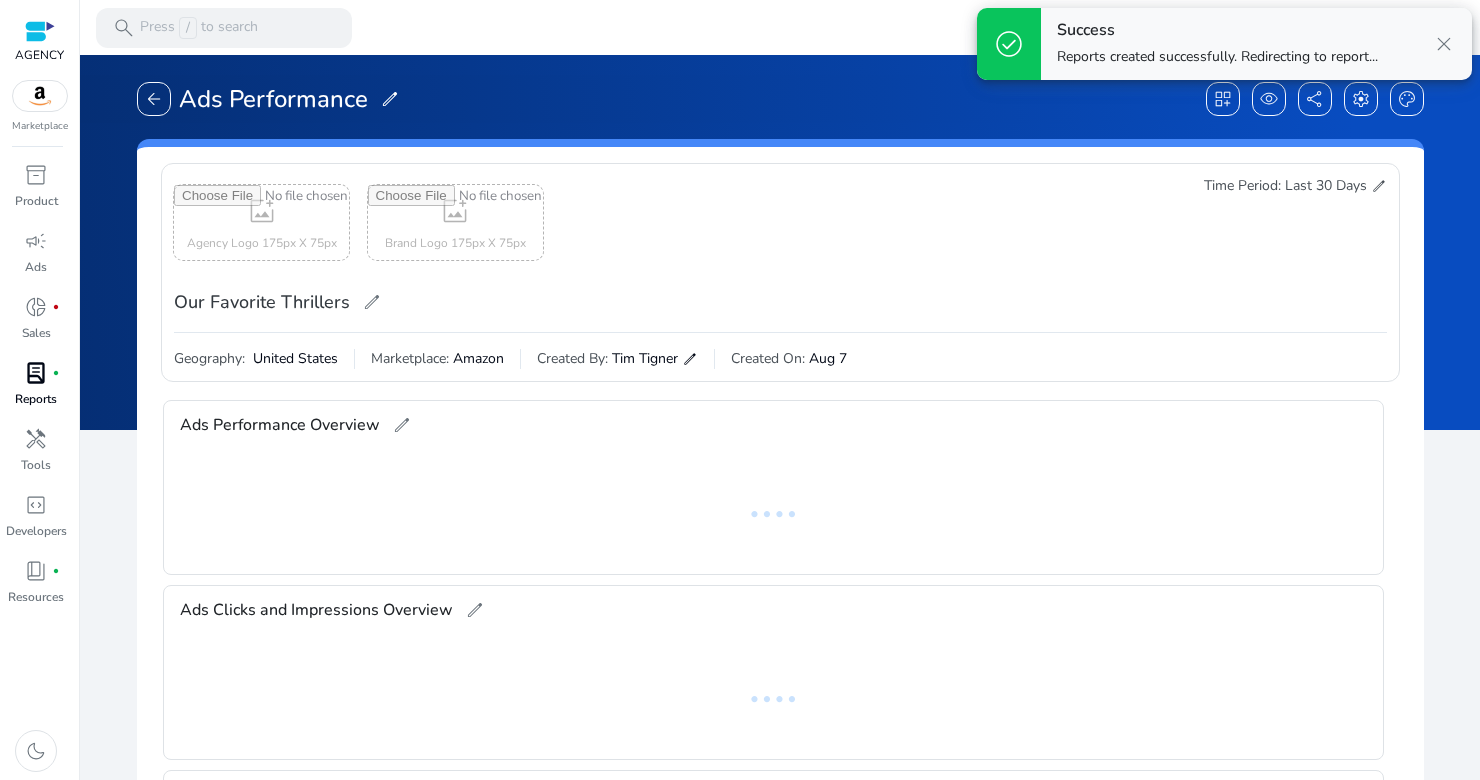 scroll, scrollTop: 0, scrollLeft: 0, axis: both 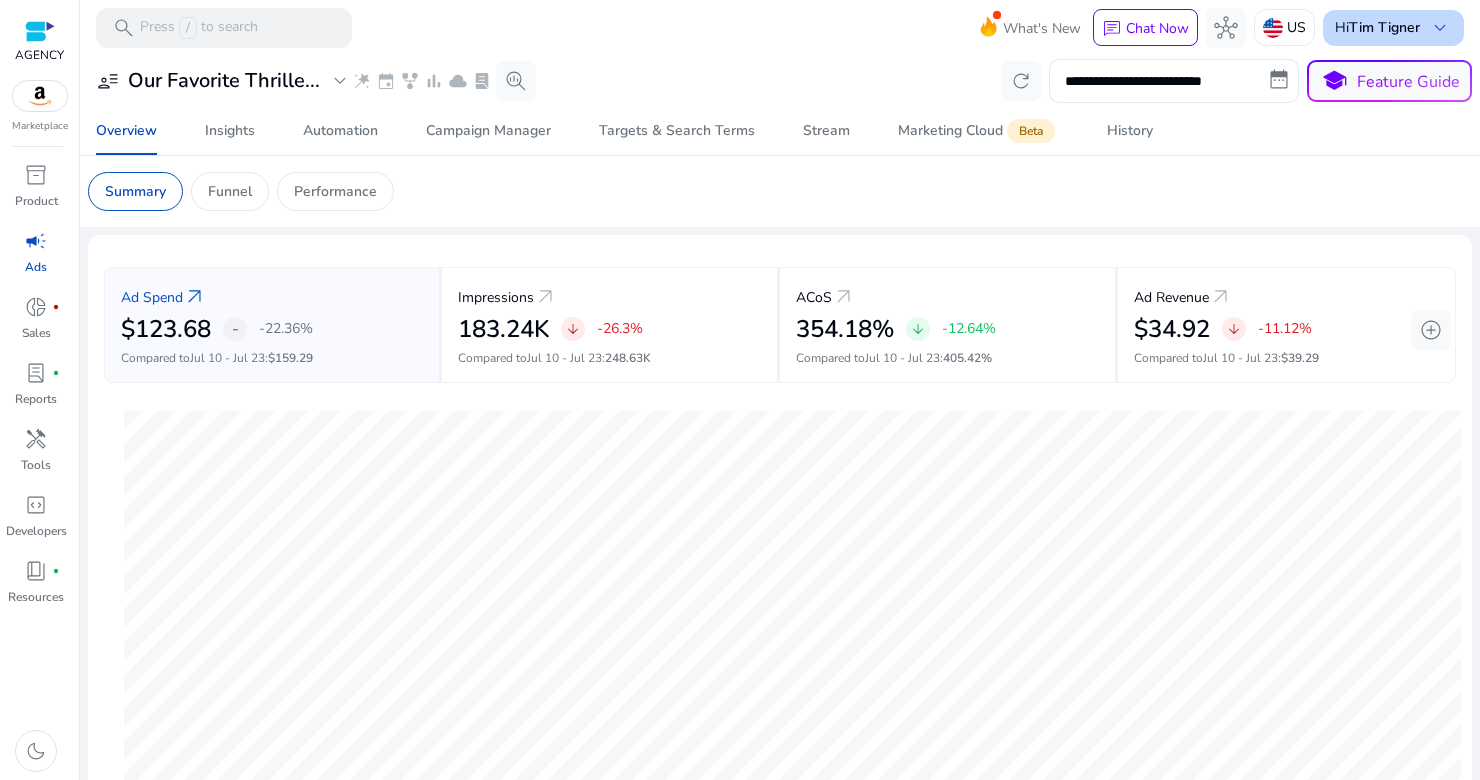 click on "keyboard_arrow_down" at bounding box center (1440, 28) 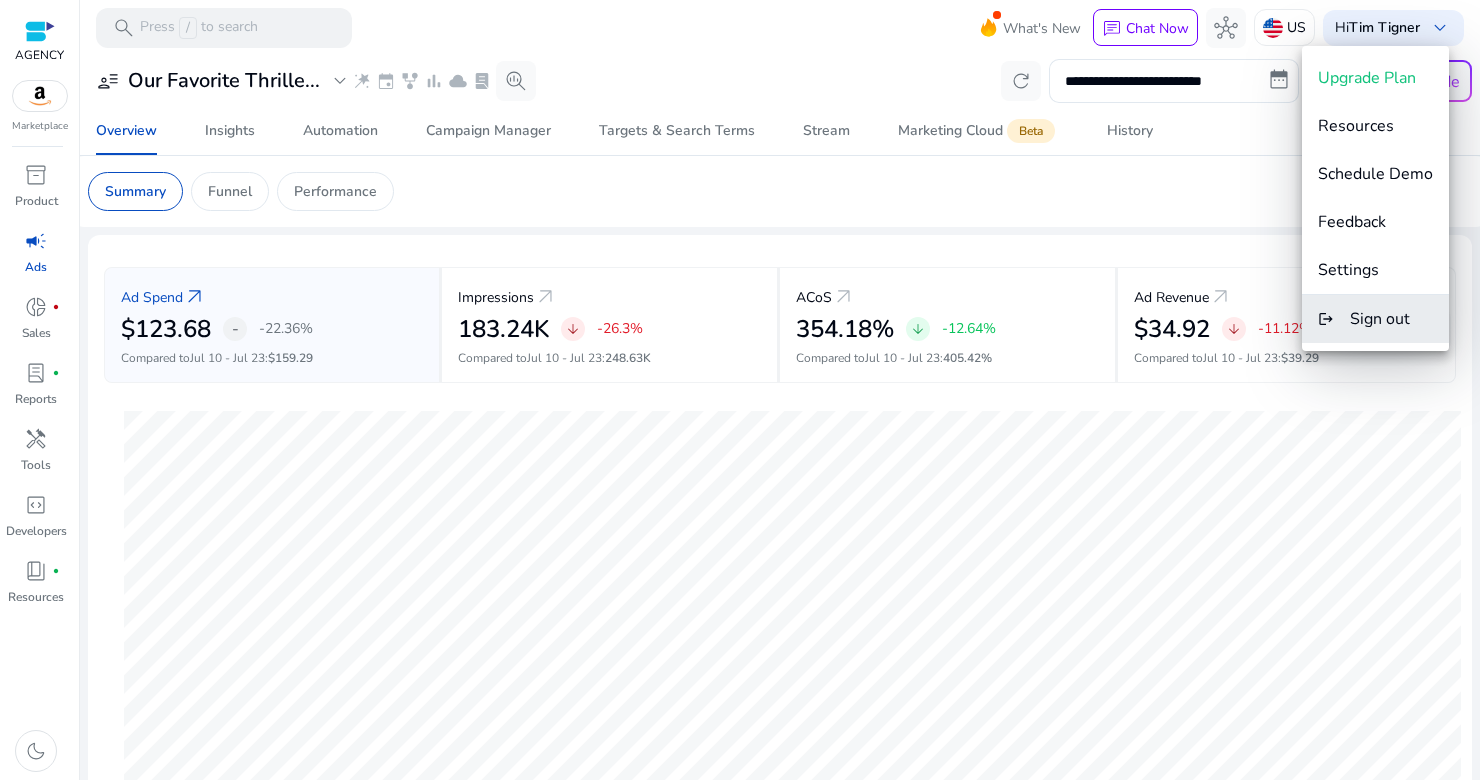 click on "Sign out" at bounding box center (1380, 319) 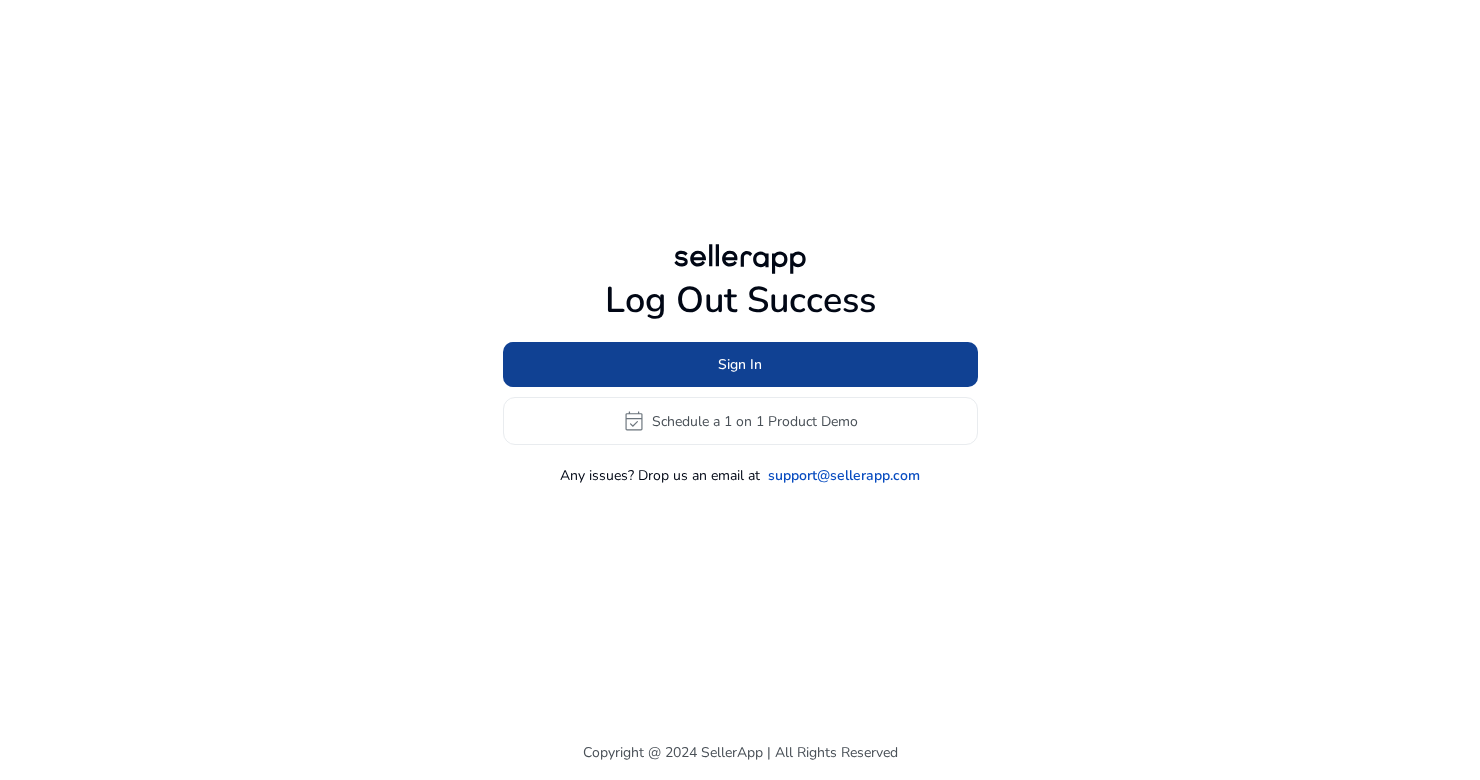 click 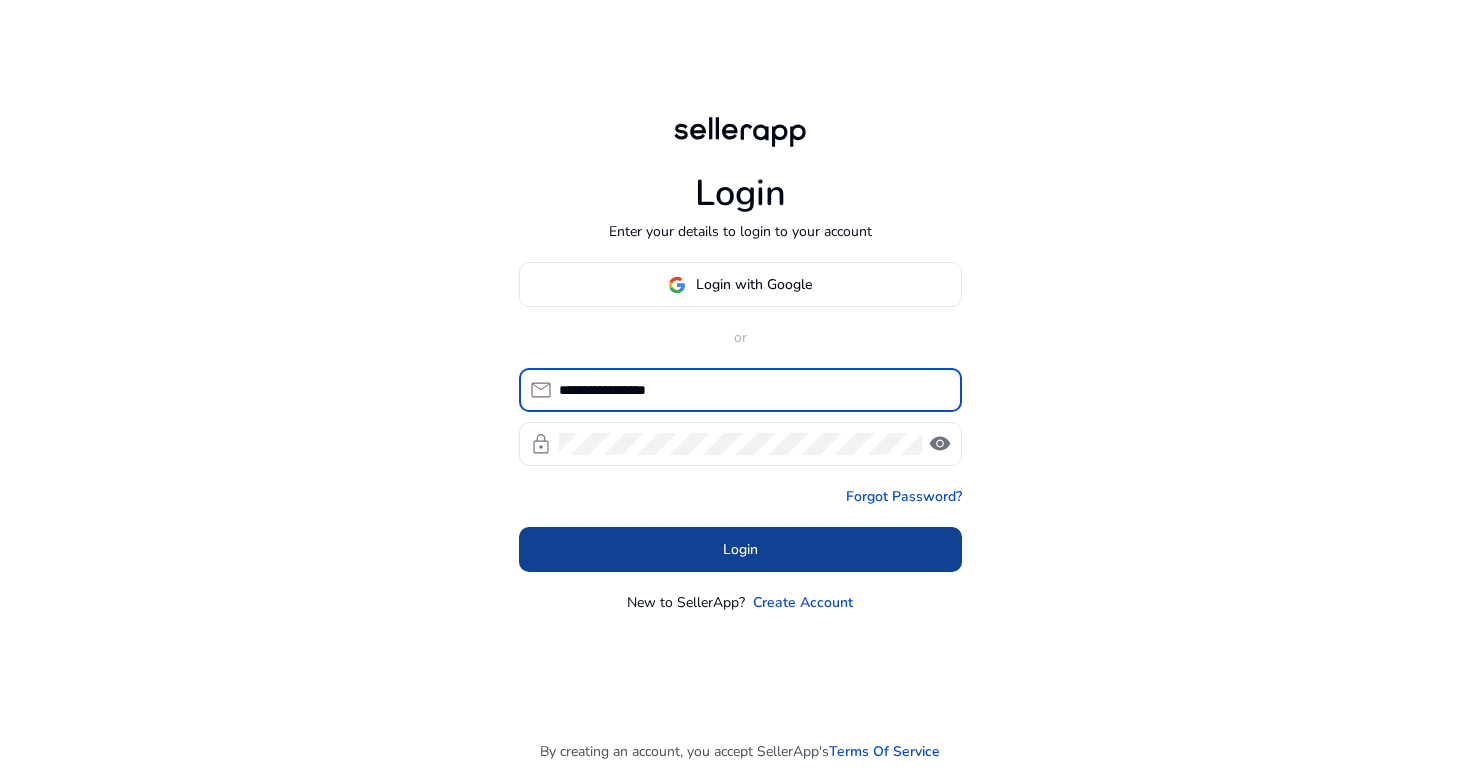 type on "**********" 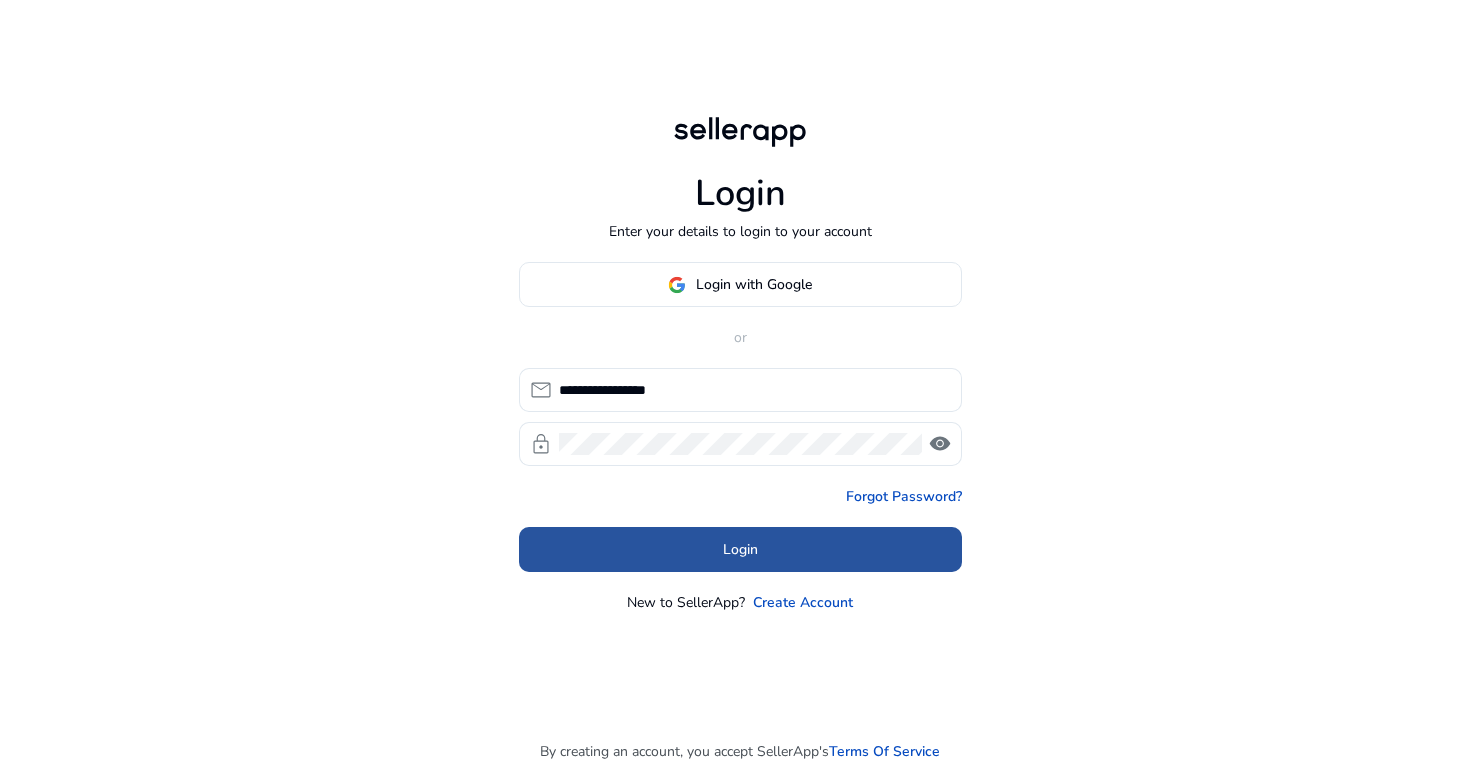 click at bounding box center [740, 550] 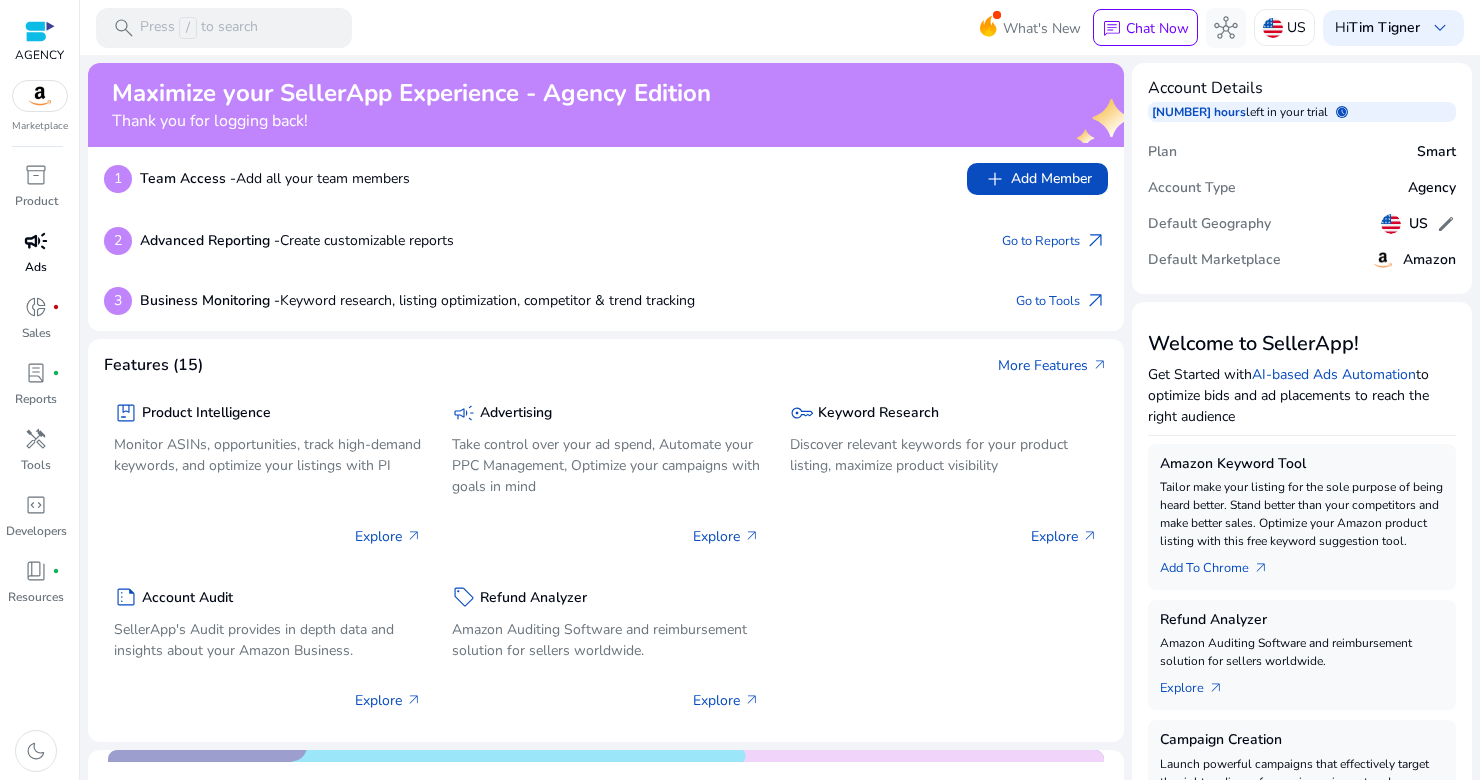 click on "campaign" at bounding box center [36, 241] 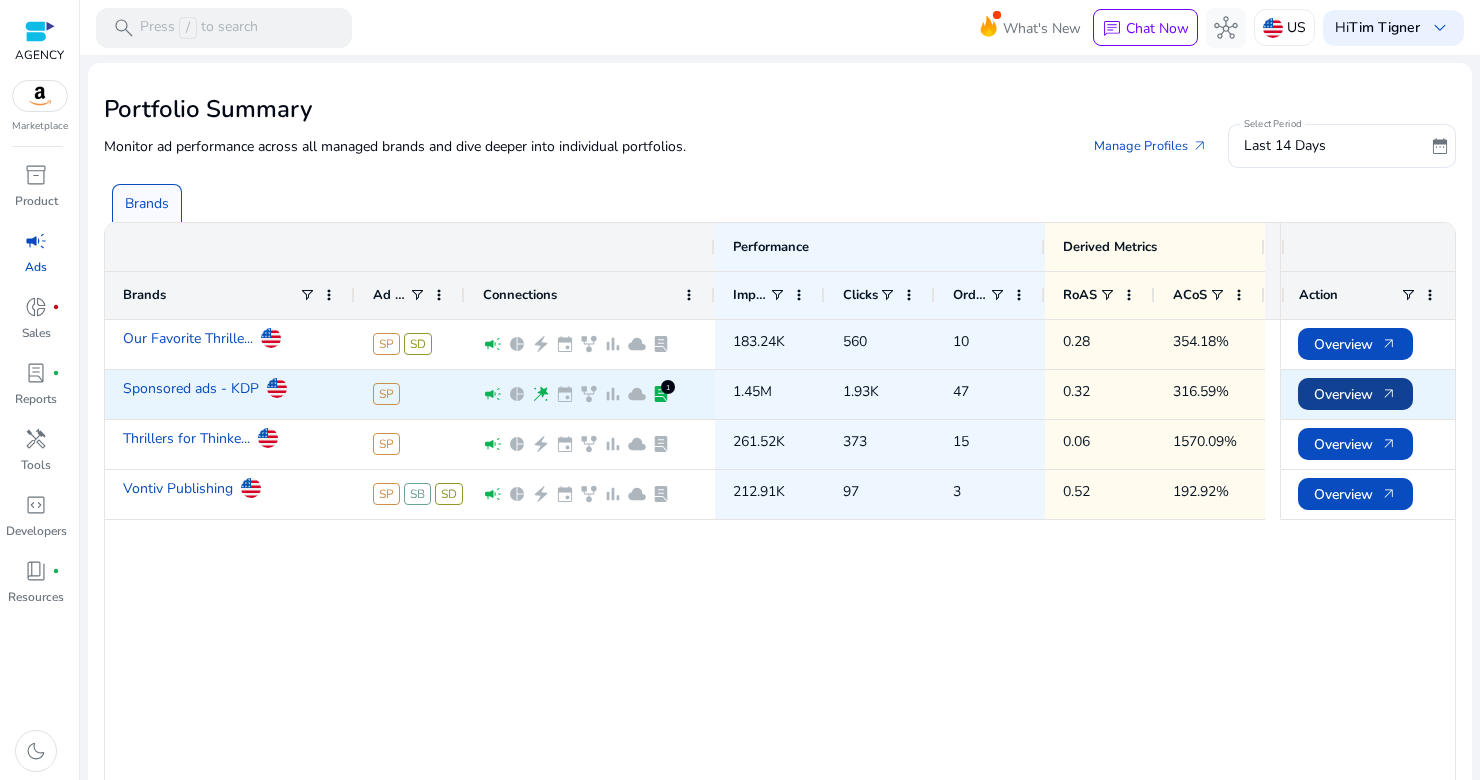click on "Overview   arrow_outward" 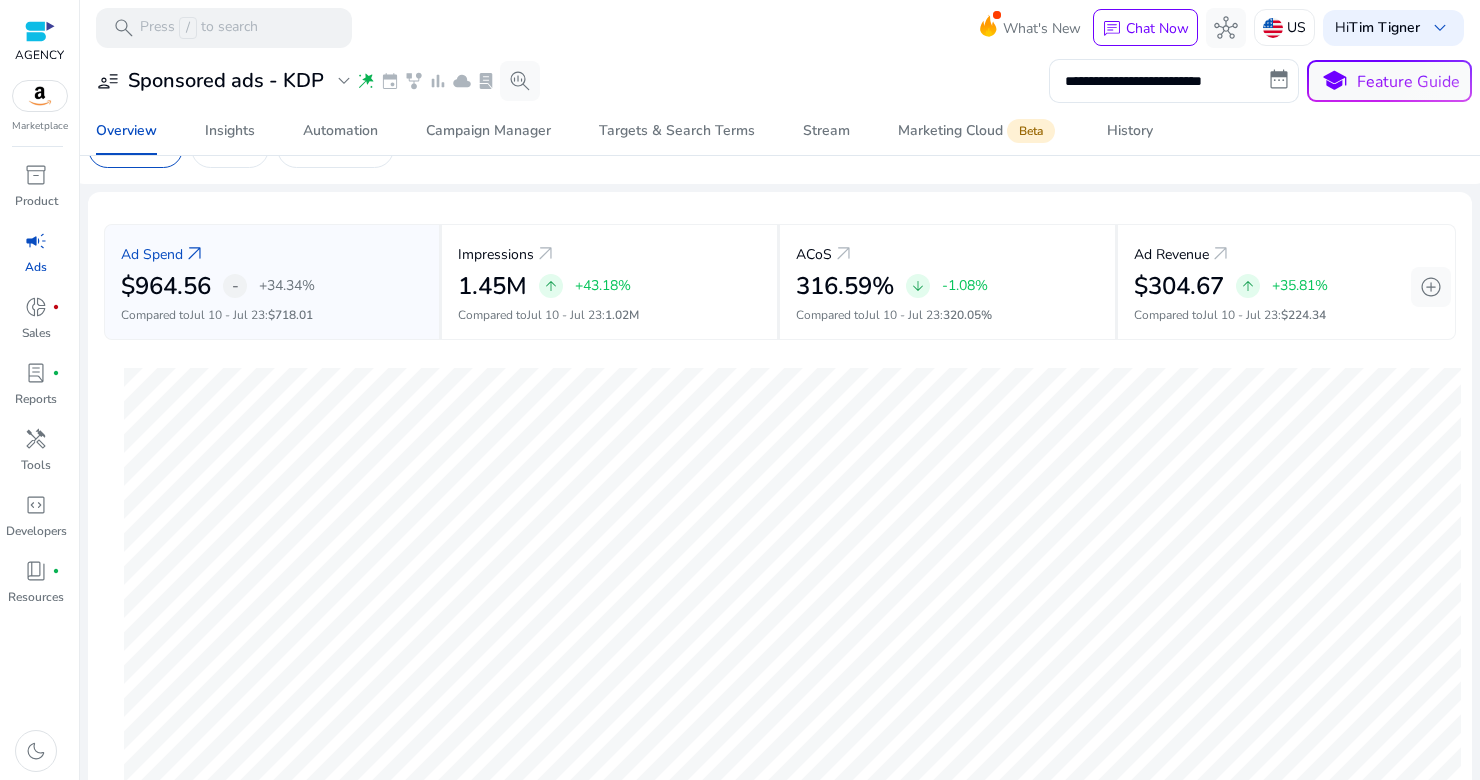 scroll, scrollTop: 0, scrollLeft: 0, axis: both 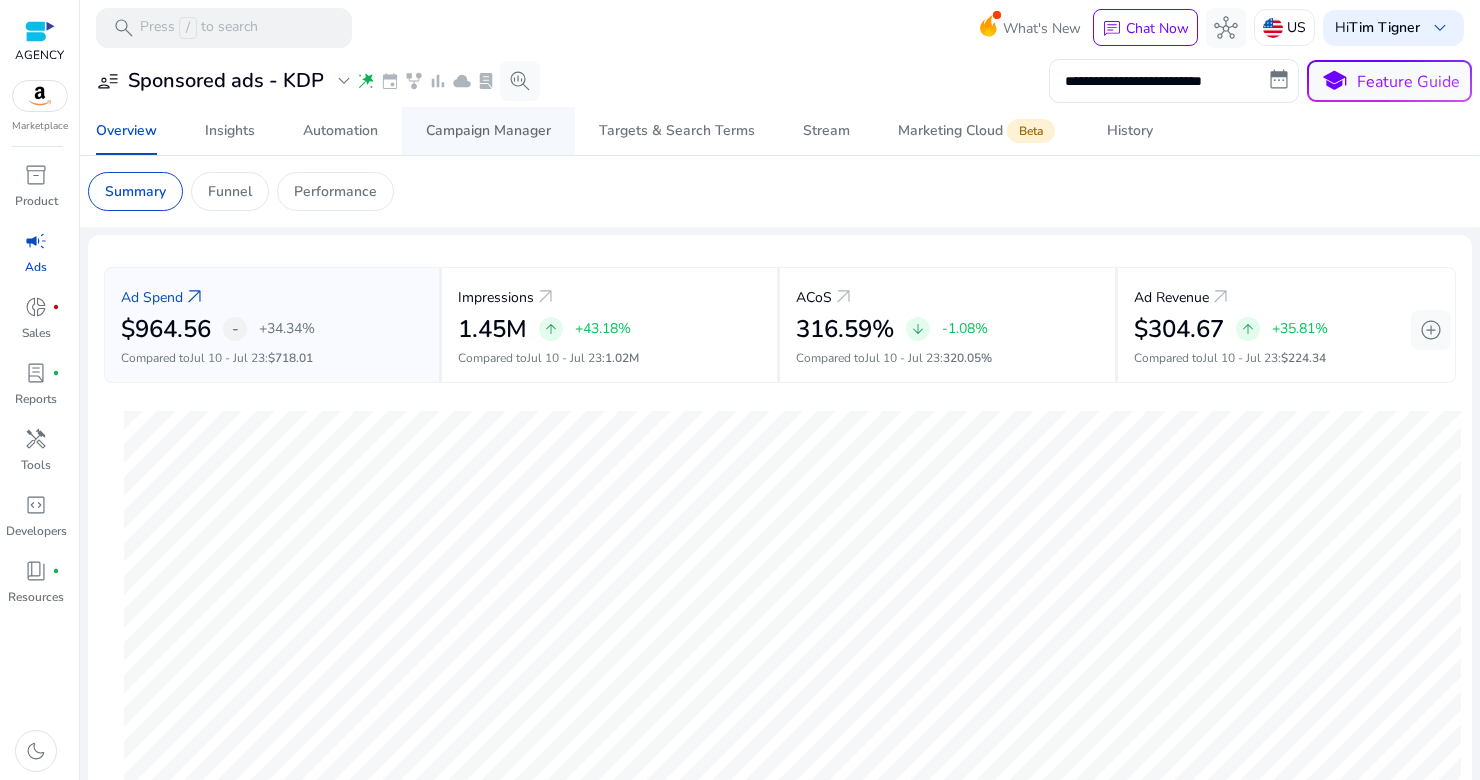 click on "Campaign Manager" at bounding box center (488, 131) 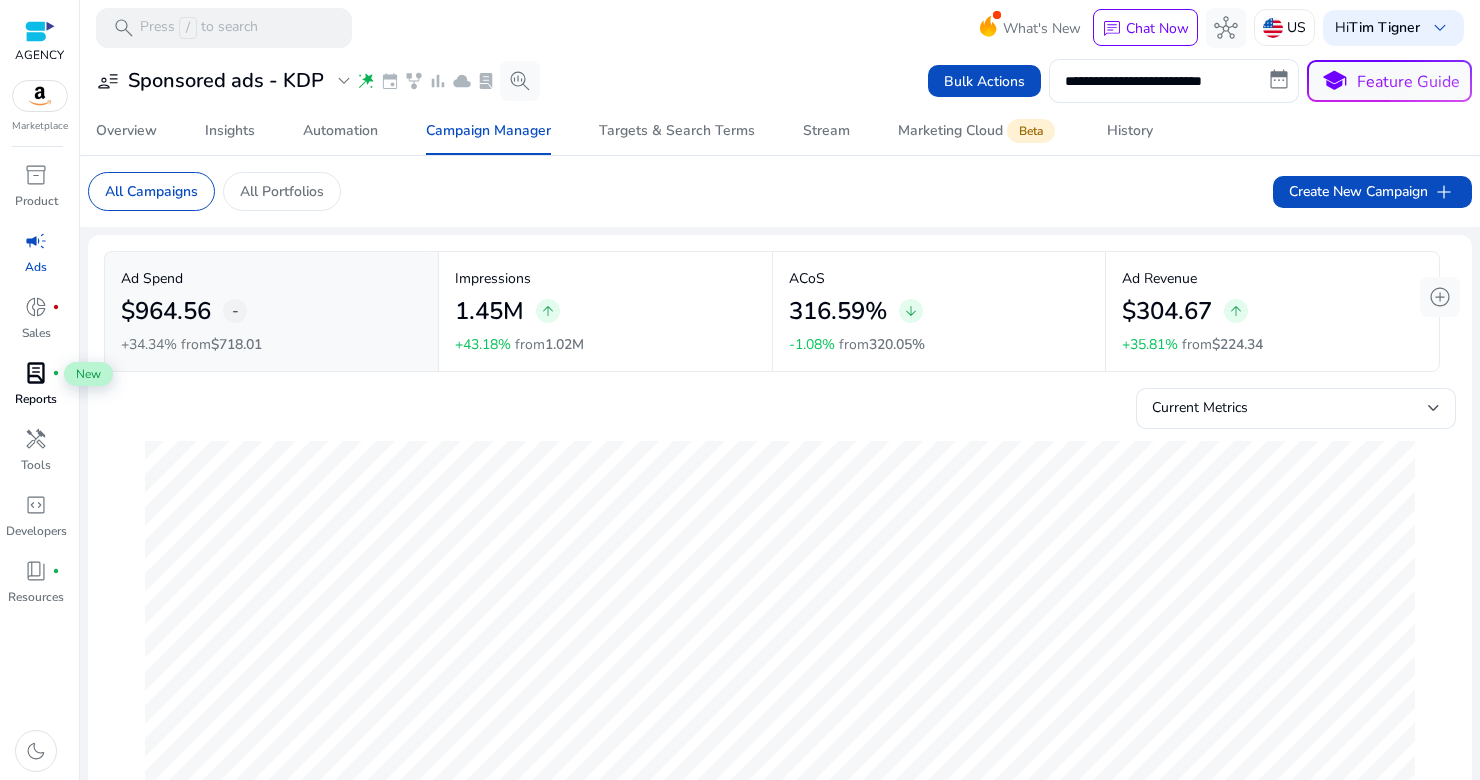 click on "lab_profile" at bounding box center (36, 373) 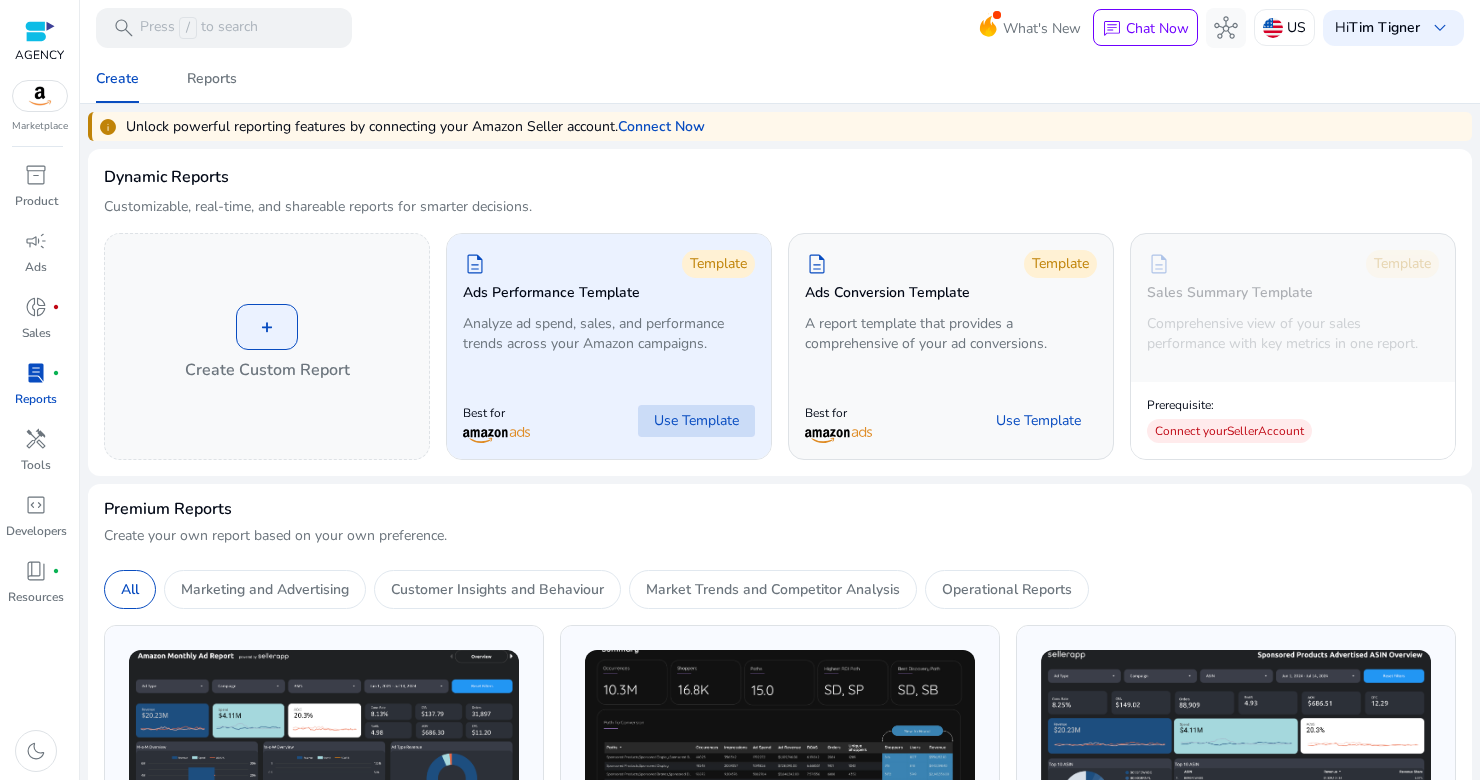 click on "Use Template" 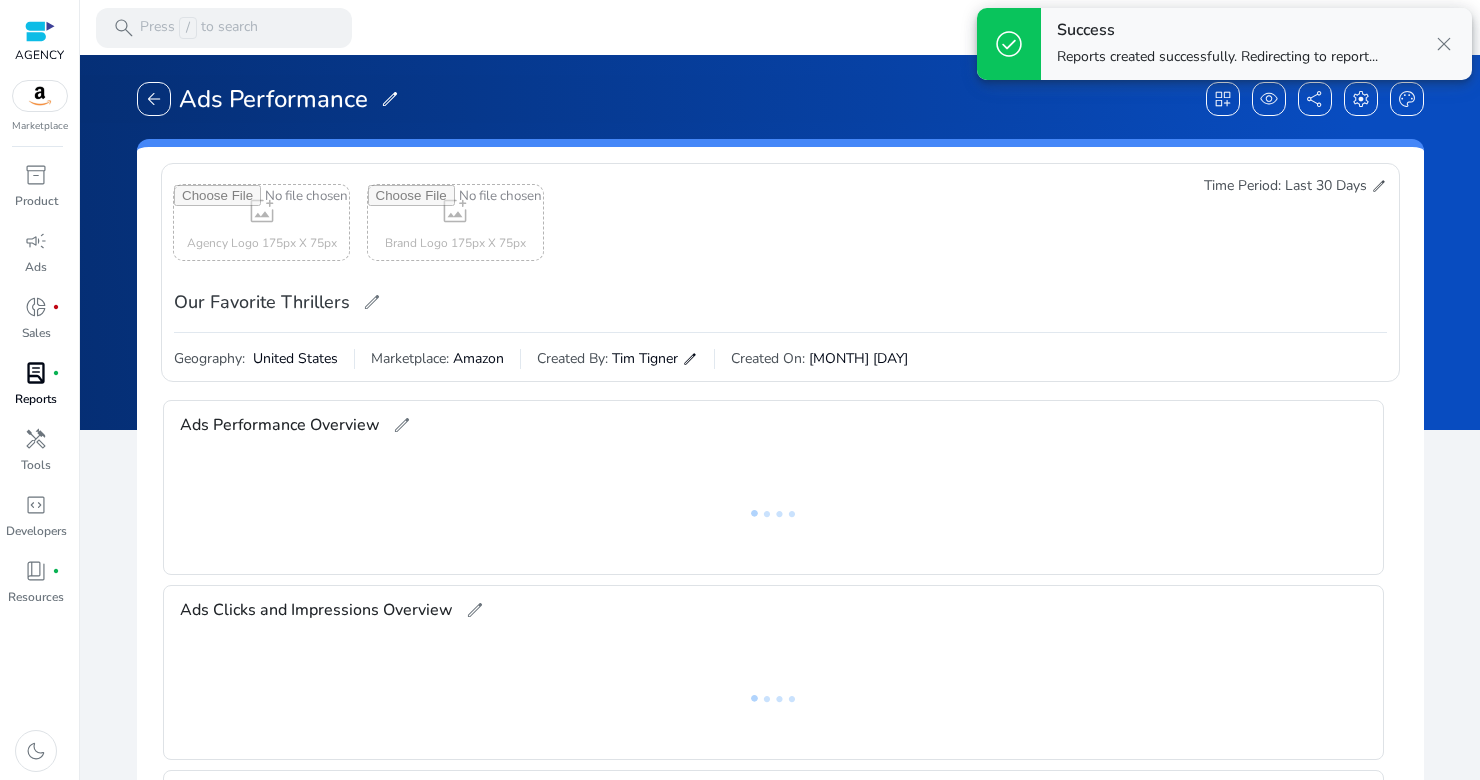scroll, scrollTop: 0, scrollLeft: 0, axis: both 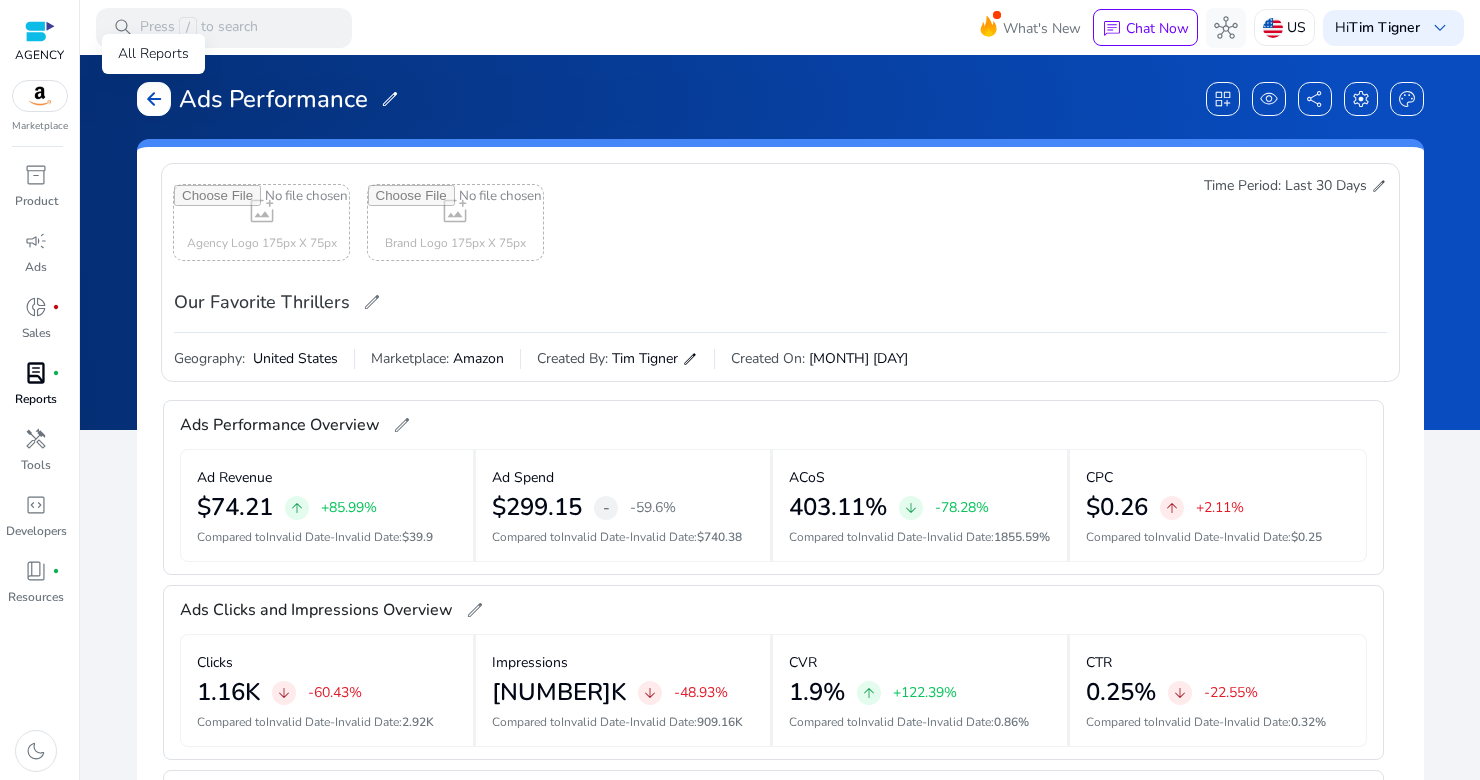 click on "arrow_back" 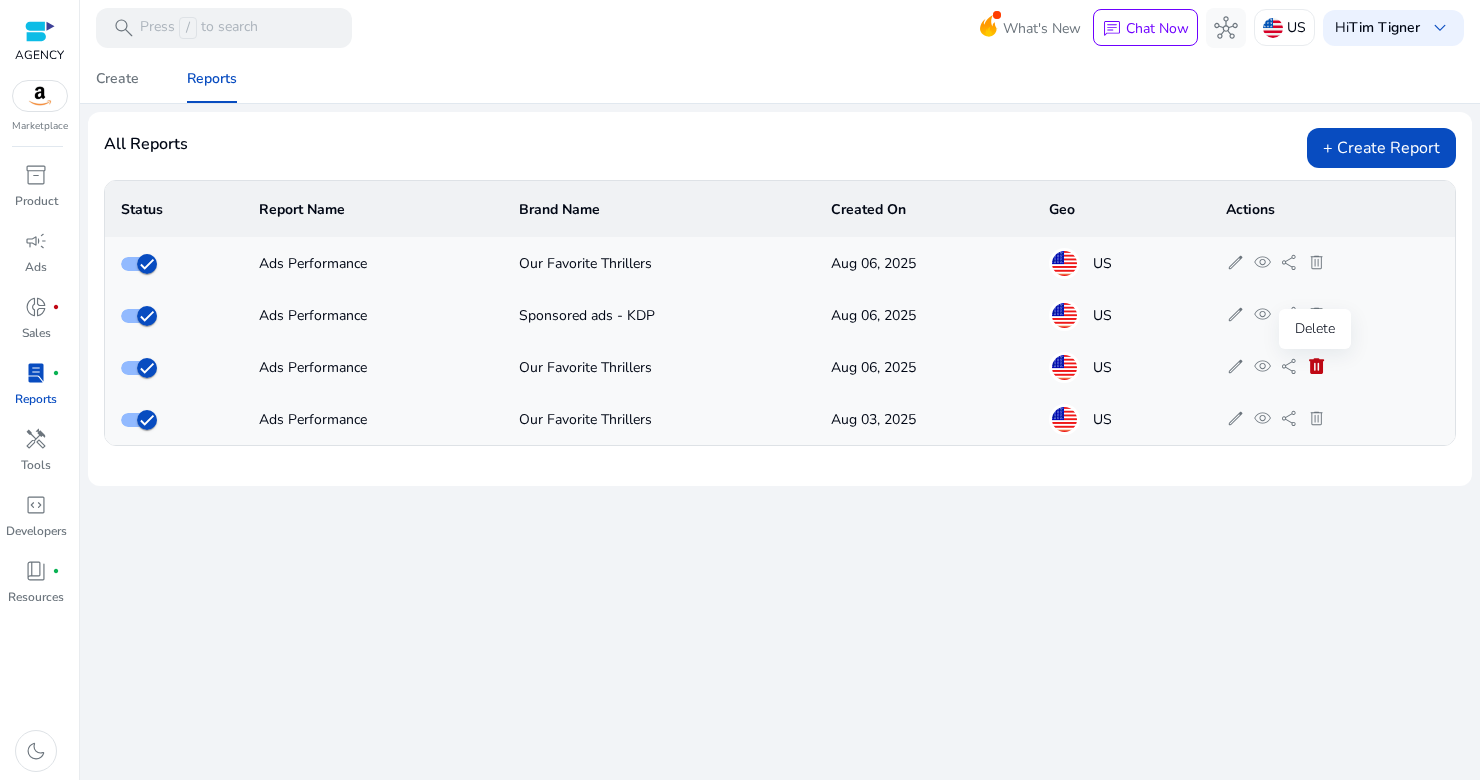 click on "delete" 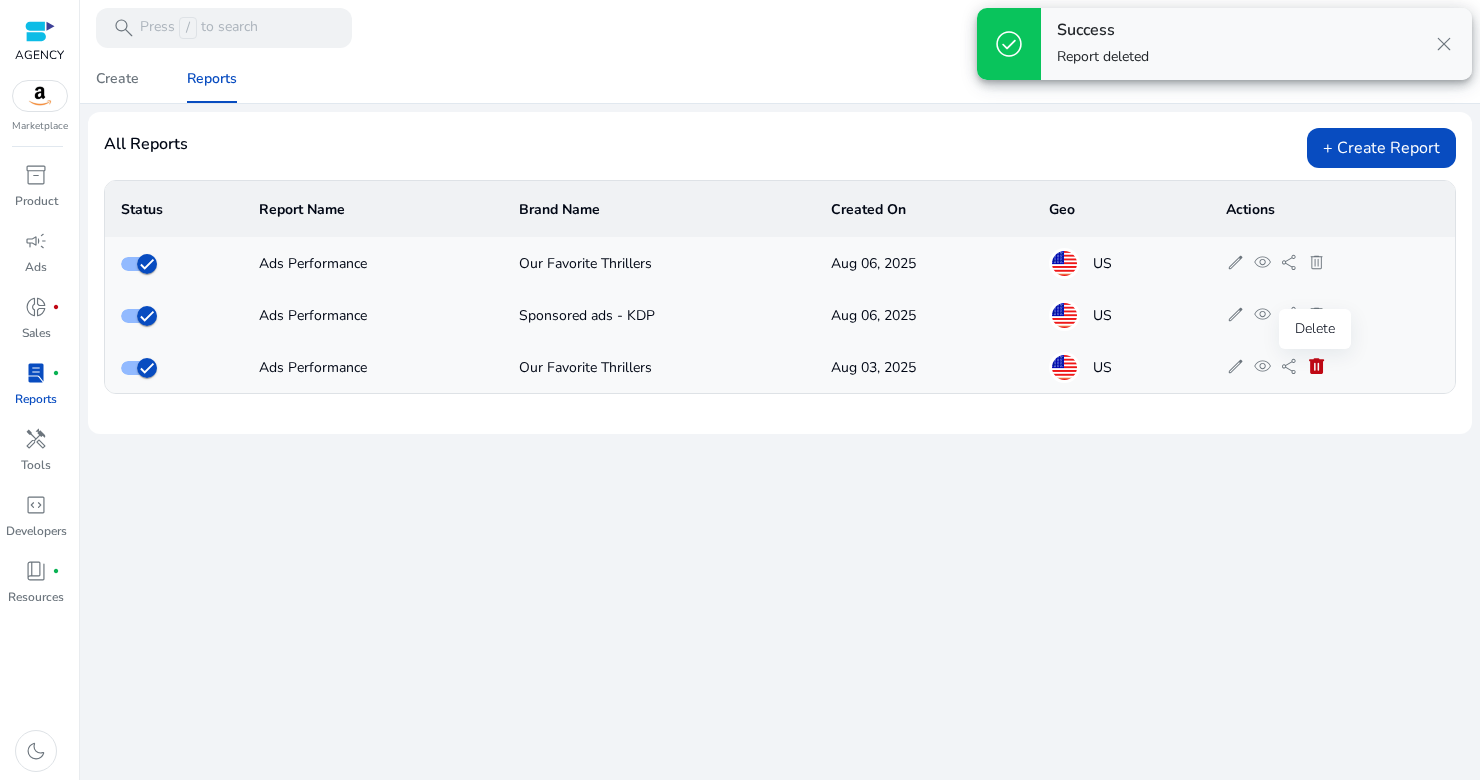 click on "delete" 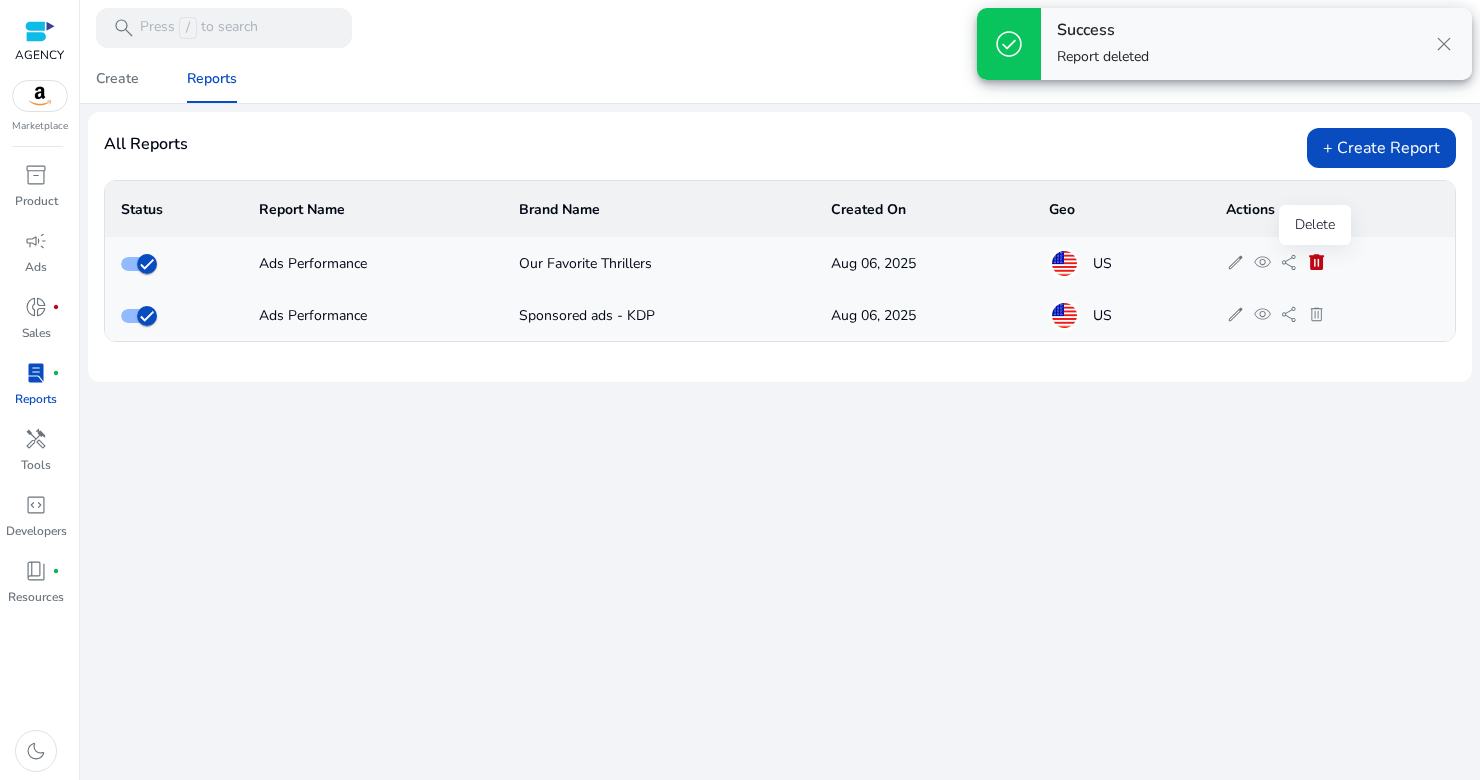 click on "delete" 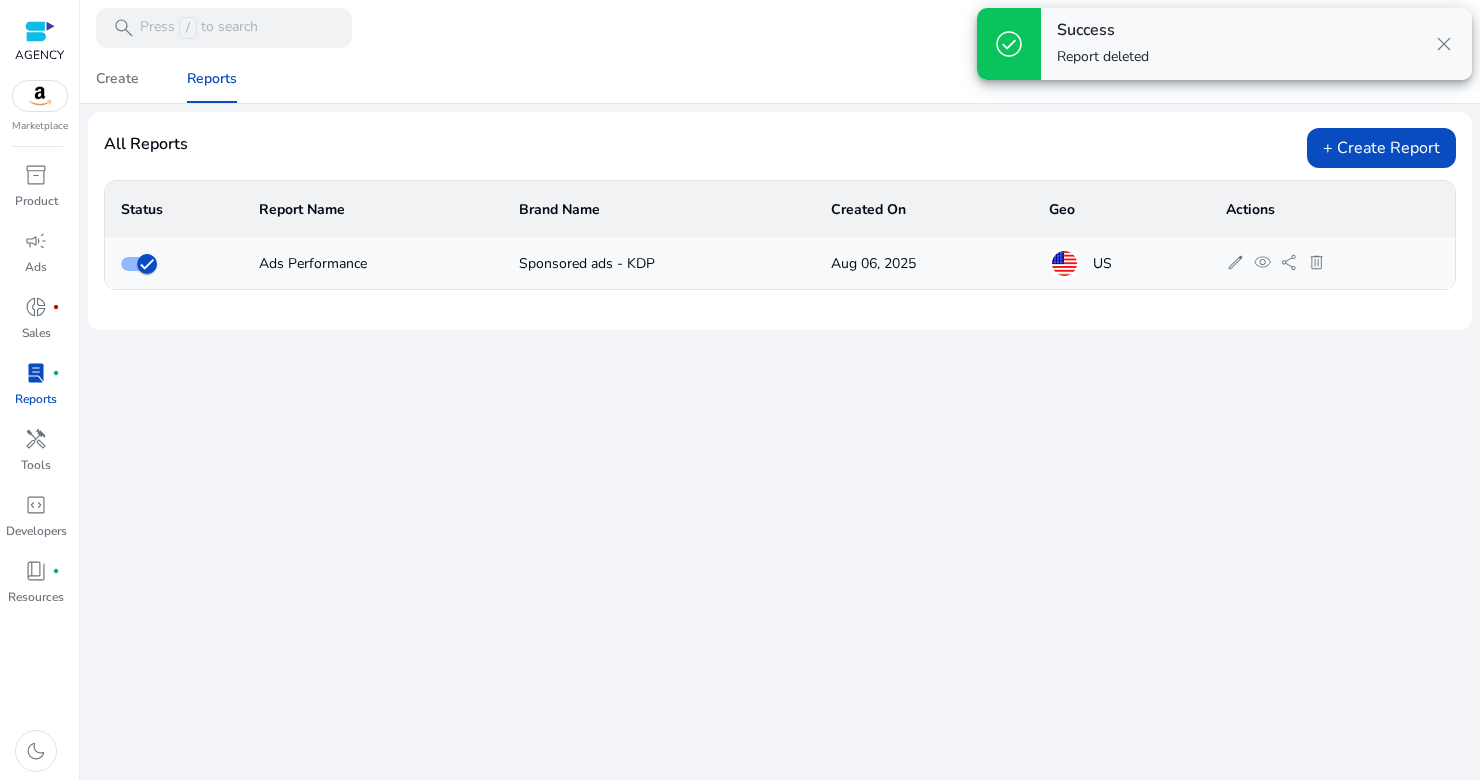 click on "We are getting things ready for you...  Create   Reports  All Reports  + Create Report  Status Report Name Brand Name Created On Geo Actions  Ads Performance   Sponsored ads - KDP   Aug 06, 2025   US   edit   visibility   share   delete" 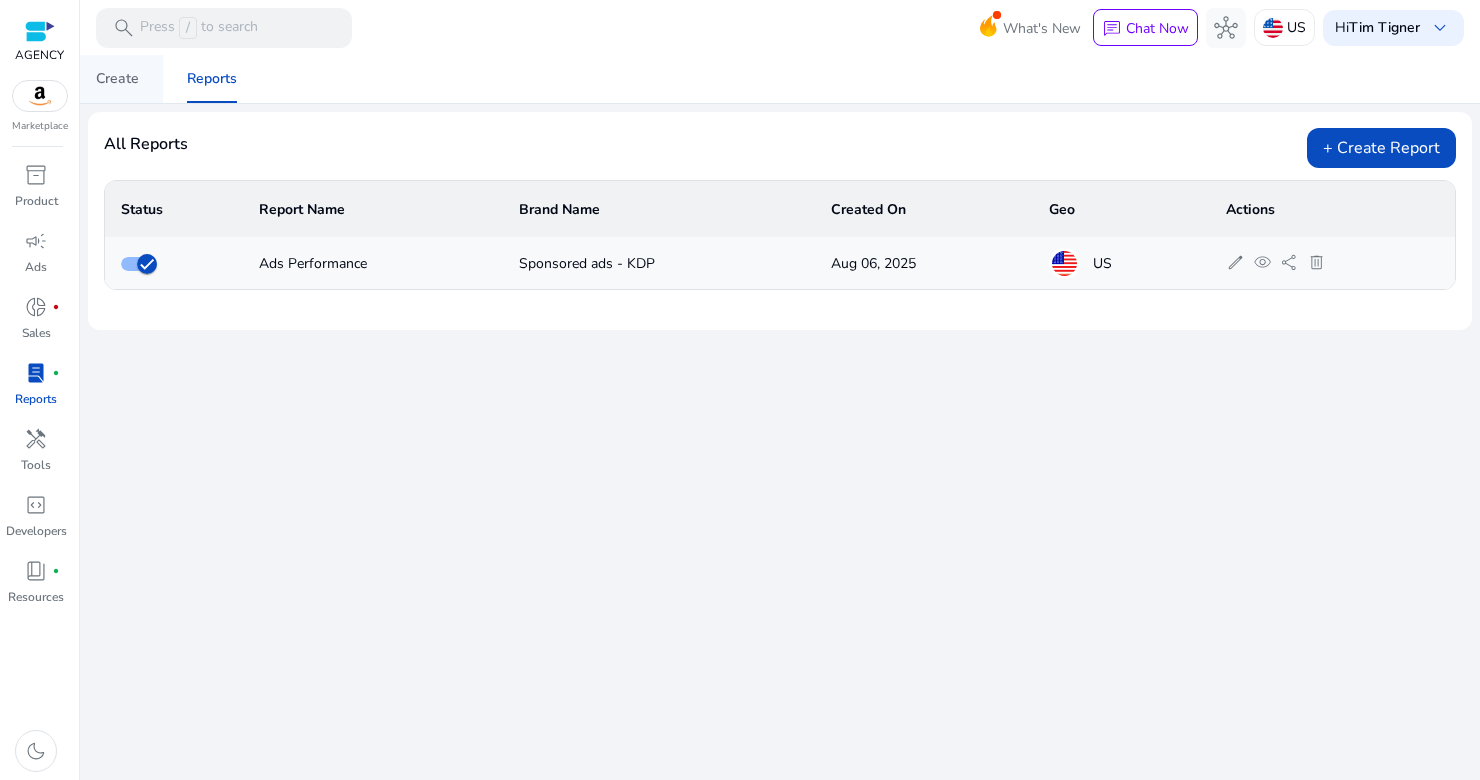 click on "Create" at bounding box center (117, 79) 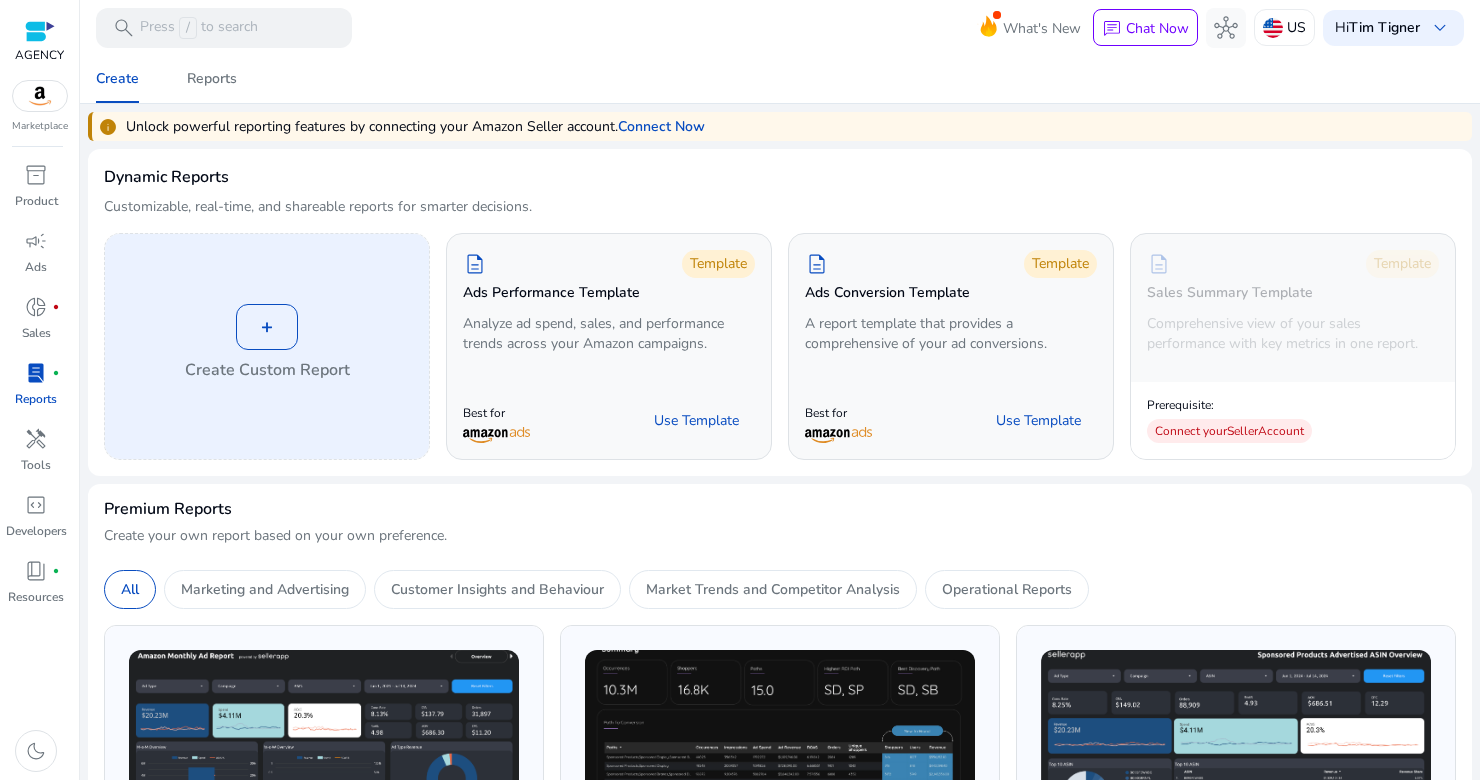 click on "+" 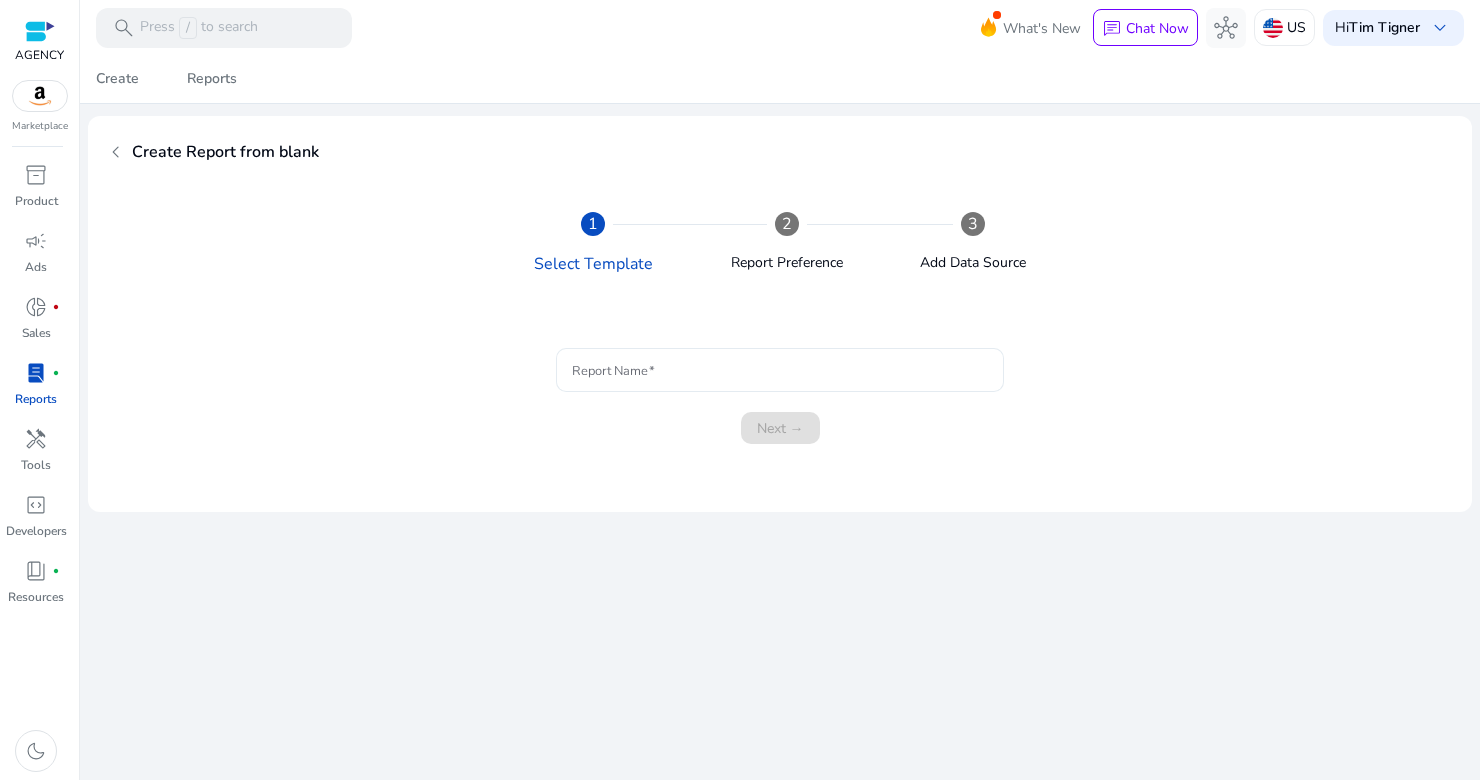 click on "Report Name" at bounding box center (780, 370) 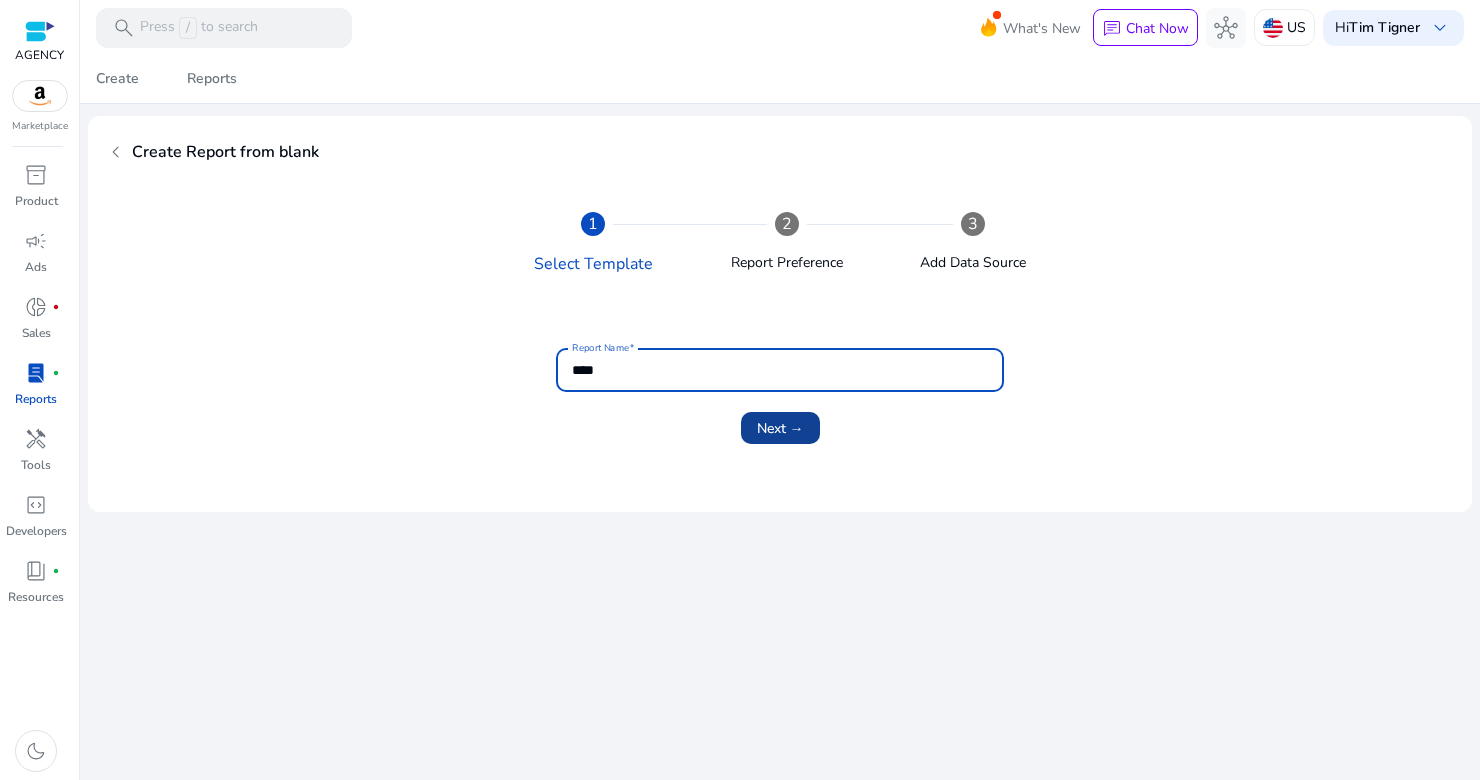 type on "****" 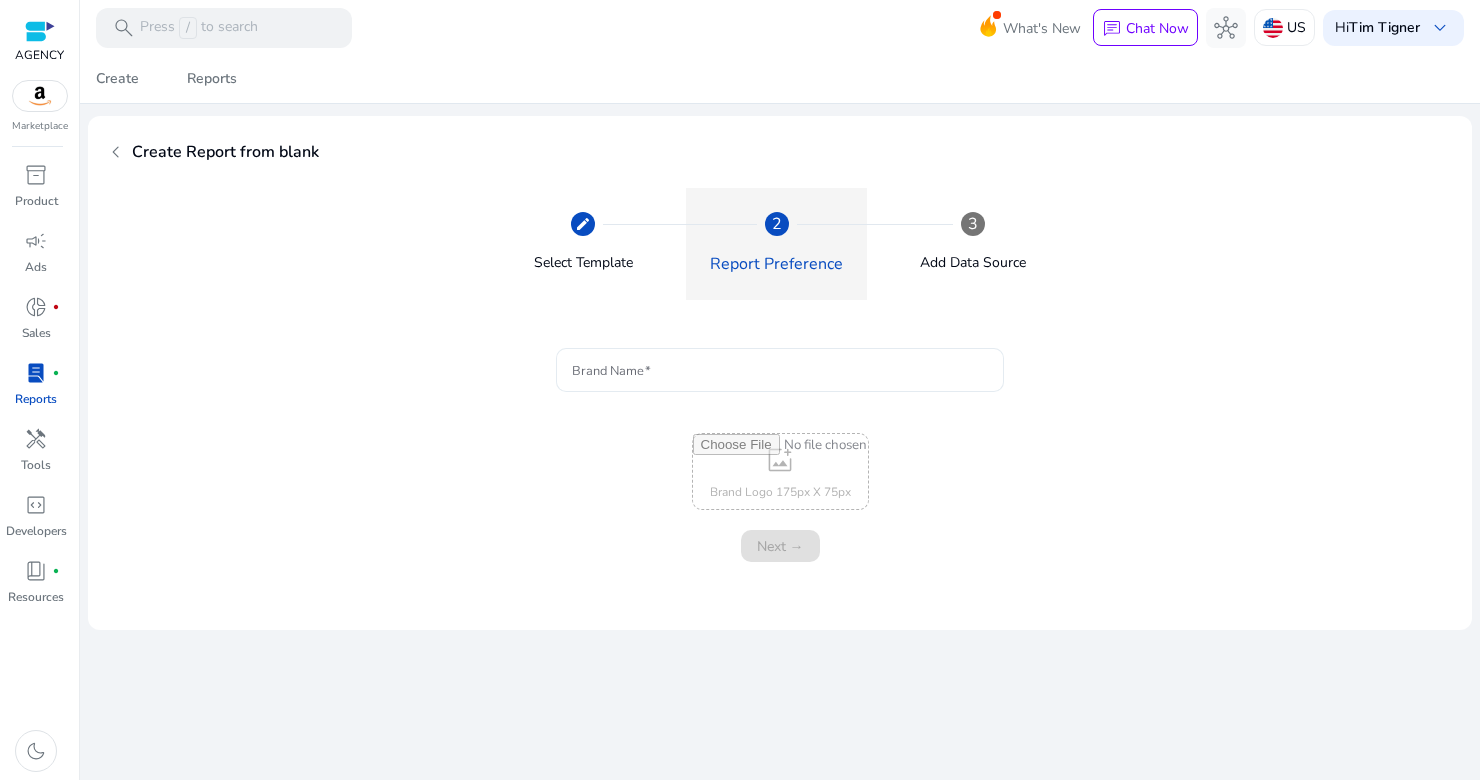 click on "Brand Name" at bounding box center (780, 370) 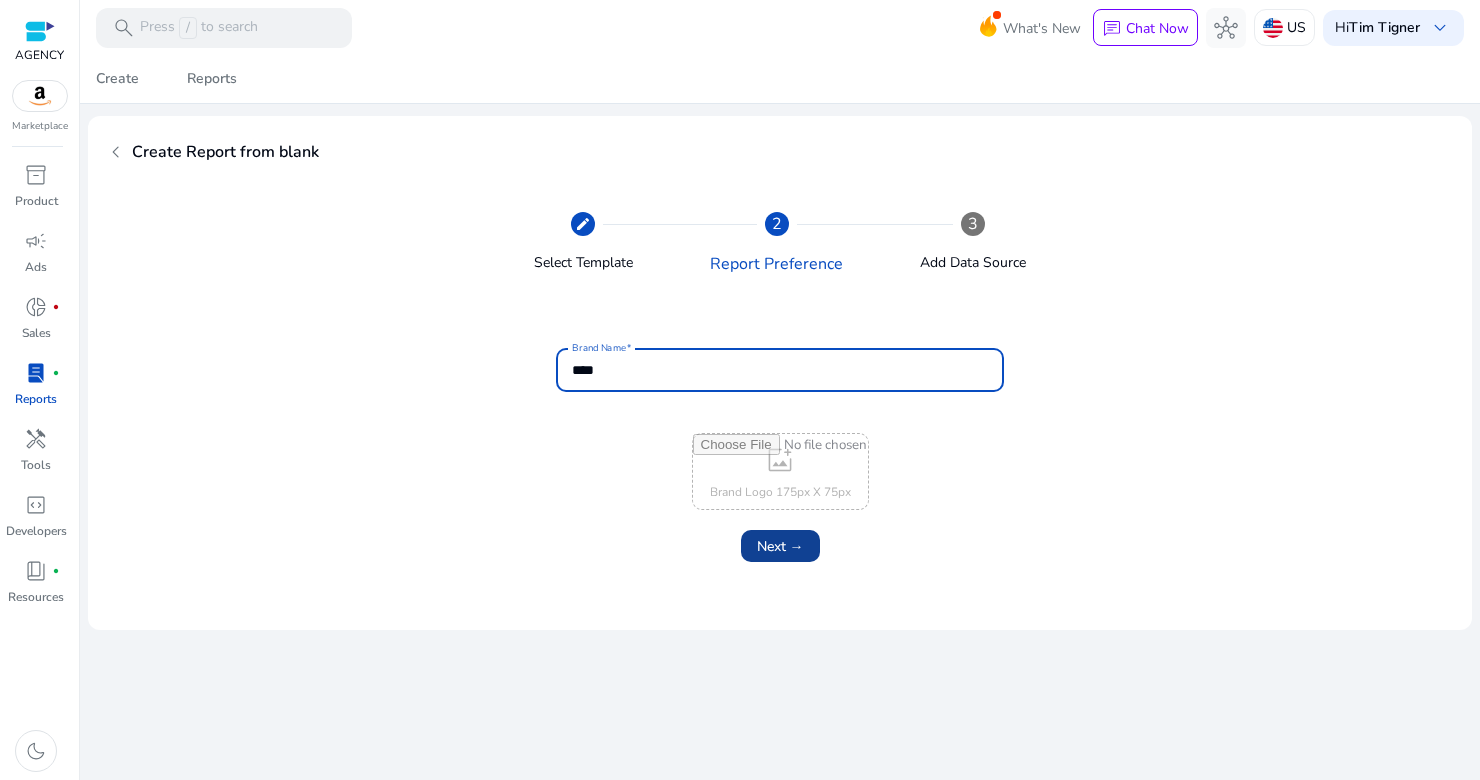 type on "****" 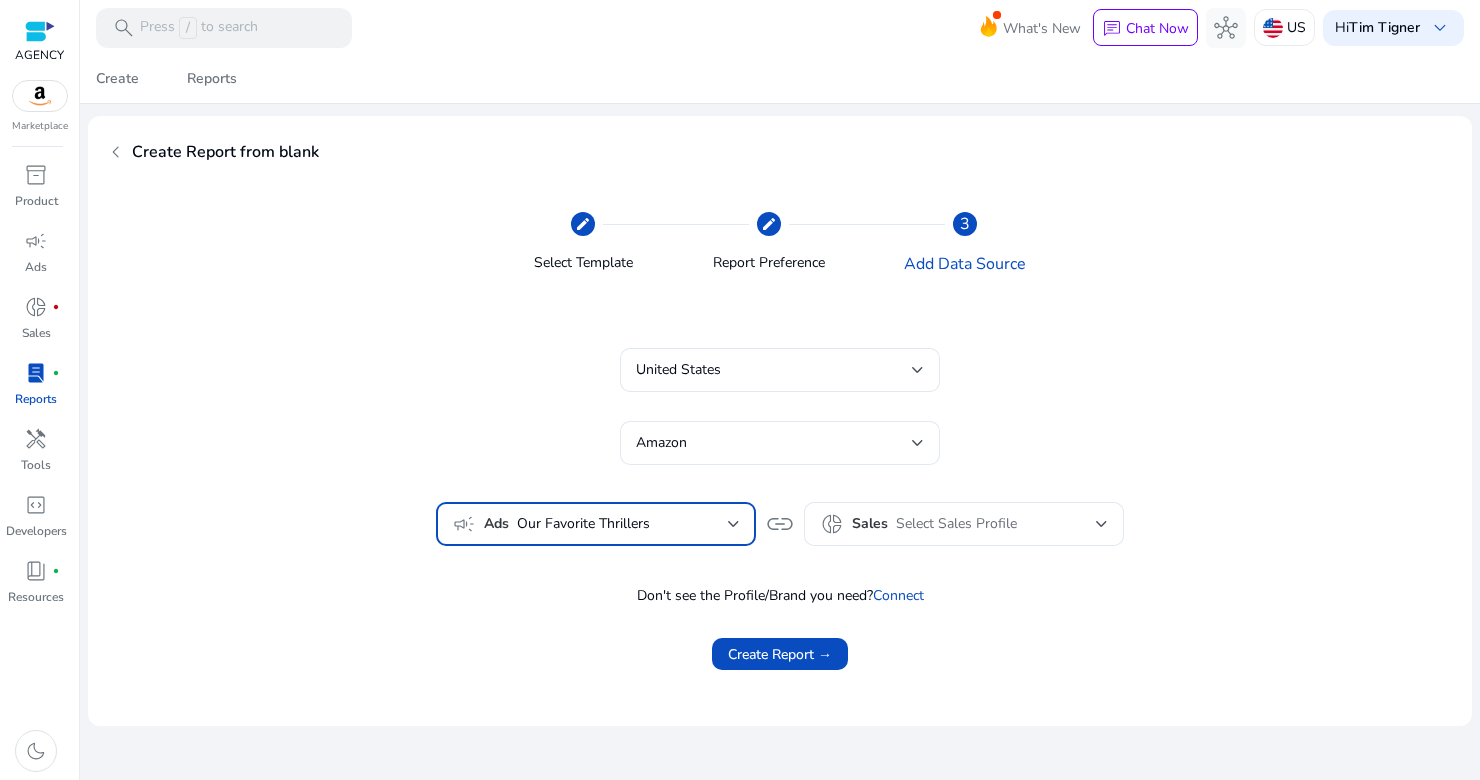 click at bounding box center (734, 524) 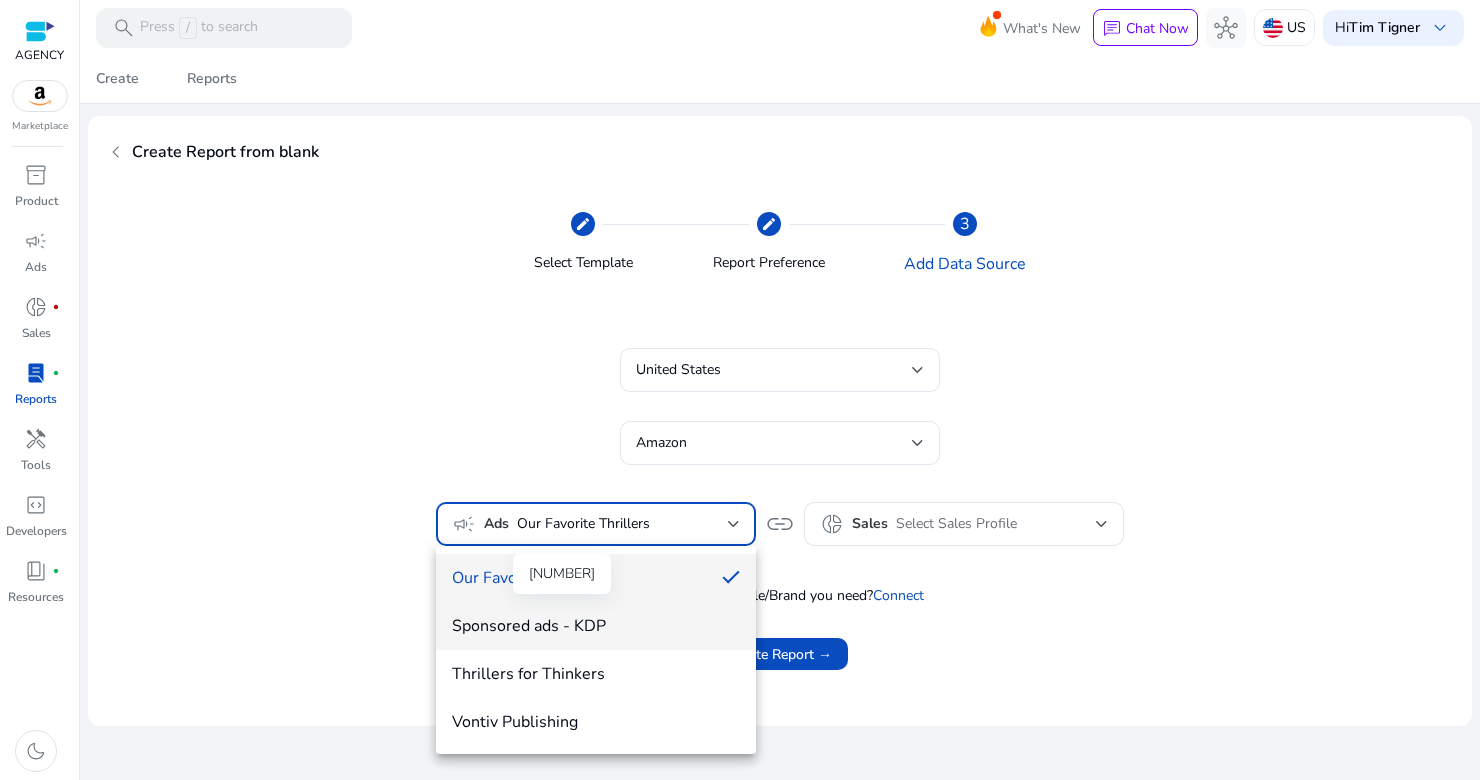 click on "Sponsored ads - KDP" at bounding box center [596, 626] 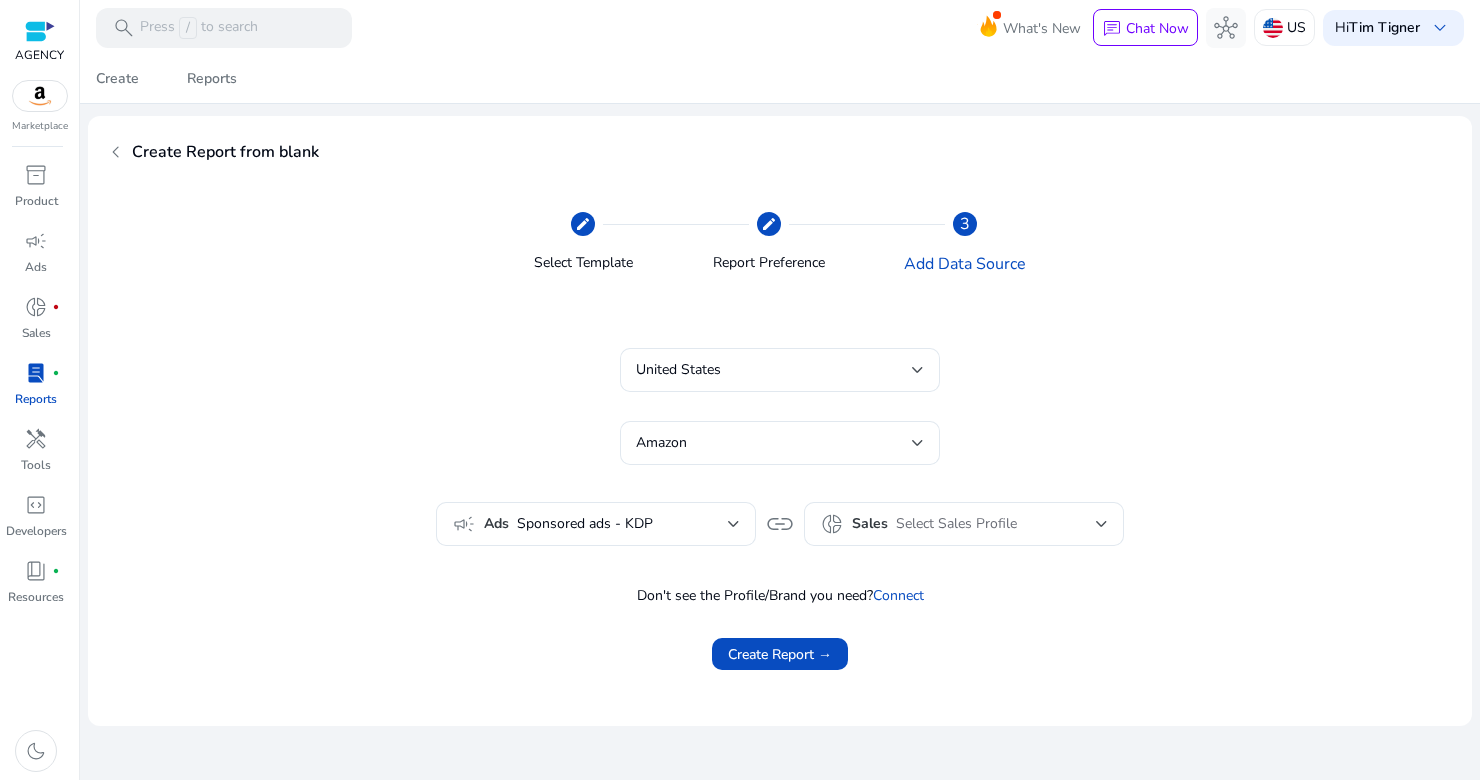 drag, startPoint x: 790, startPoint y: 654, endPoint x: 1074, endPoint y: 643, distance: 284.21295 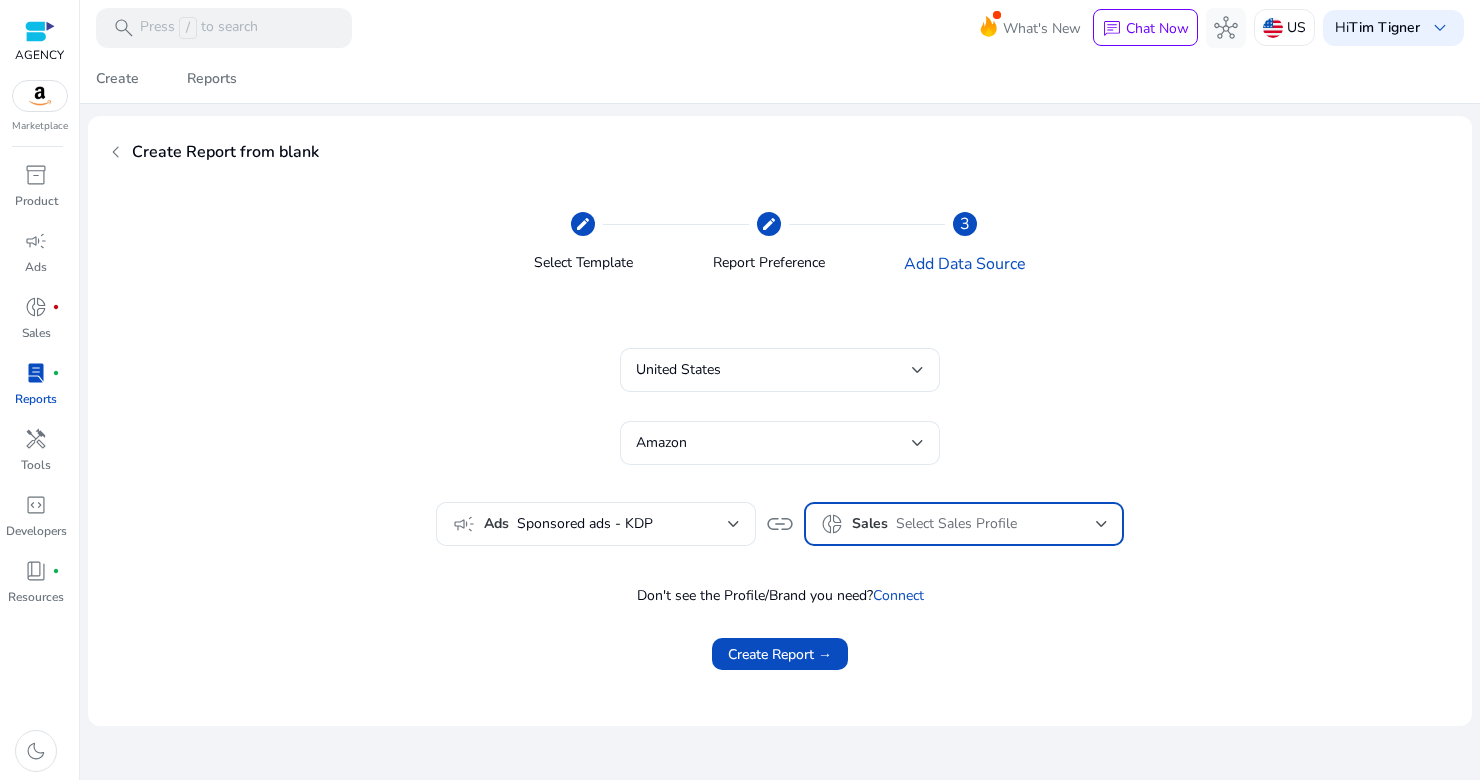 click at bounding box center [1102, 524] 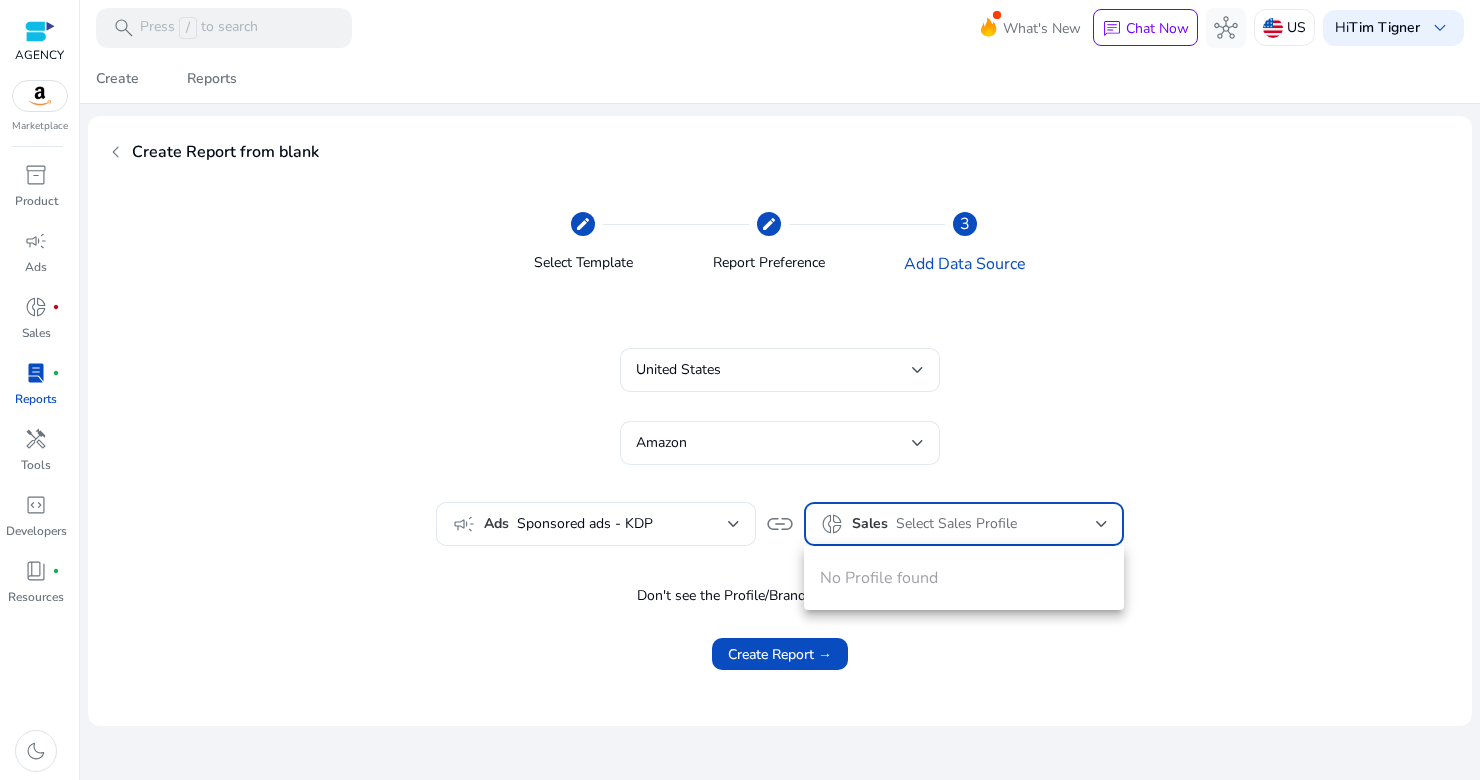 click at bounding box center [740, 390] 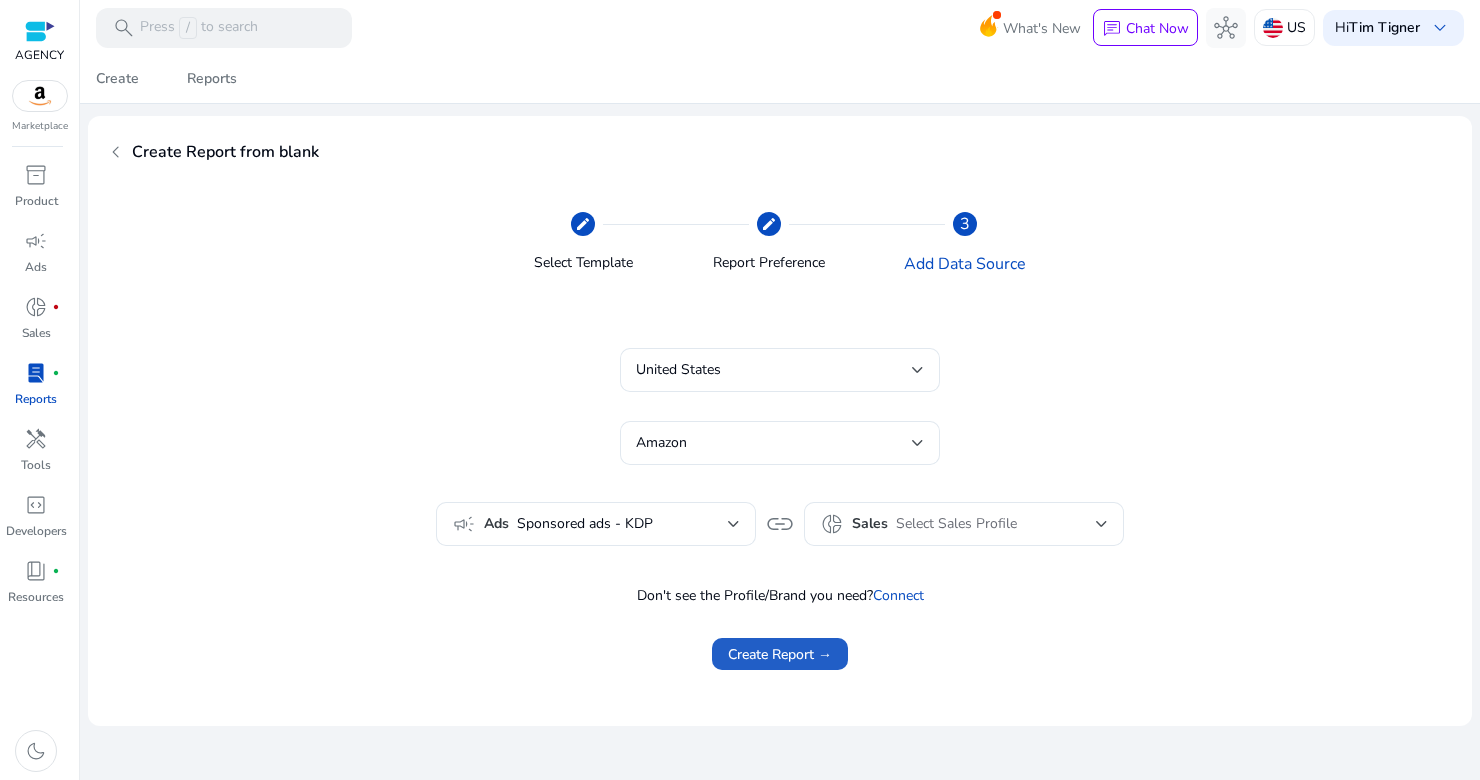drag, startPoint x: 825, startPoint y: 650, endPoint x: 846, endPoint y: 648, distance: 21.095022 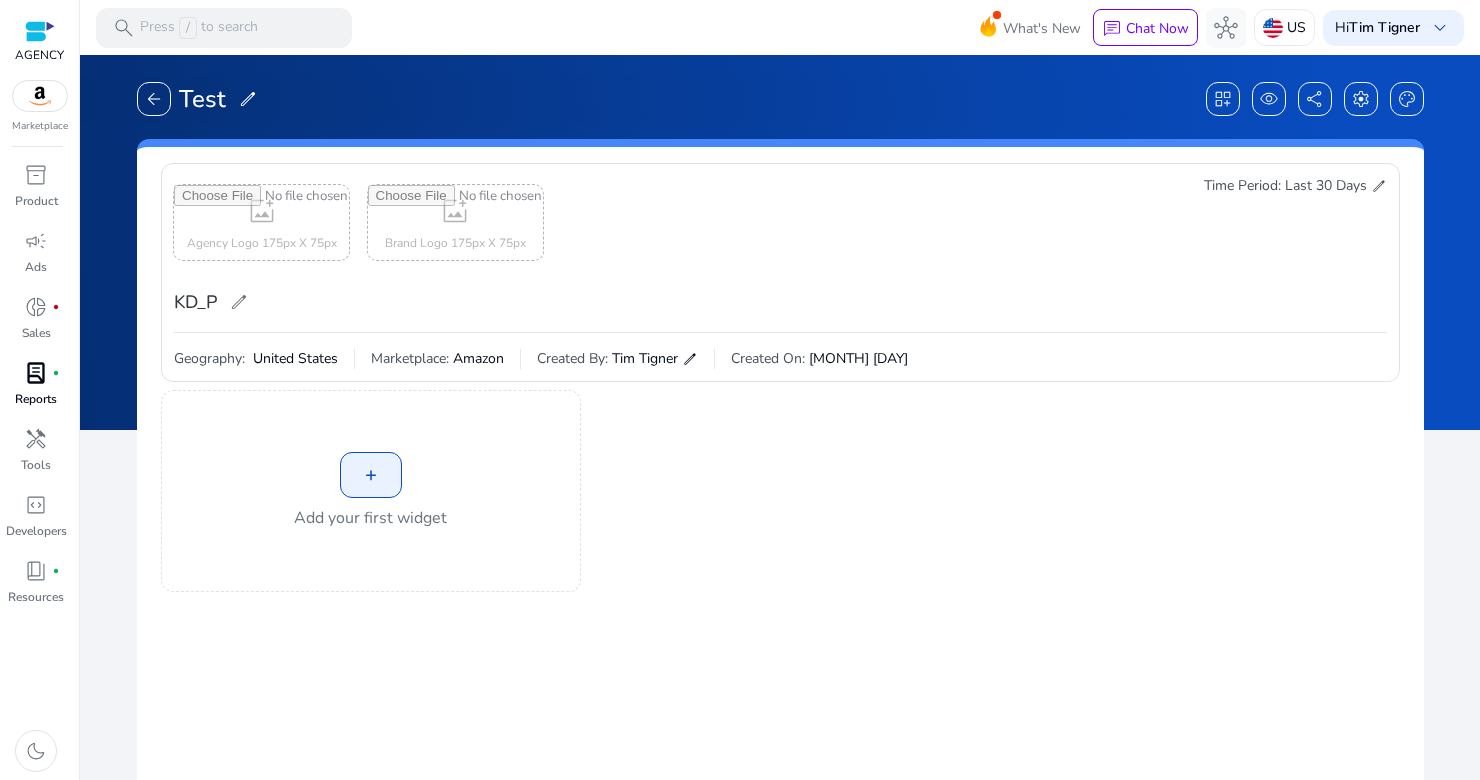 click on "+" 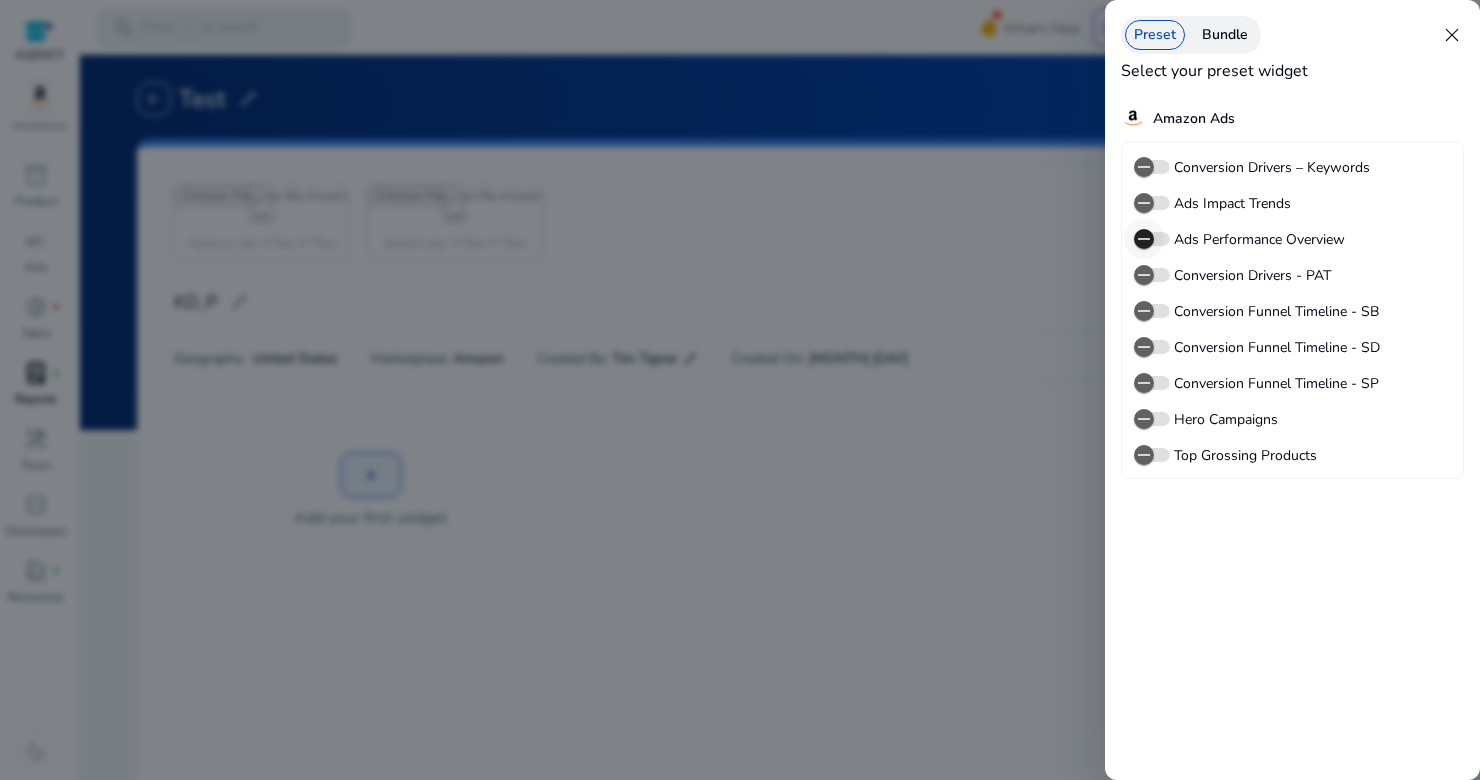 click 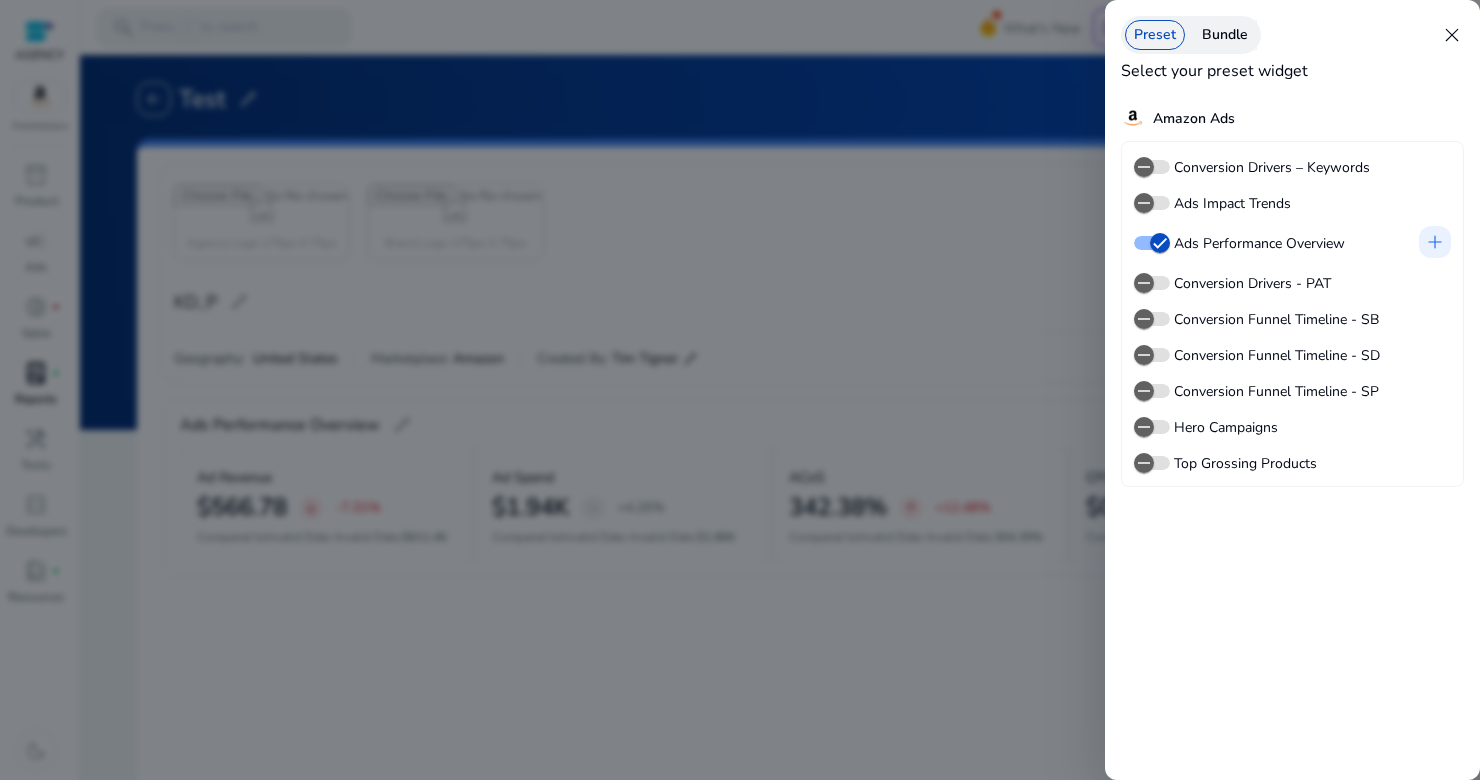 click at bounding box center (740, 390) 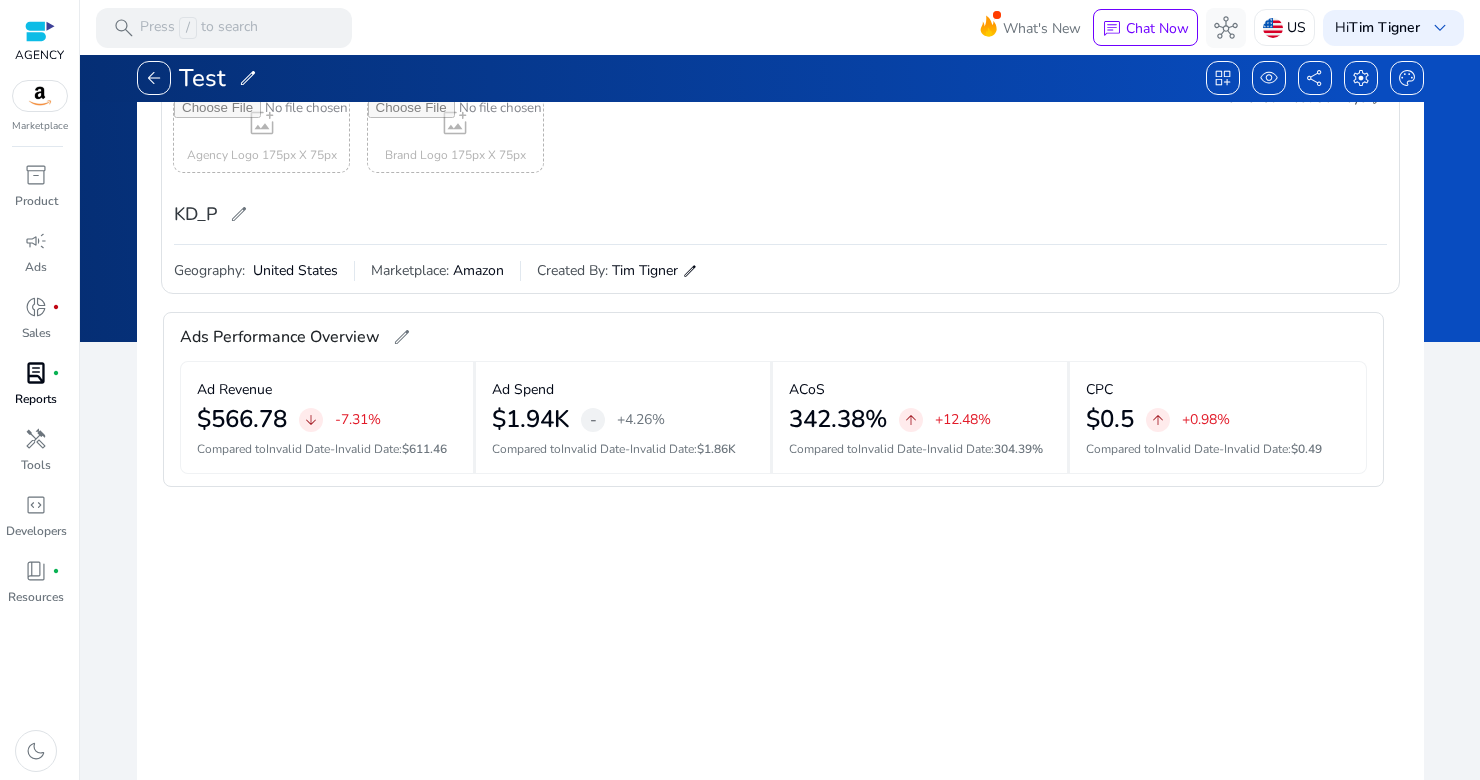scroll, scrollTop: 0, scrollLeft: 0, axis: both 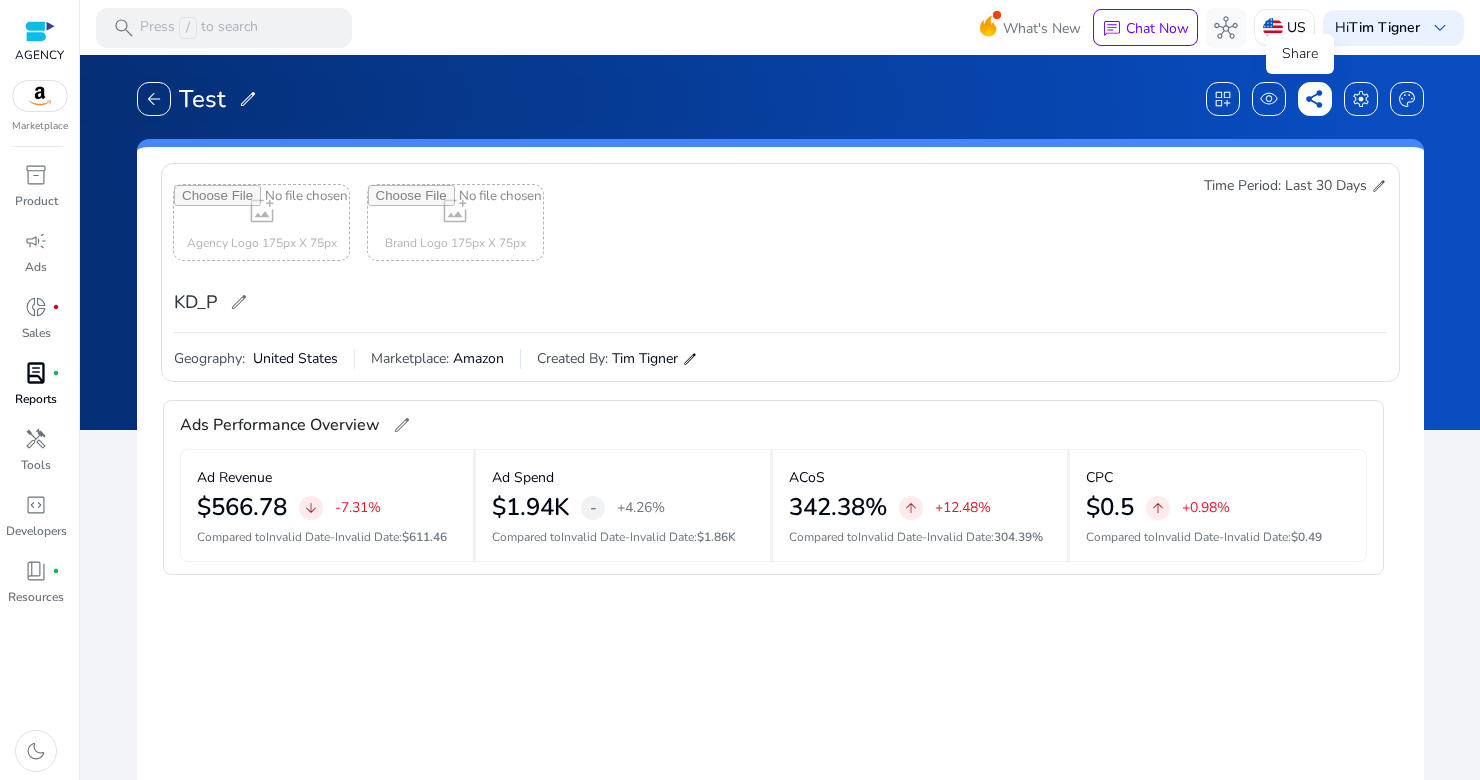 click on "share" 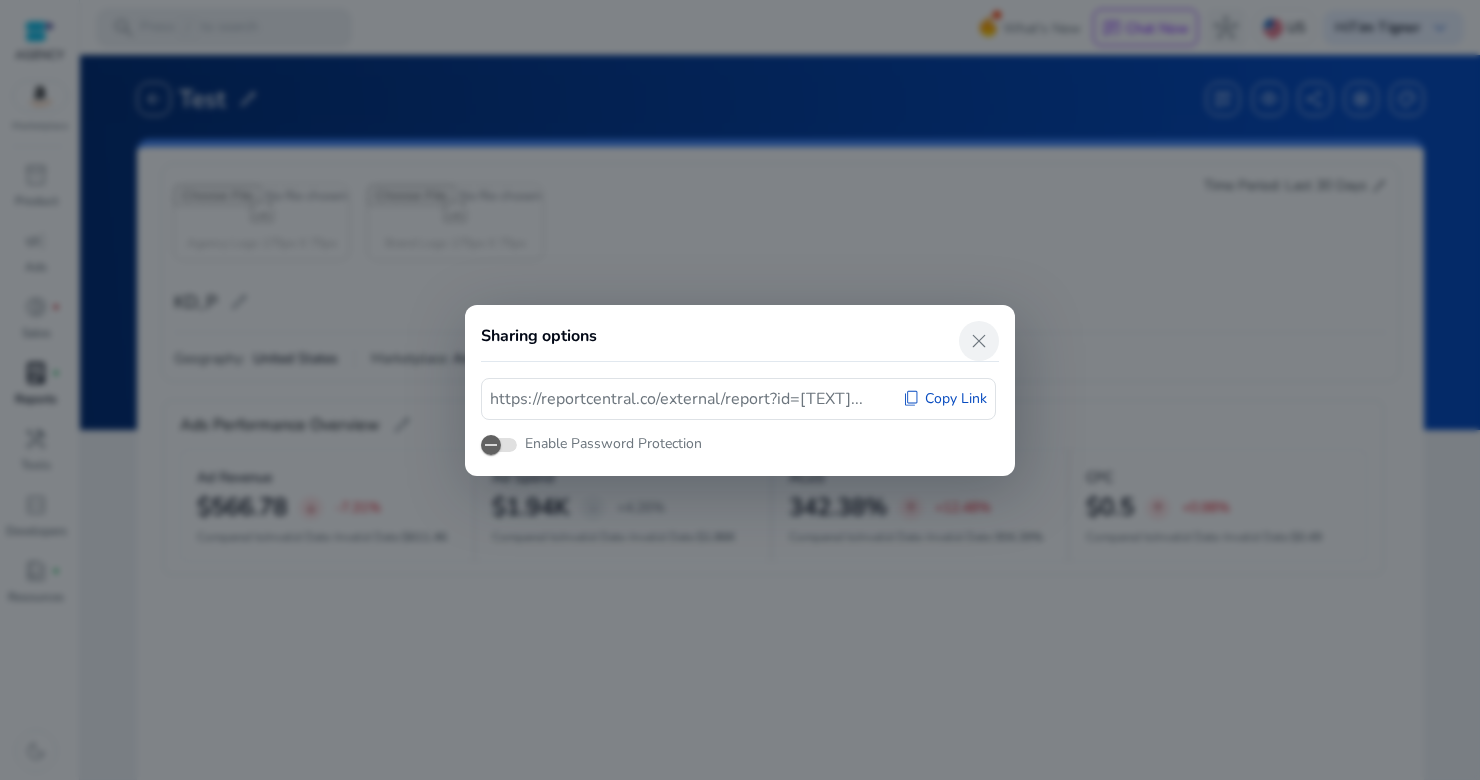 click on "close" at bounding box center [979, 341] 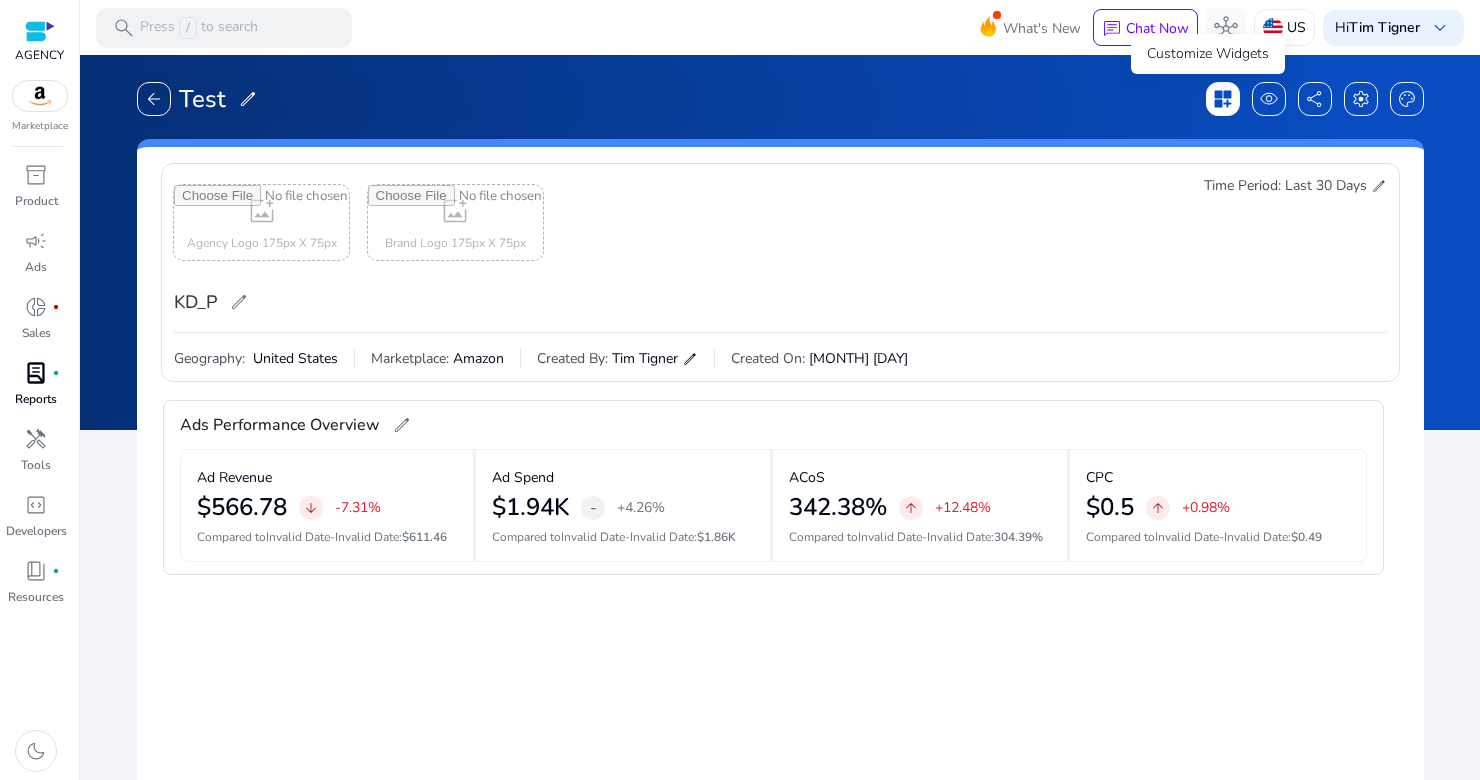 click on "dashboard_customize" 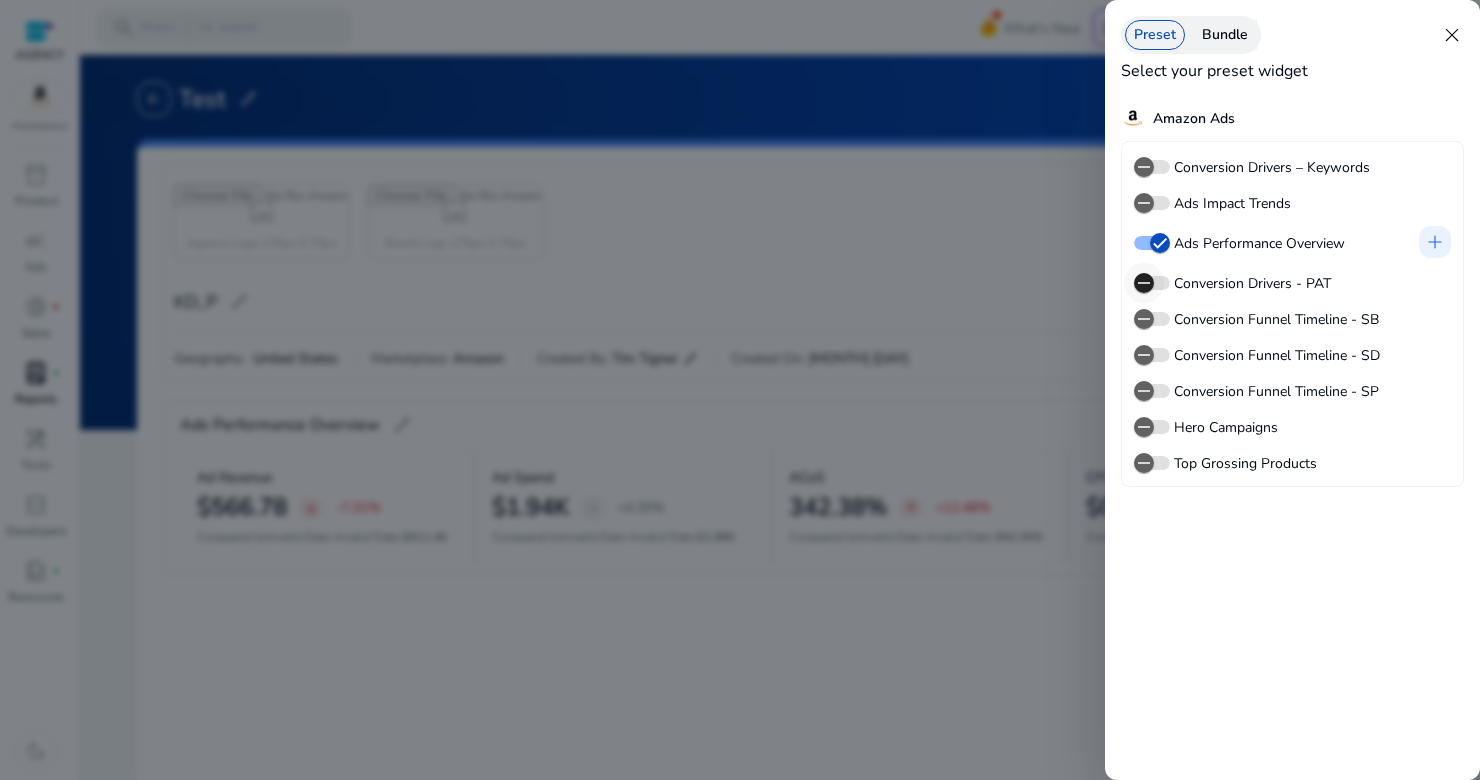 click at bounding box center [1152, 283] 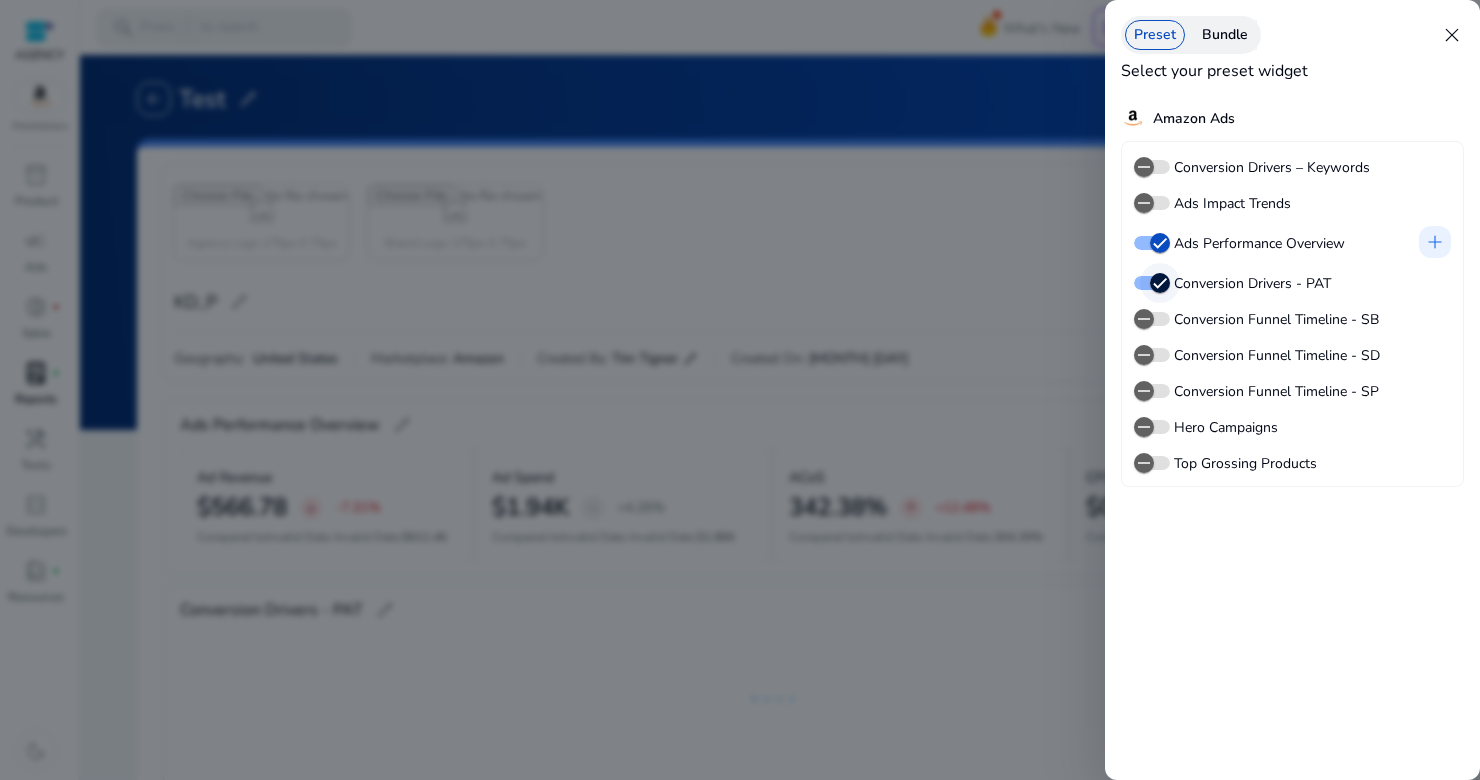 scroll, scrollTop: 166, scrollLeft: 0, axis: vertical 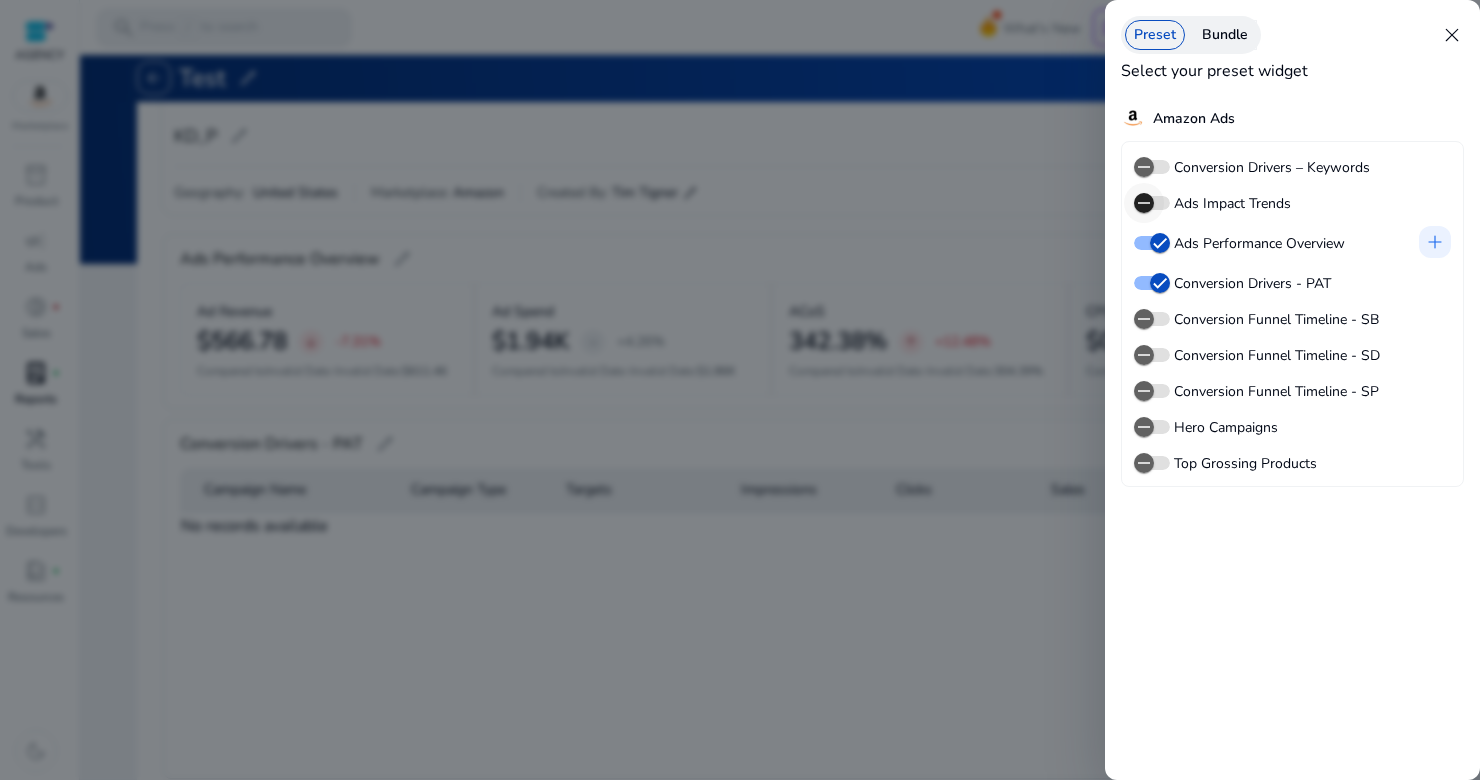 click at bounding box center (1144, 203) 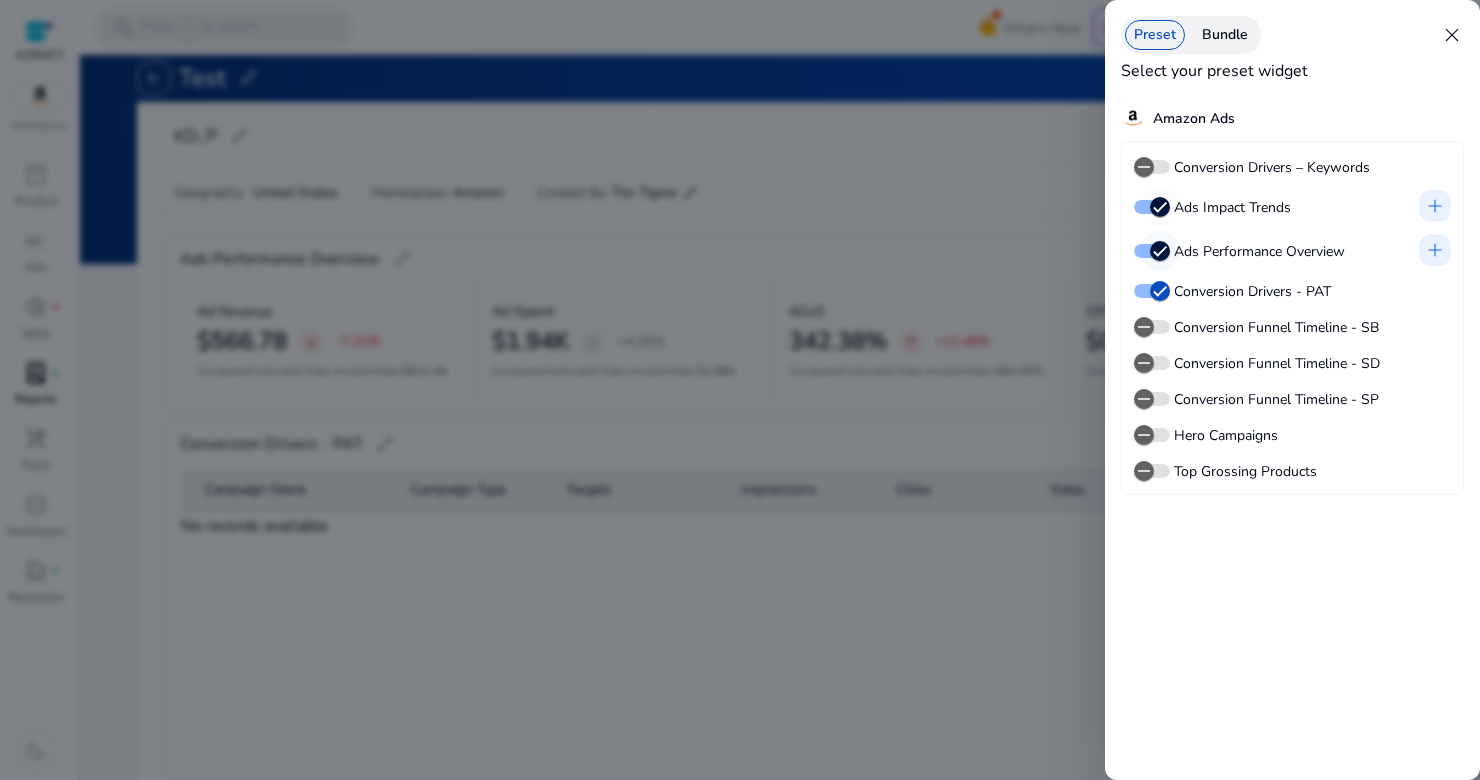 scroll, scrollTop: 146, scrollLeft: 5, axis: both 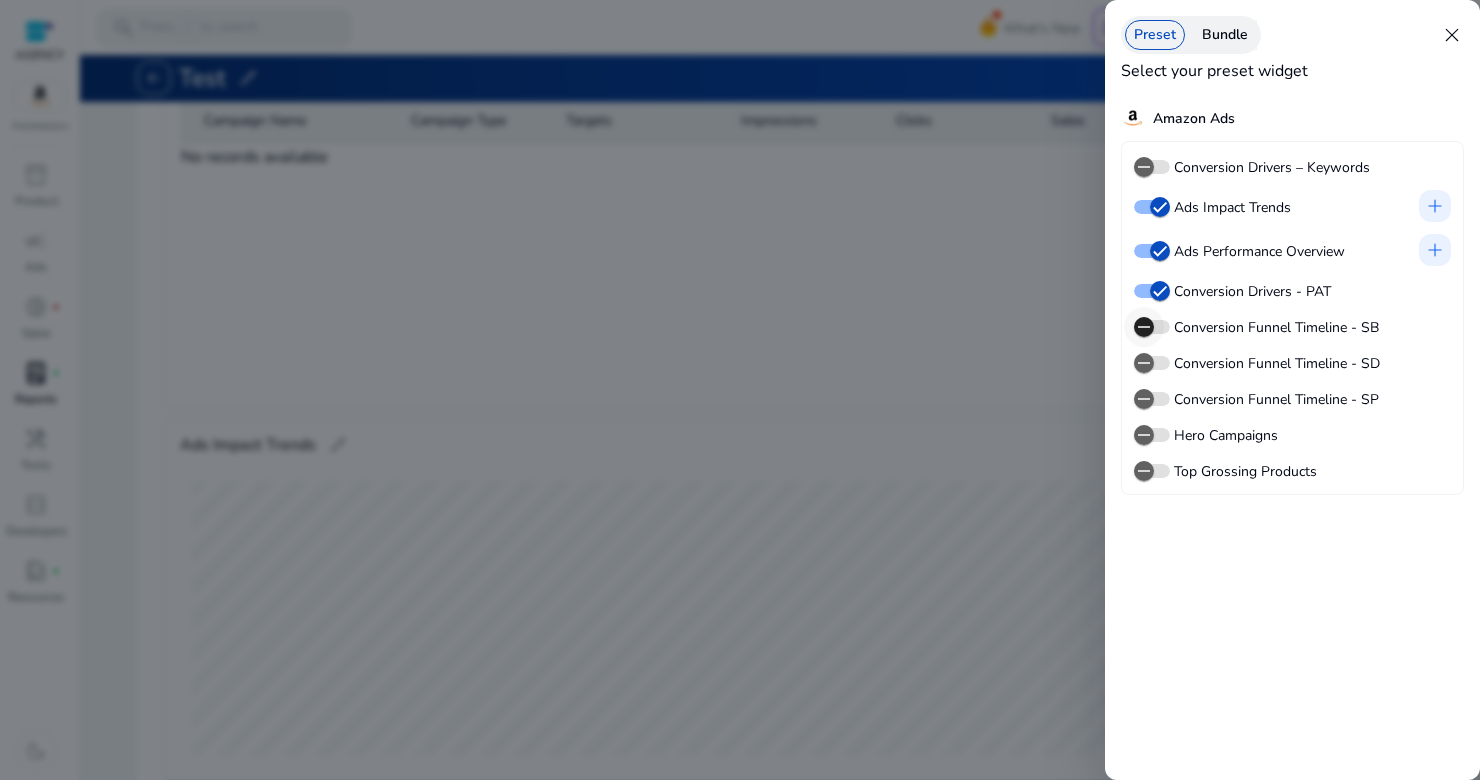 click 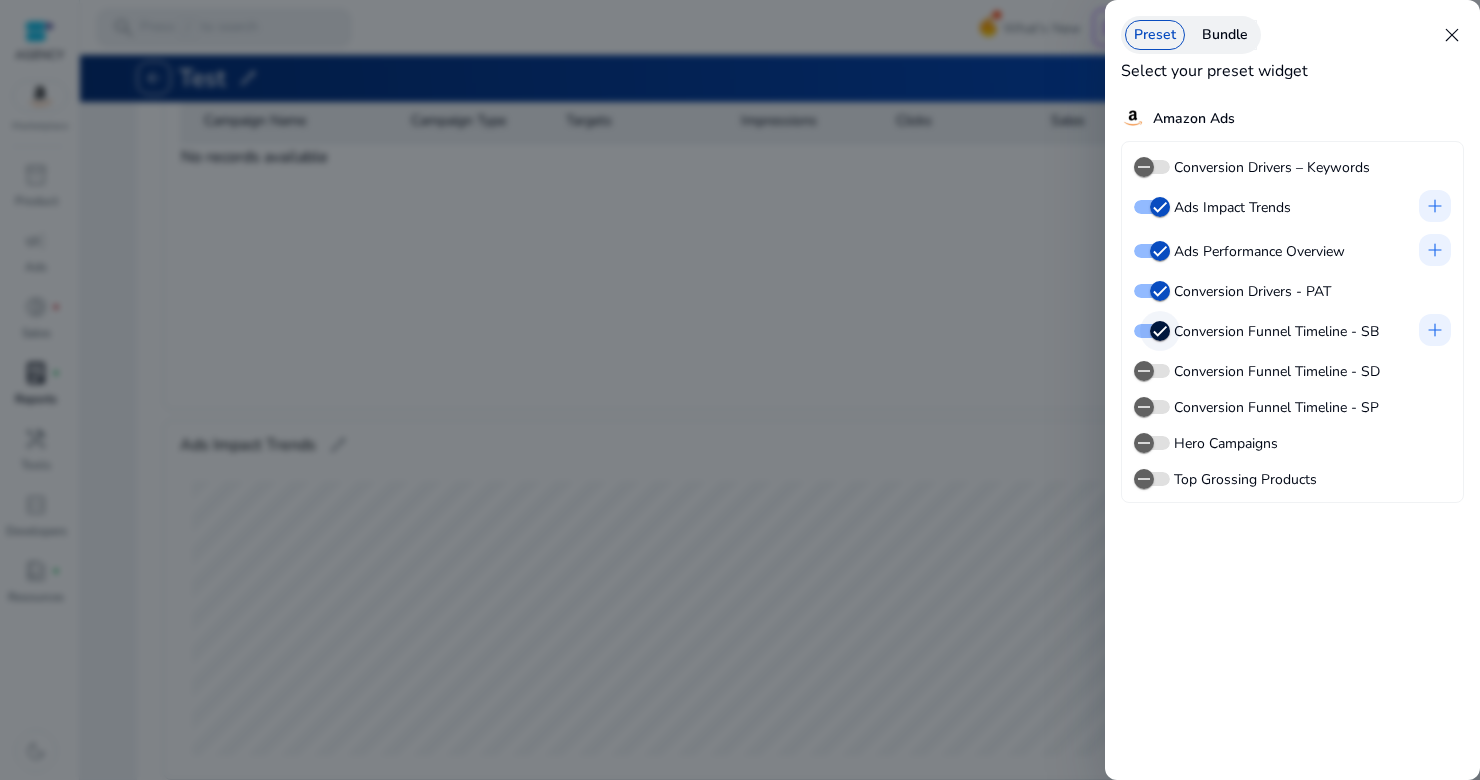 scroll, scrollTop: 516, scrollLeft: 0, axis: vertical 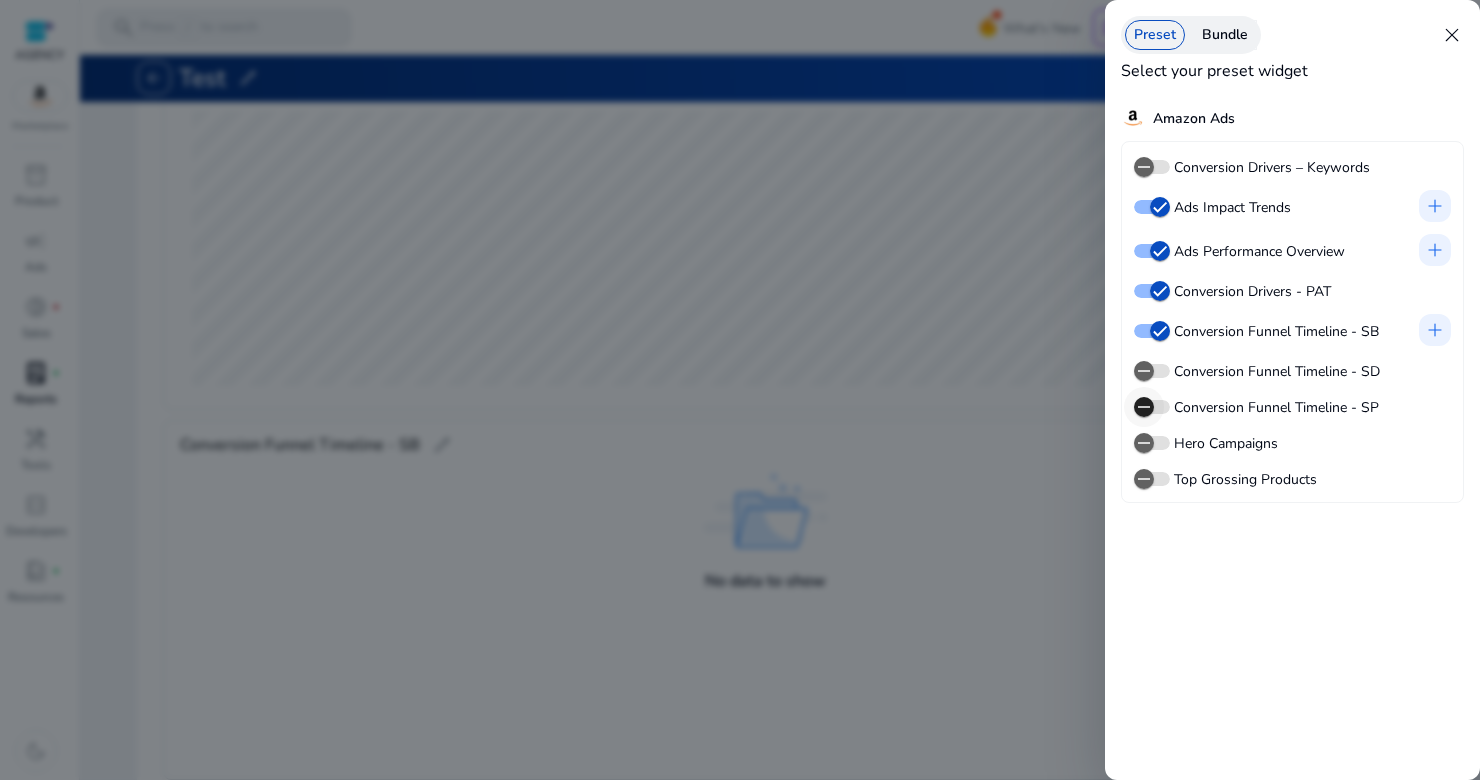 click 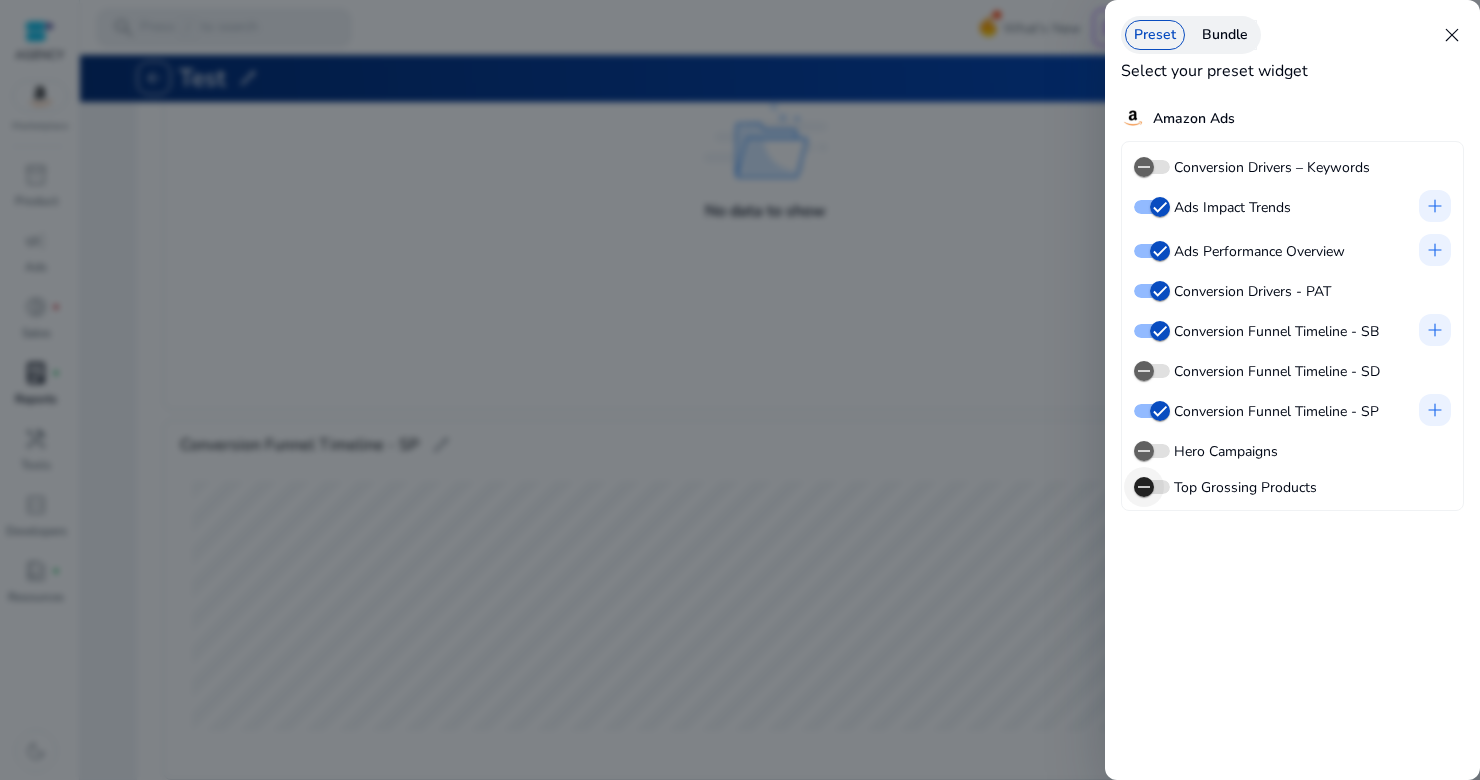 click 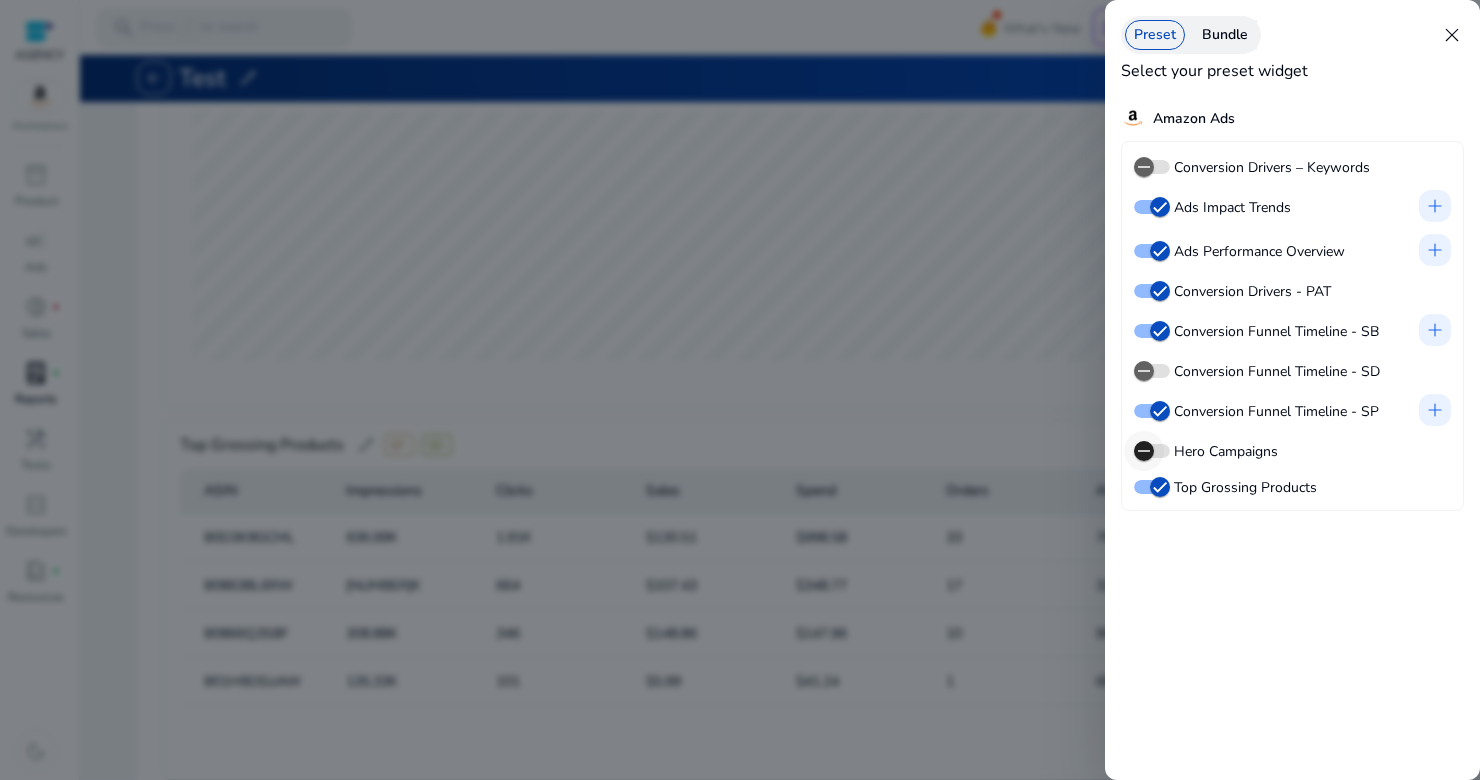 click 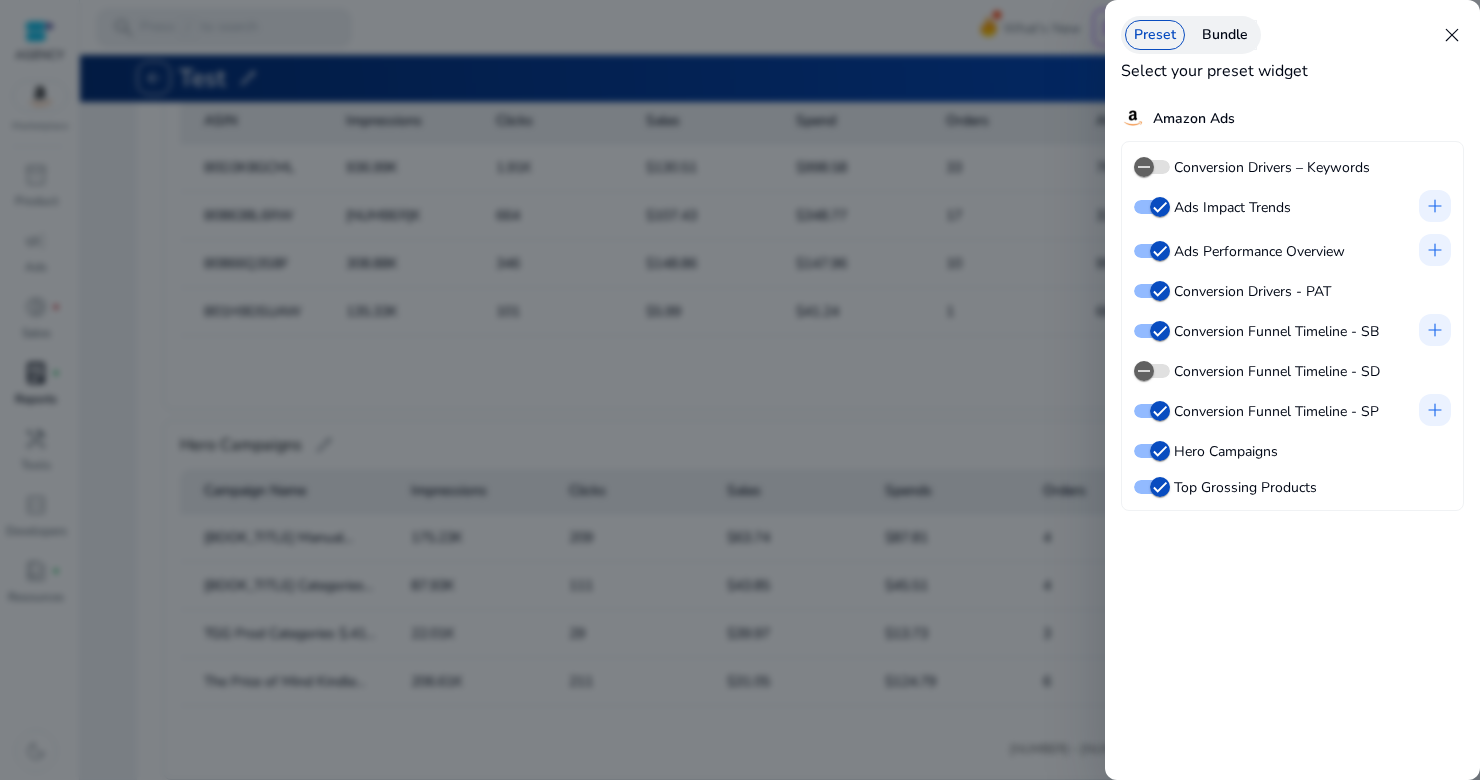 click on "close" at bounding box center (1452, 35) 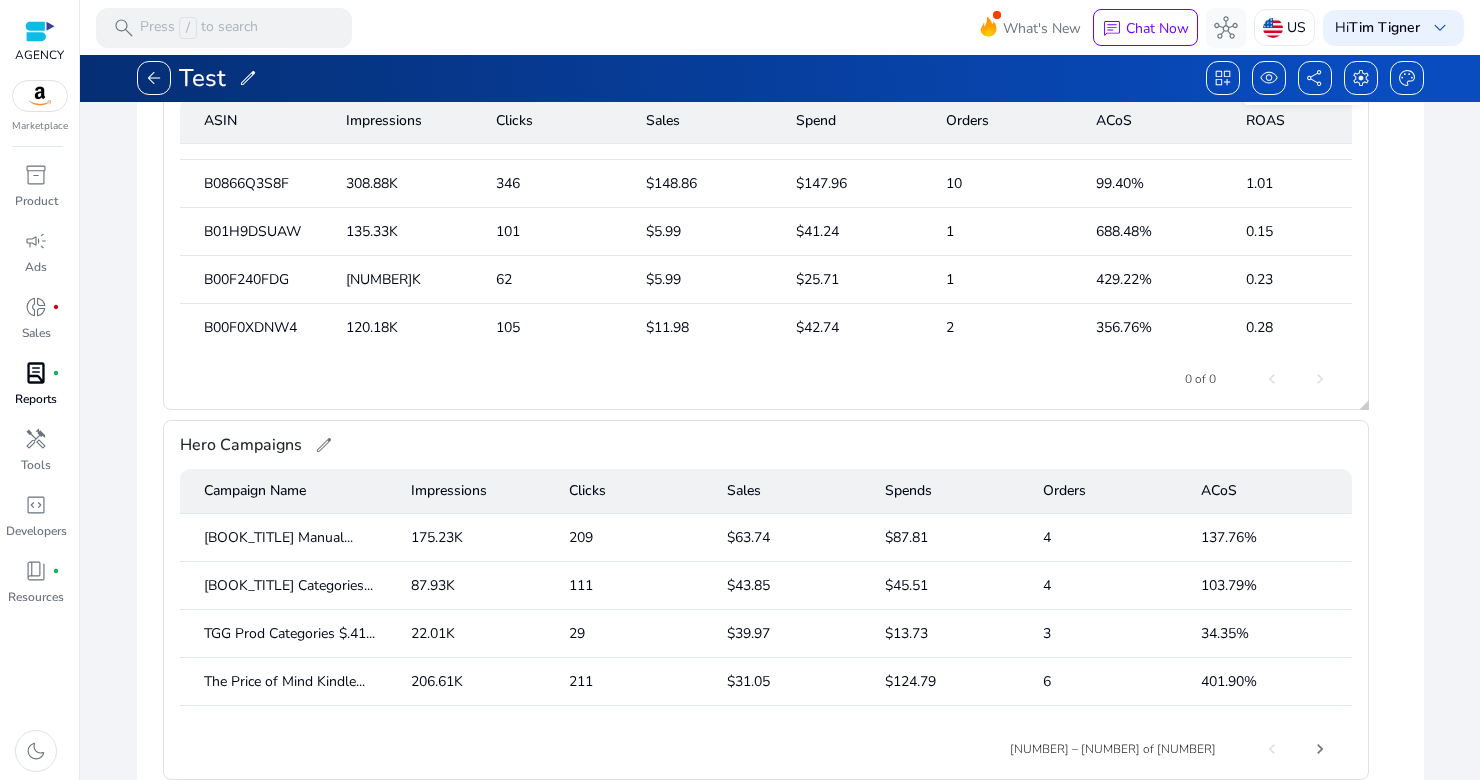 scroll, scrollTop: 0, scrollLeft: 0, axis: both 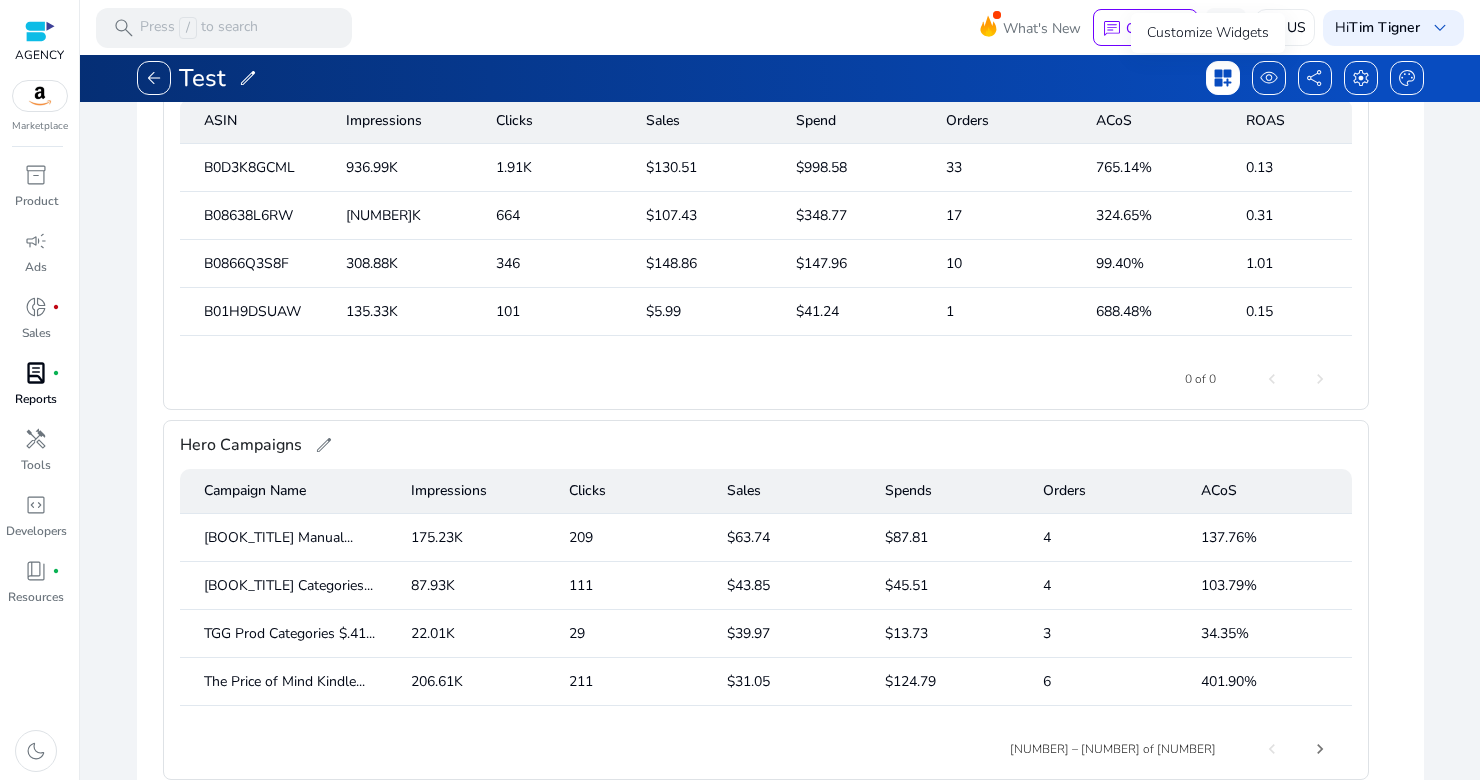 click on "dashboard_customize" 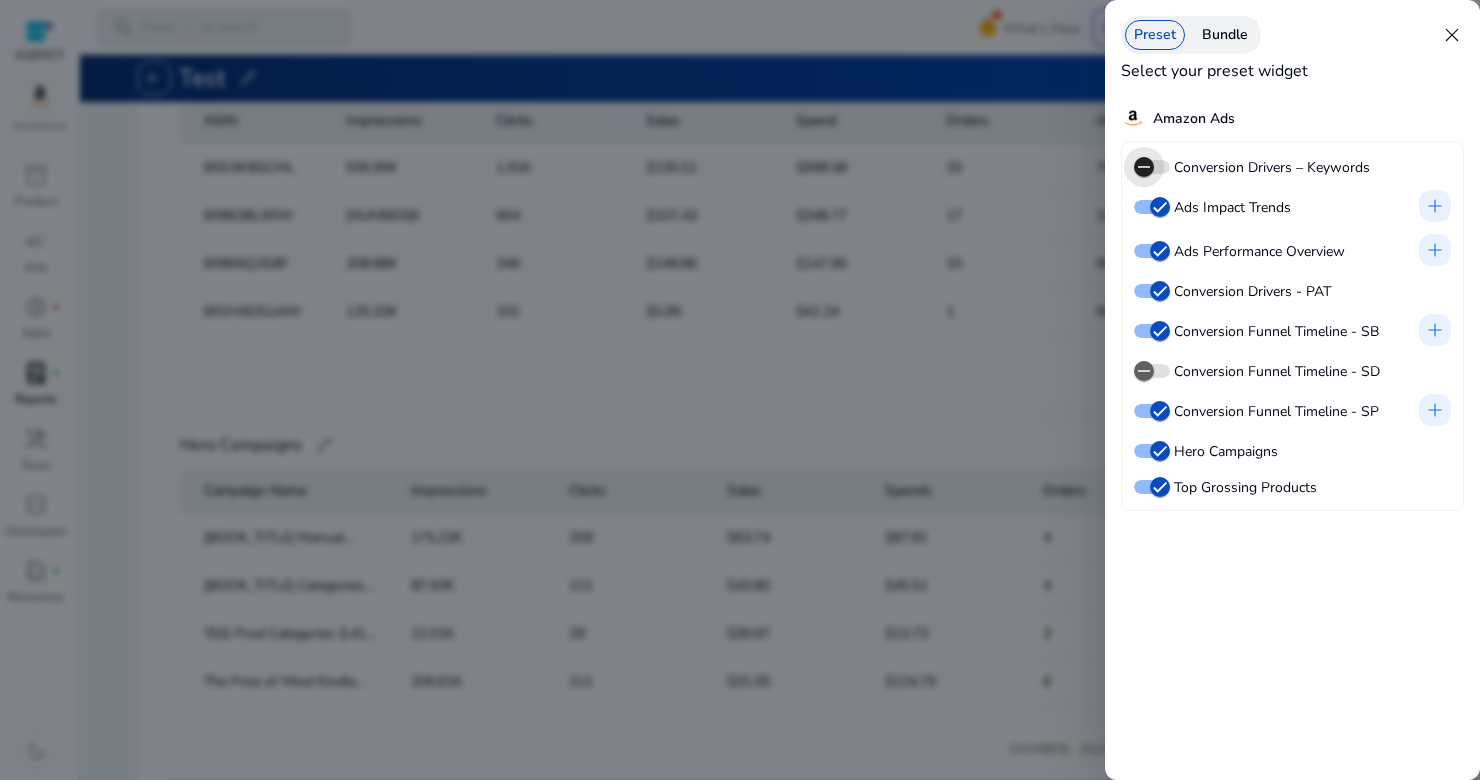 click 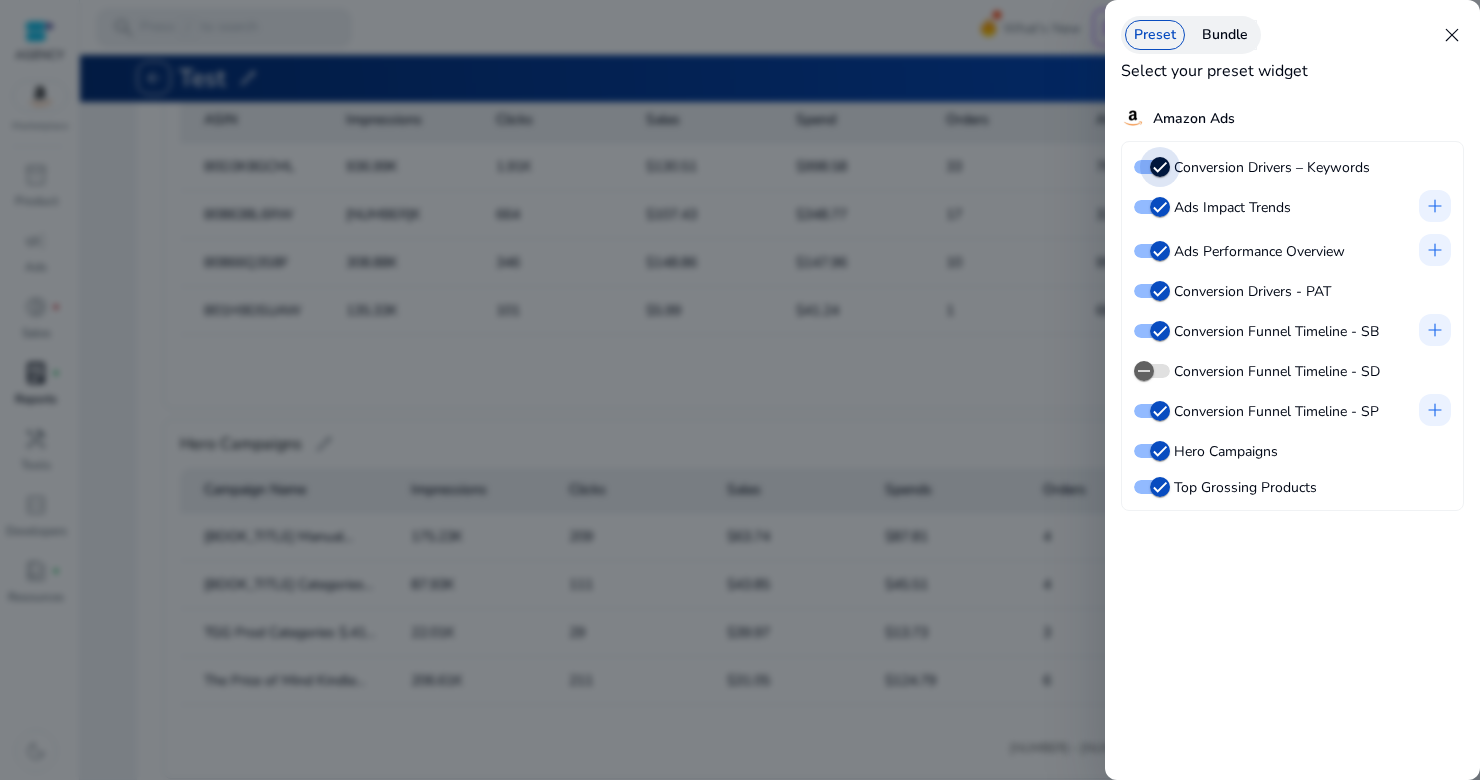 scroll, scrollTop: 1996, scrollLeft: 0, axis: vertical 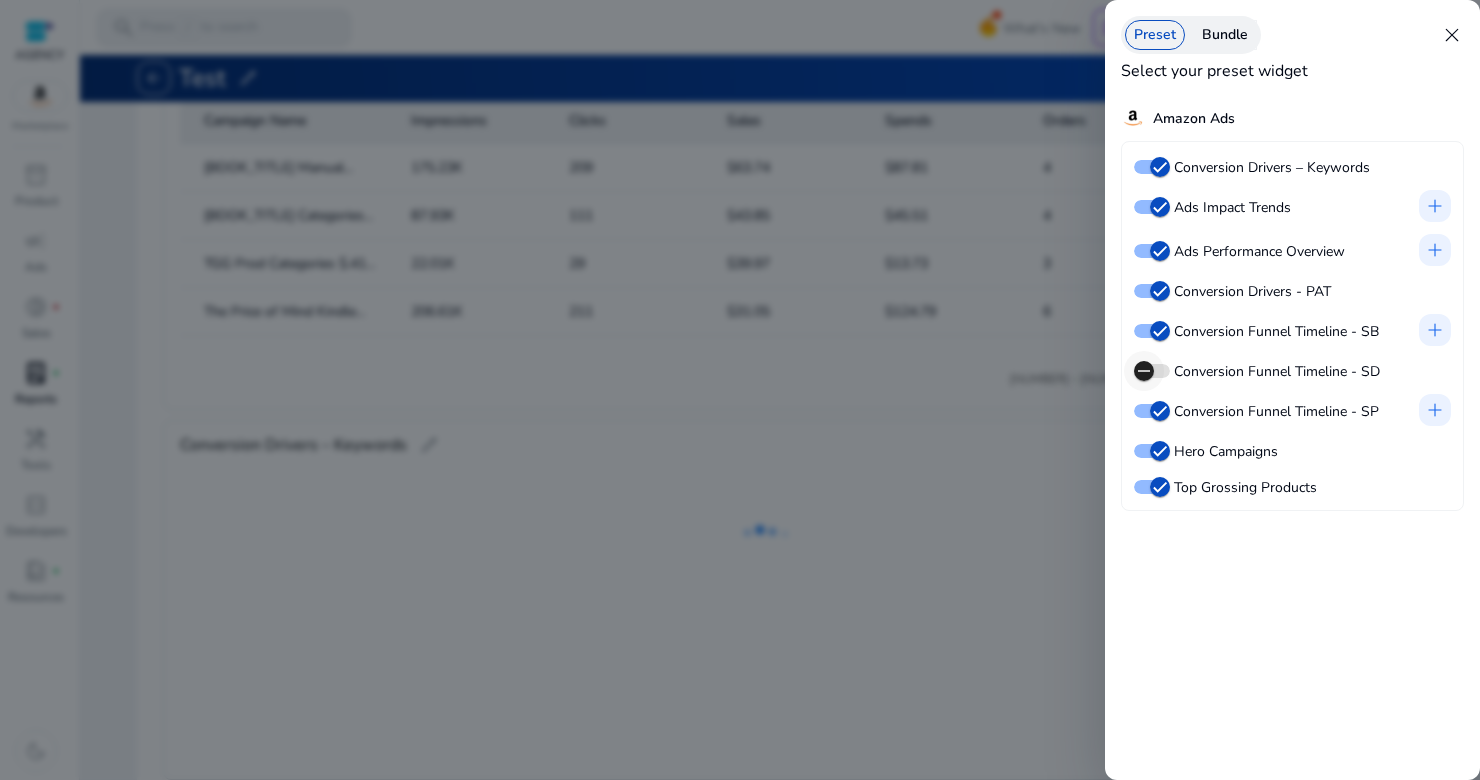 click 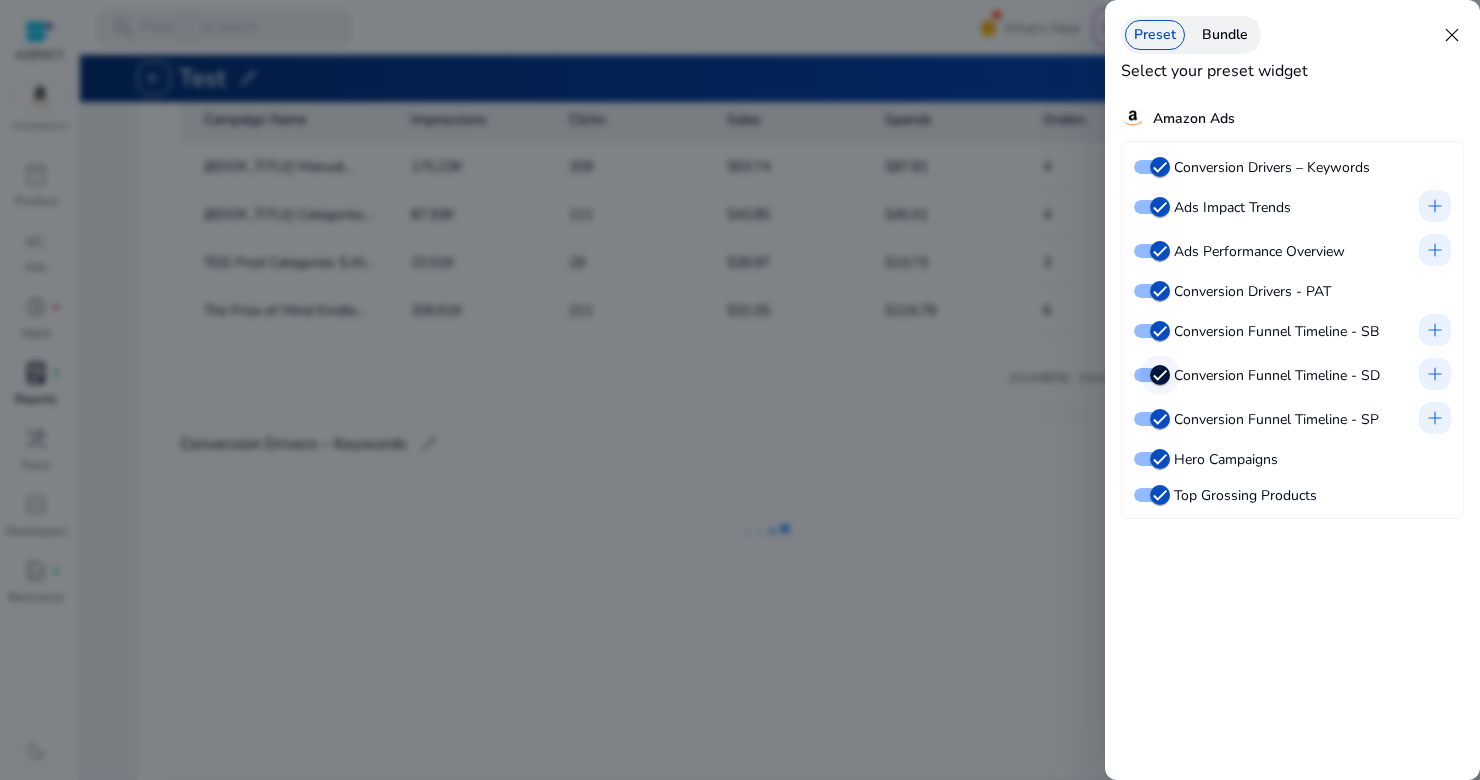 scroll, scrollTop: 2366, scrollLeft: 0, axis: vertical 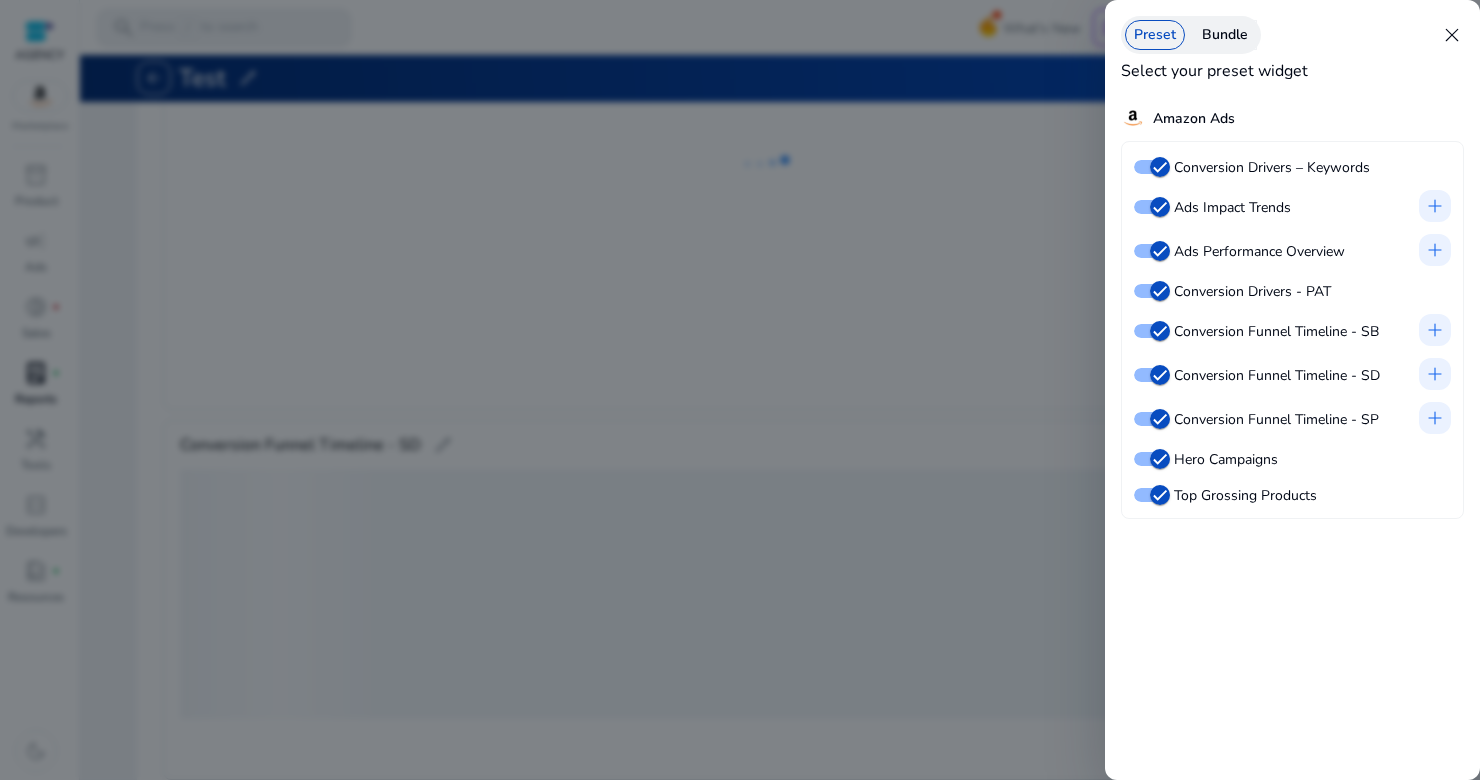 click on "close" at bounding box center [1452, 35] 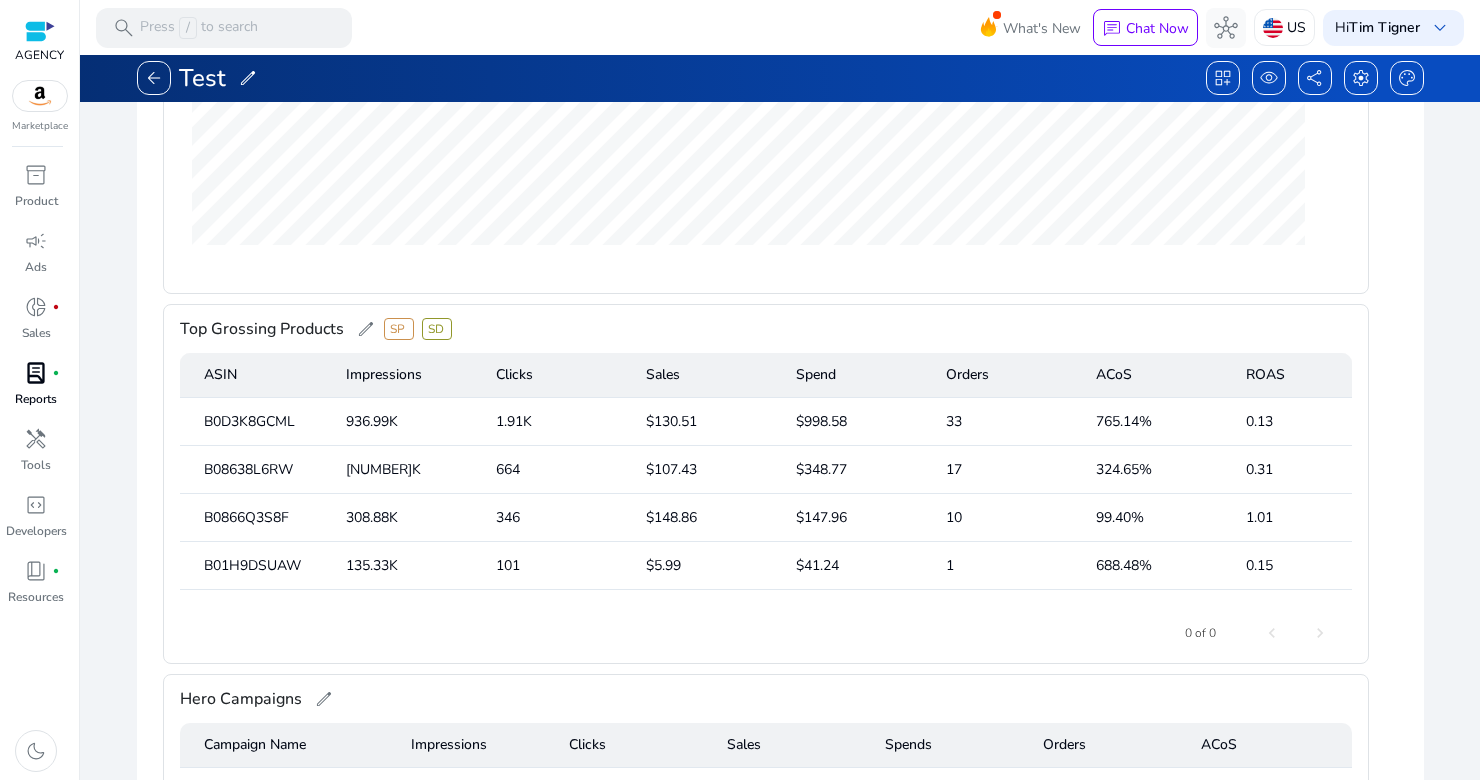 scroll, scrollTop: 1398, scrollLeft: 0, axis: vertical 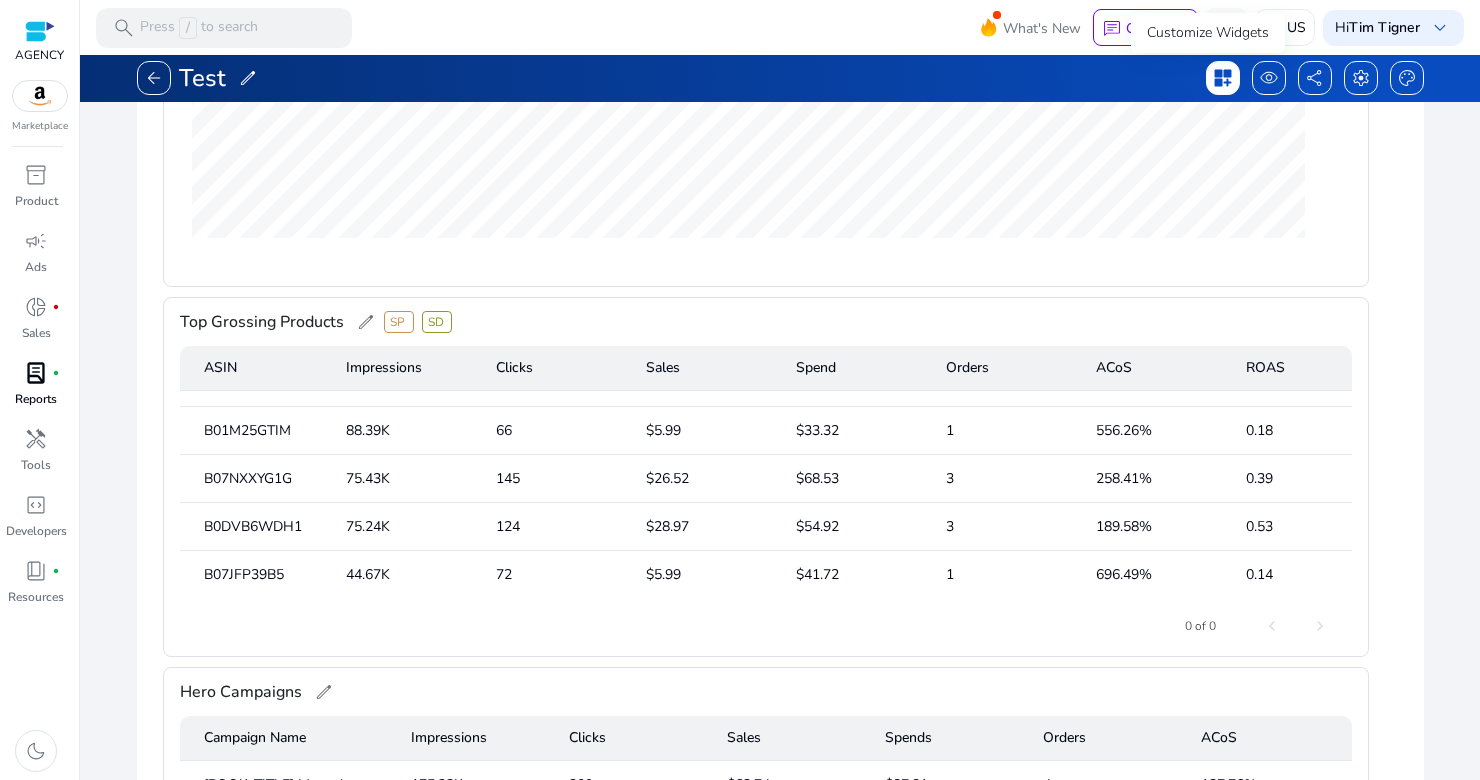 click on "dashboard_customize" 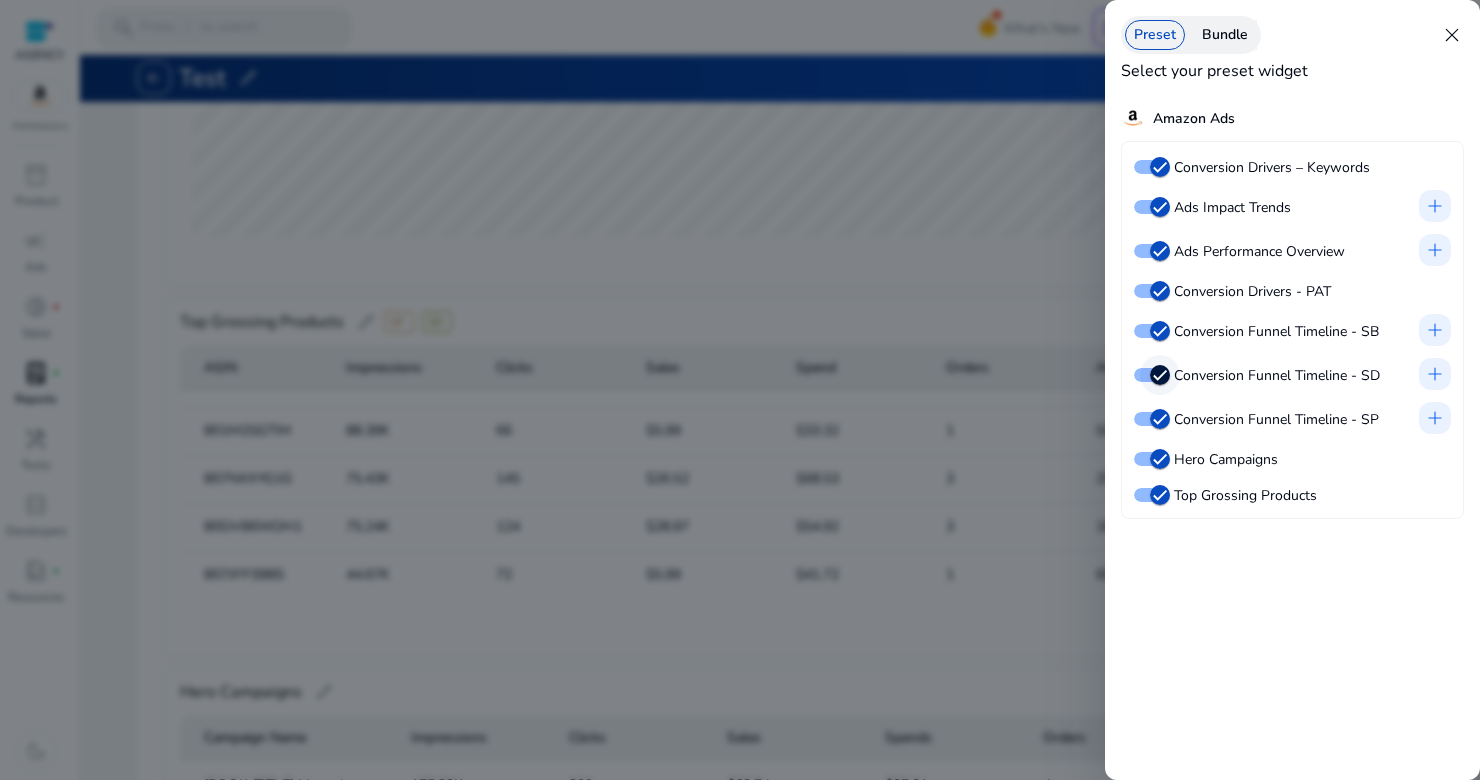 click 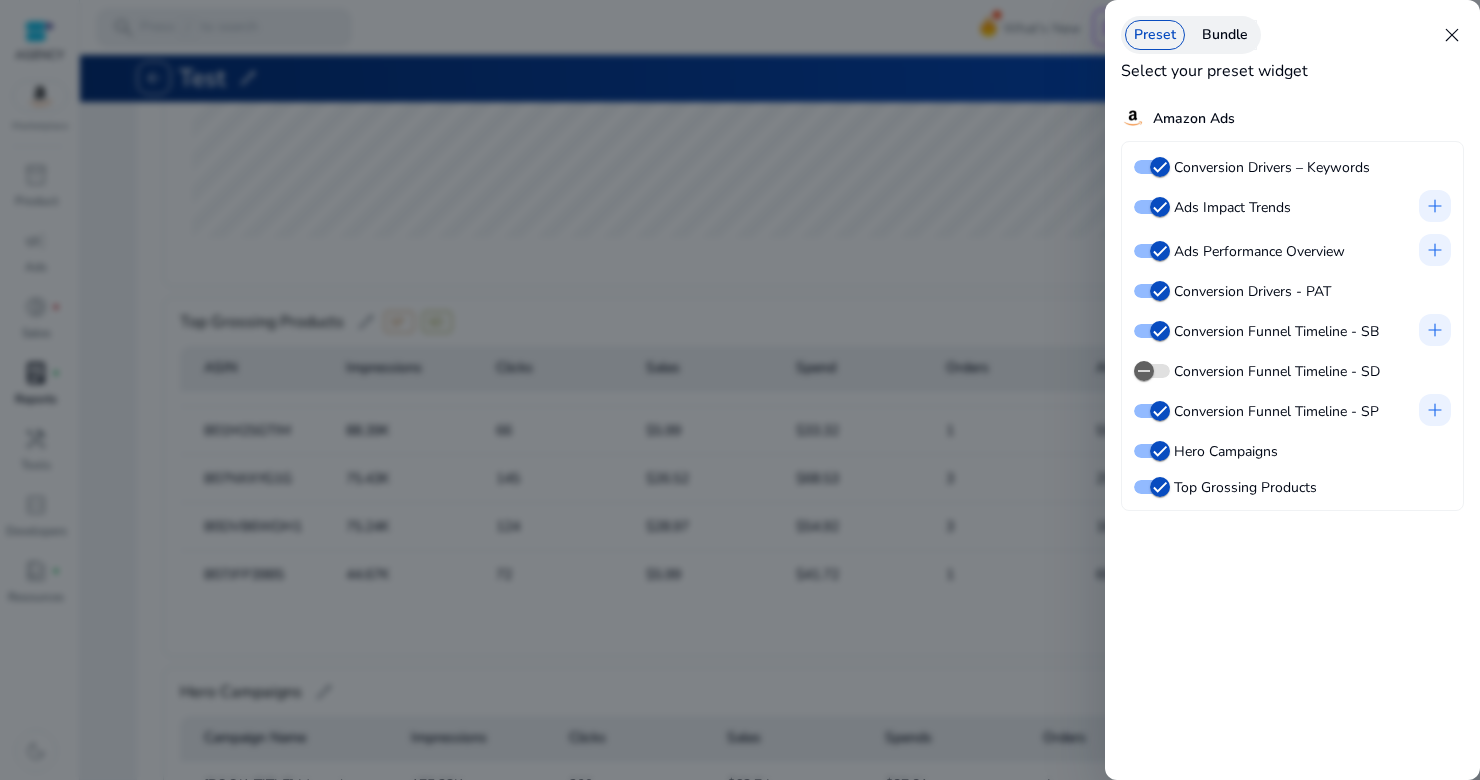 click on "close" at bounding box center (1452, 35) 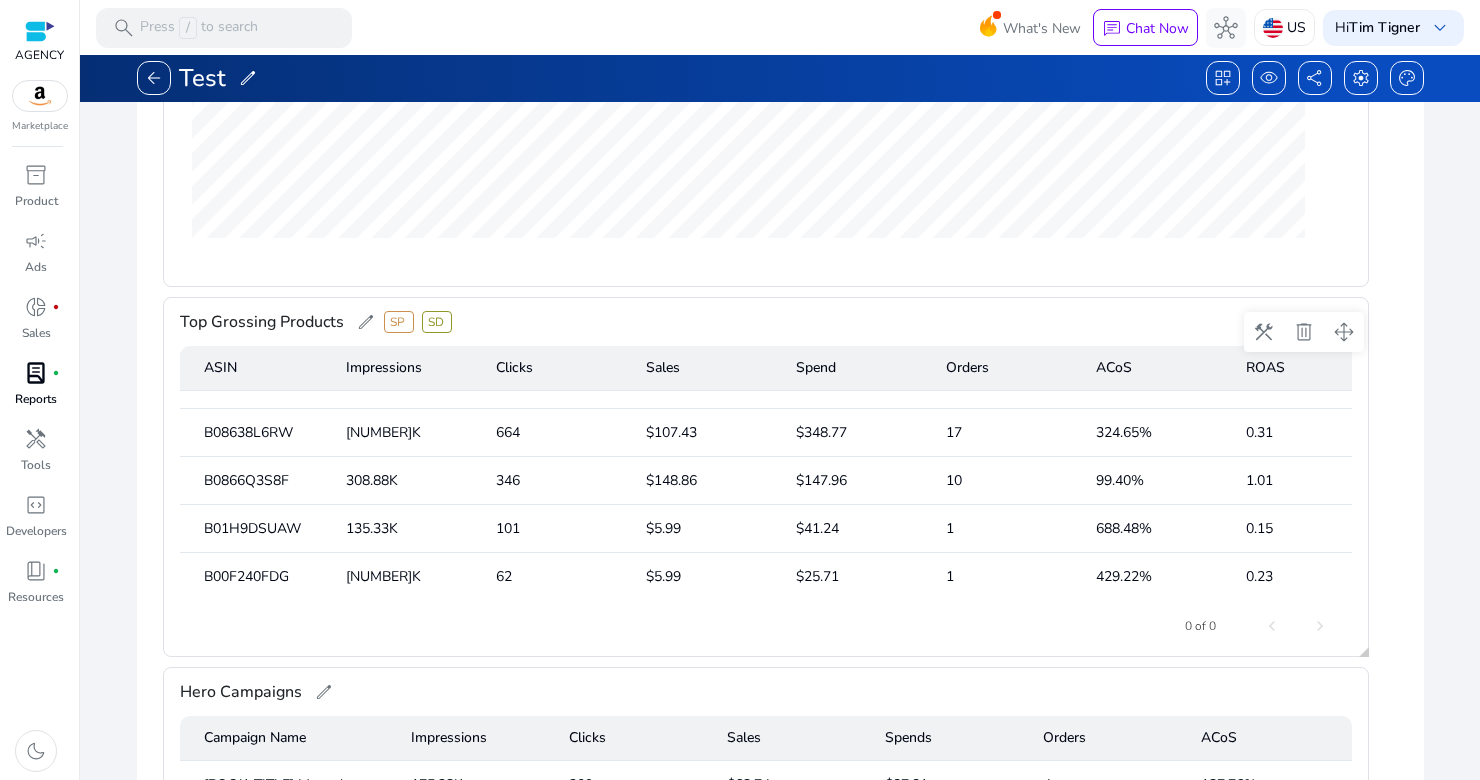 scroll, scrollTop: 0, scrollLeft: 0, axis: both 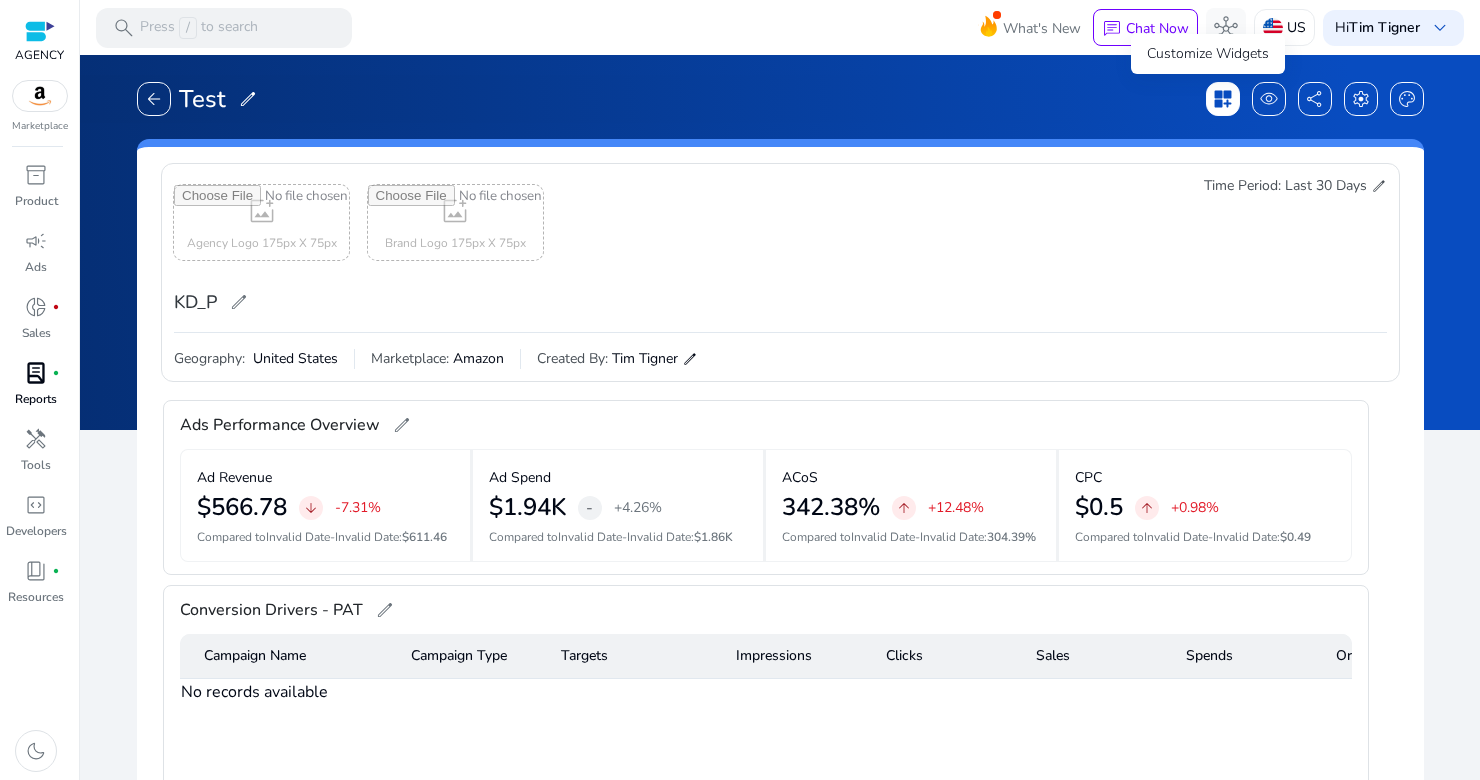 click on "dashboard_customize" 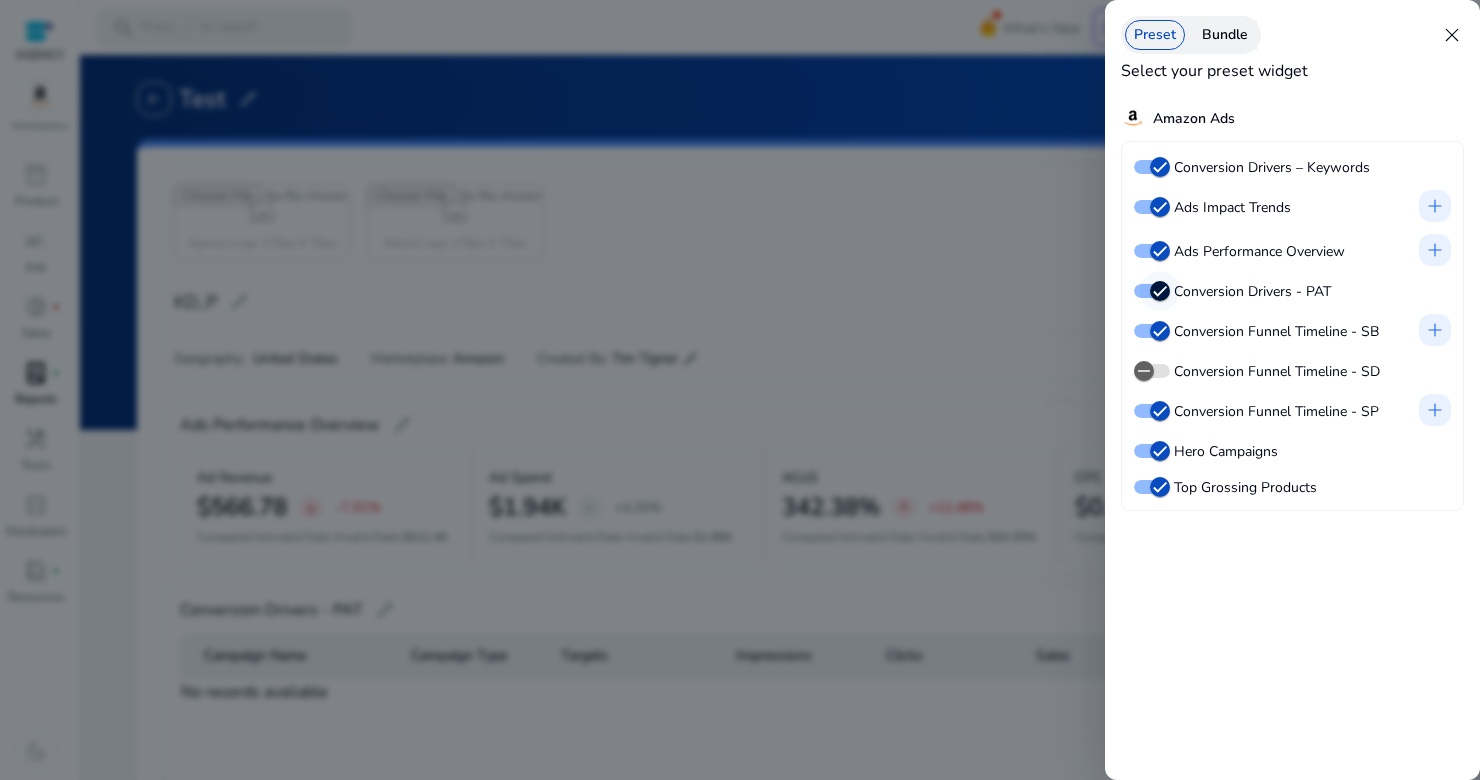 click 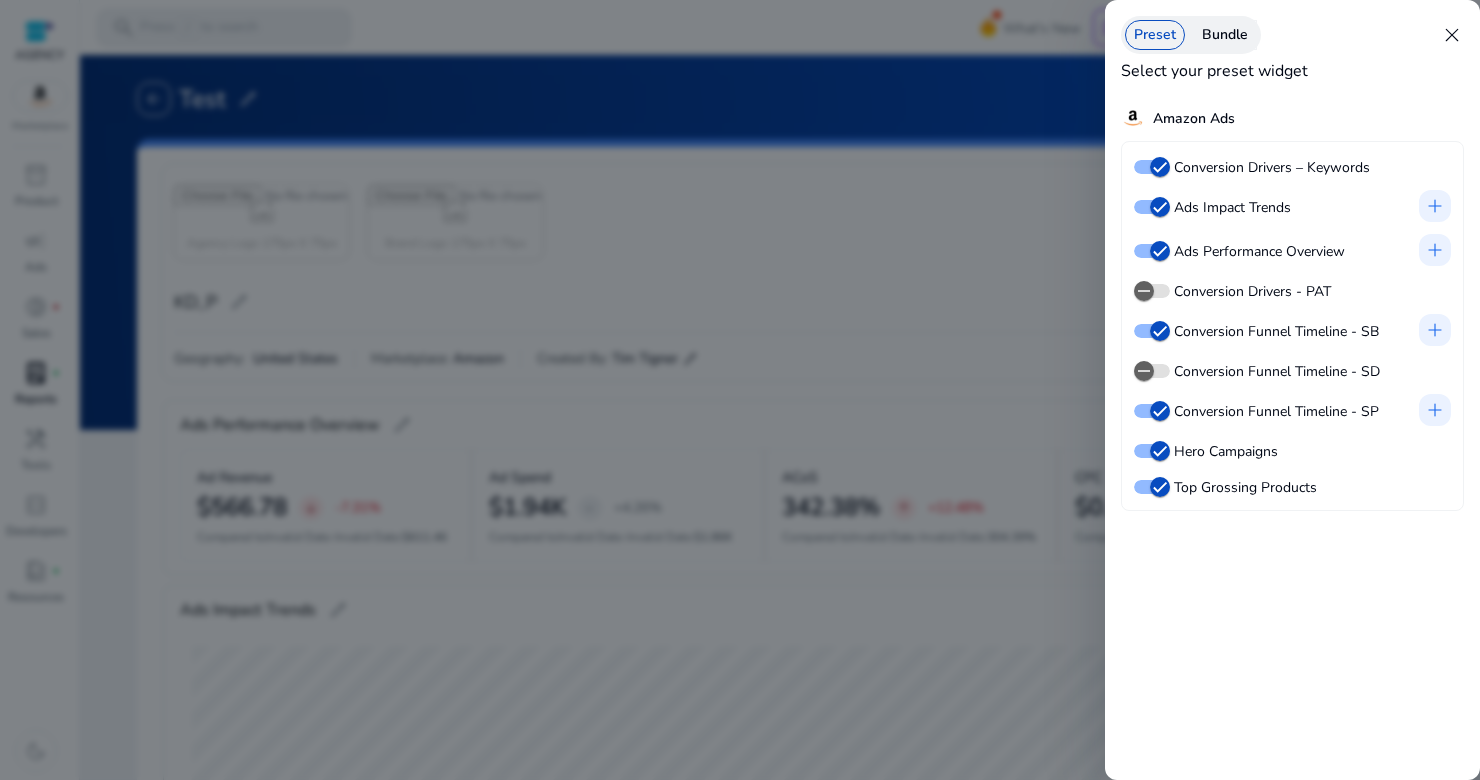 click on "close" at bounding box center [1452, 35] 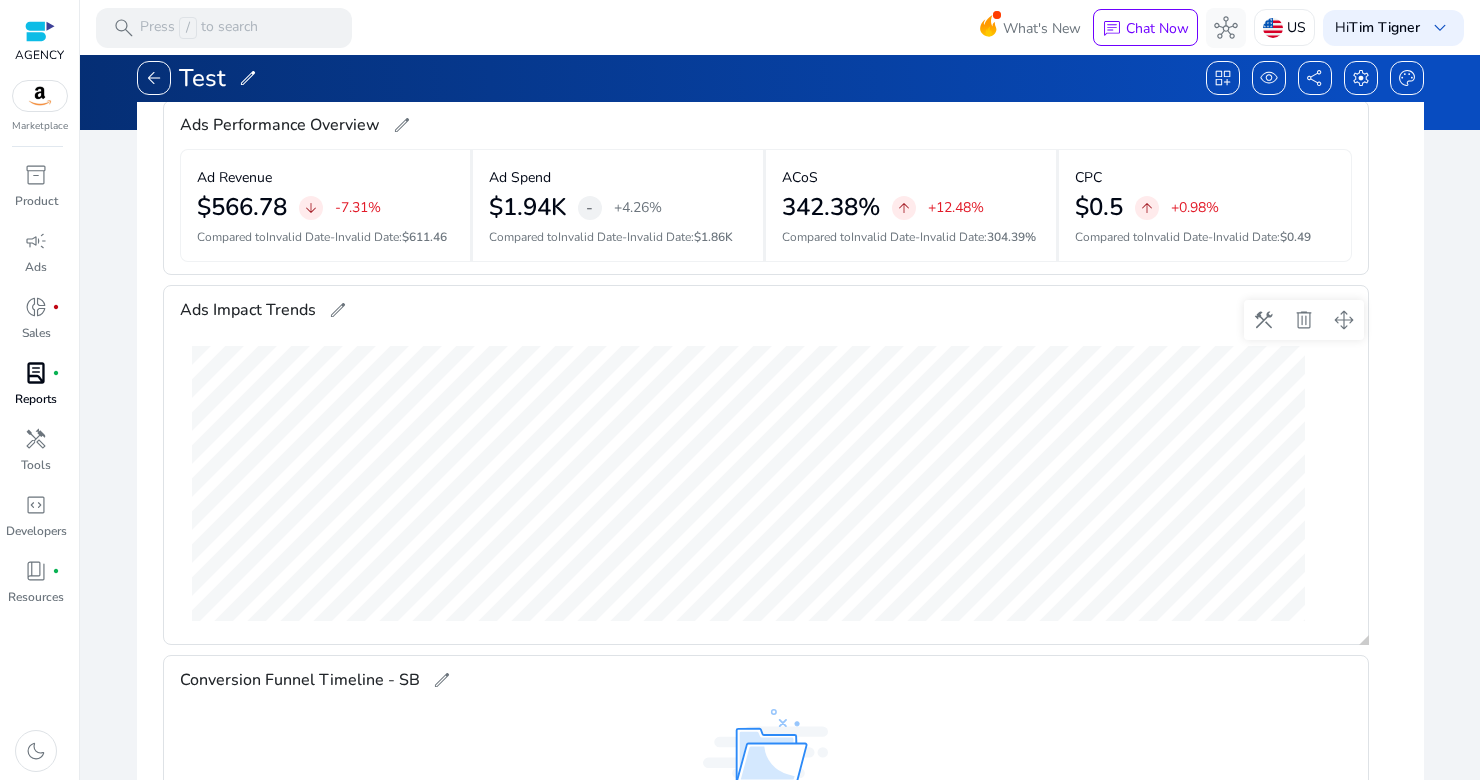 scroll, scrollTop: 334, scrollLeft: 0, axis: vertical 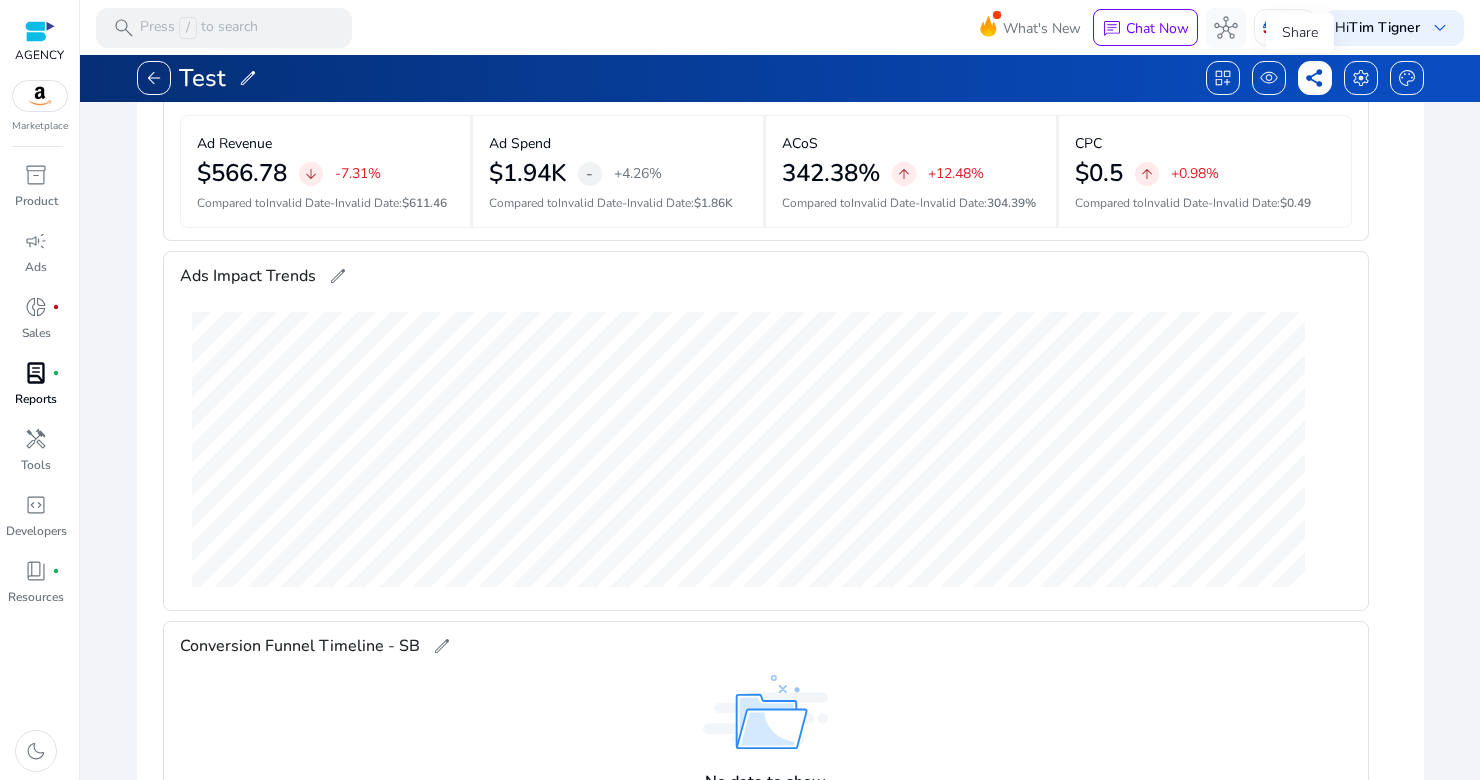 click on "share" 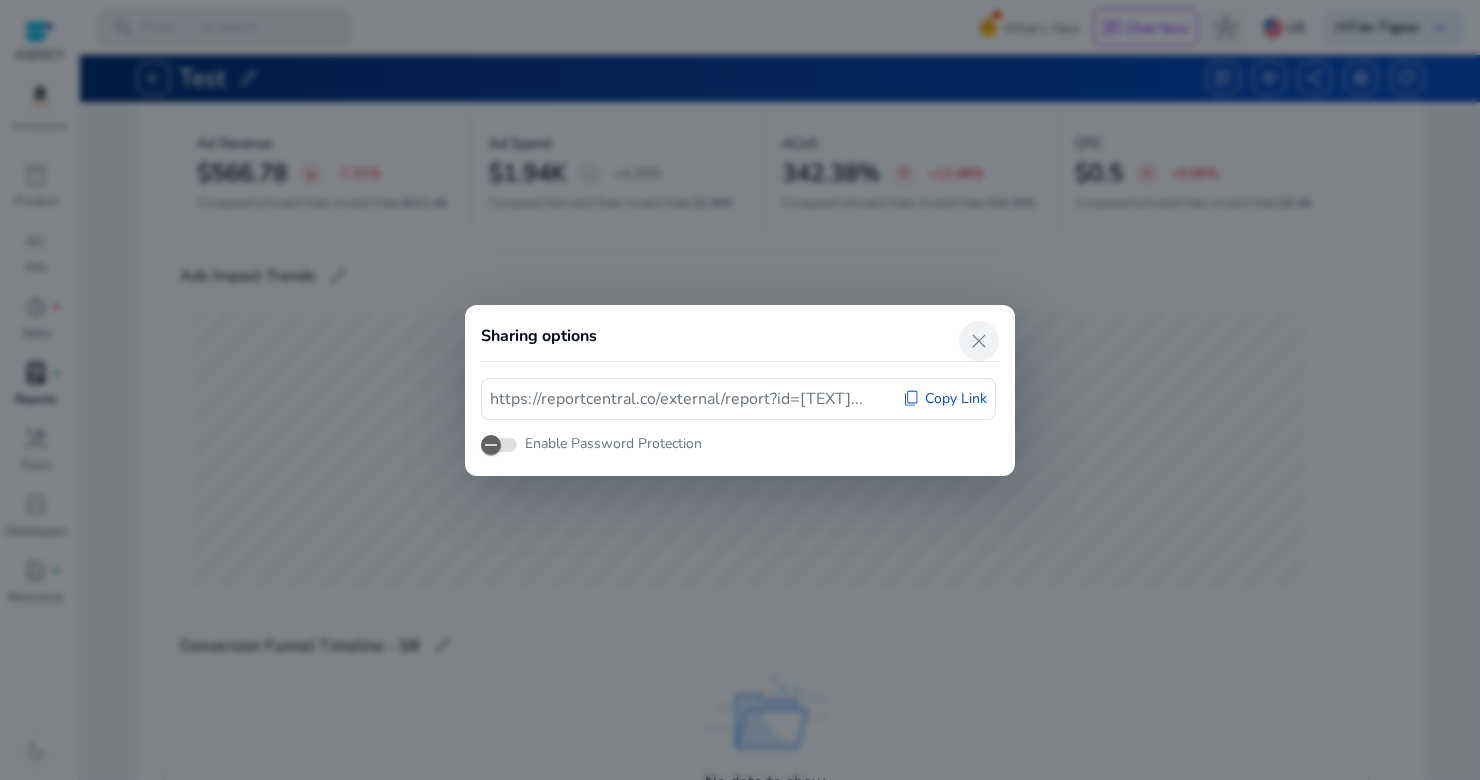 click on "close" at bounding box center (979, 341) 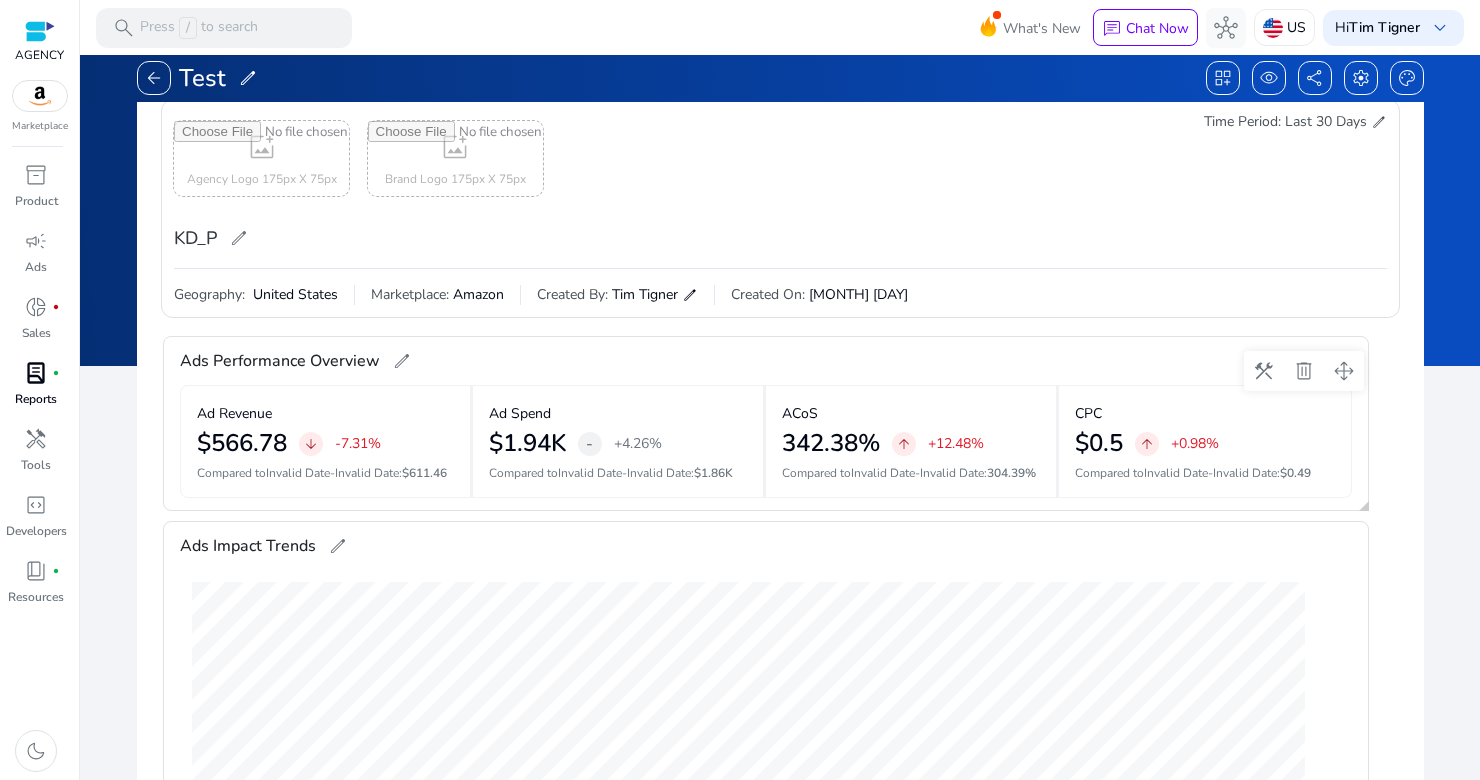 scroll, scrollTop: 0, scrollLeft: 0, axis: both 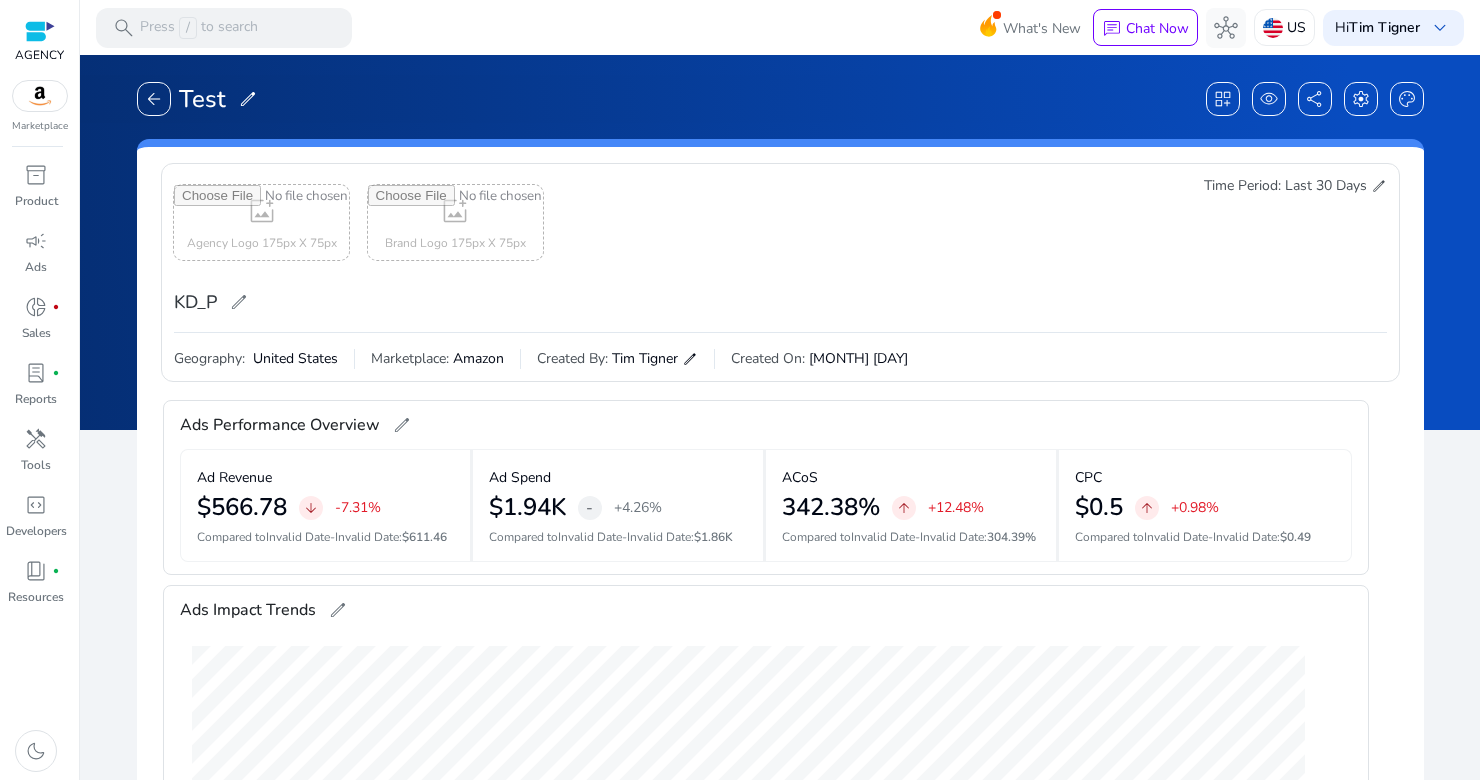 click on "edit" 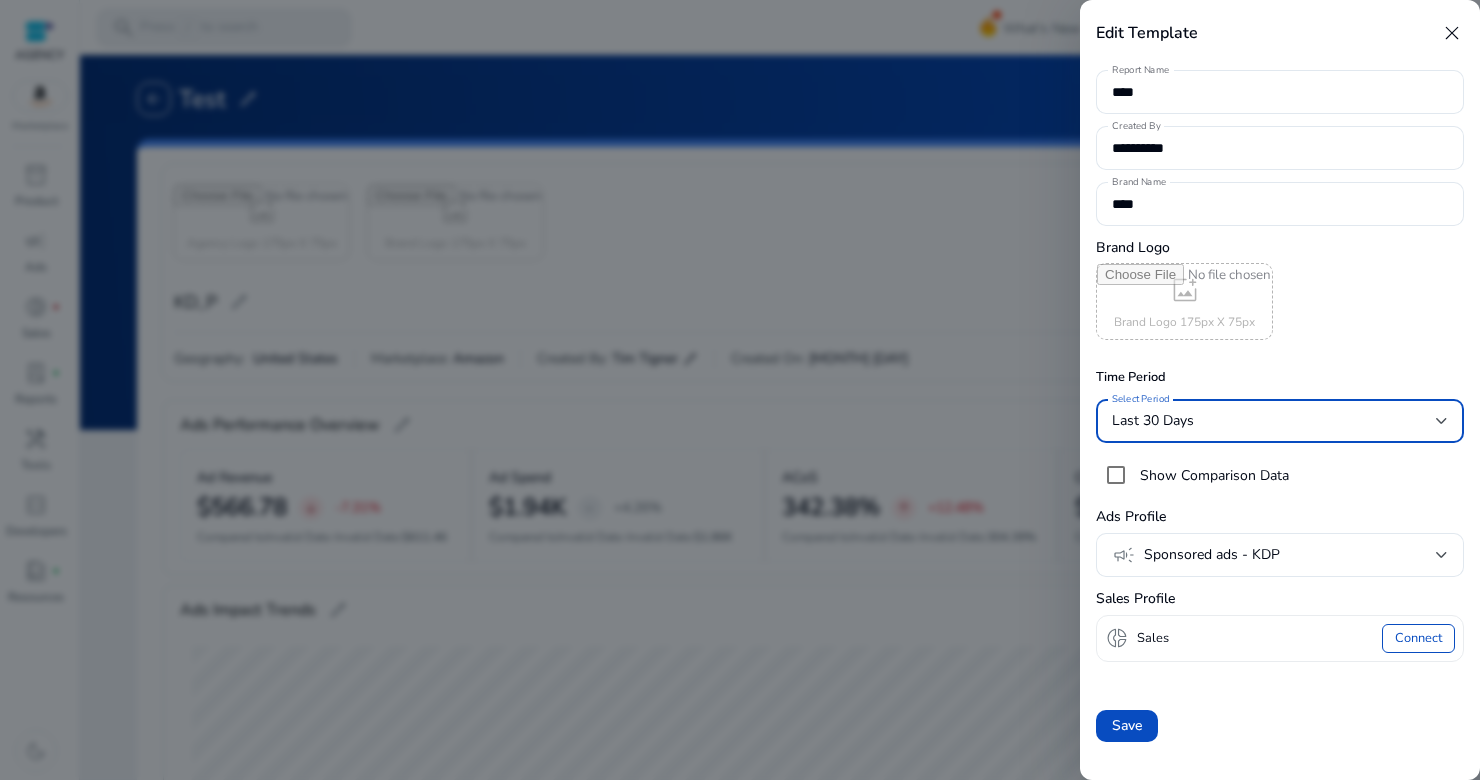 click at bounding box center [1442, 421] 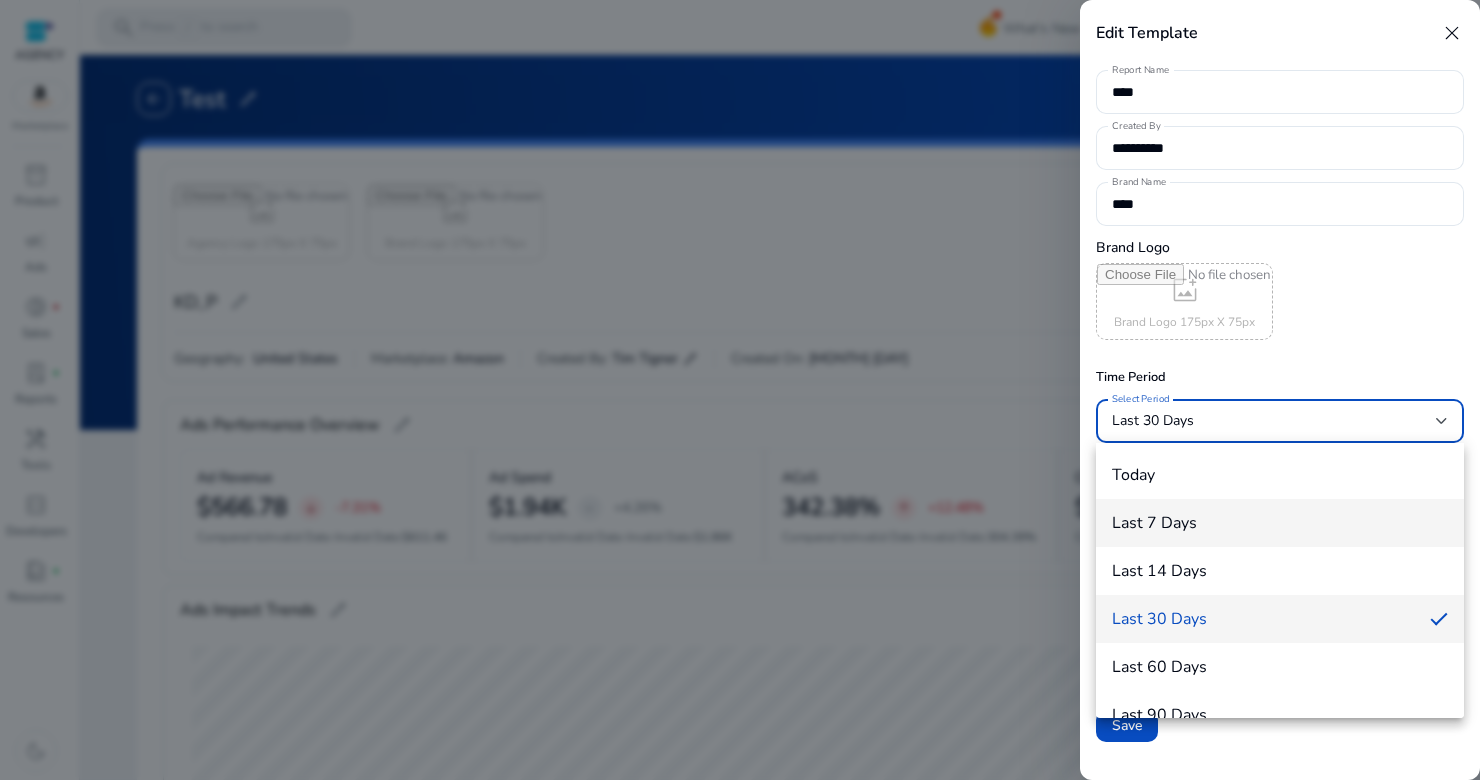 click on "Last 7 Days" at bounding box center (1280, 523) 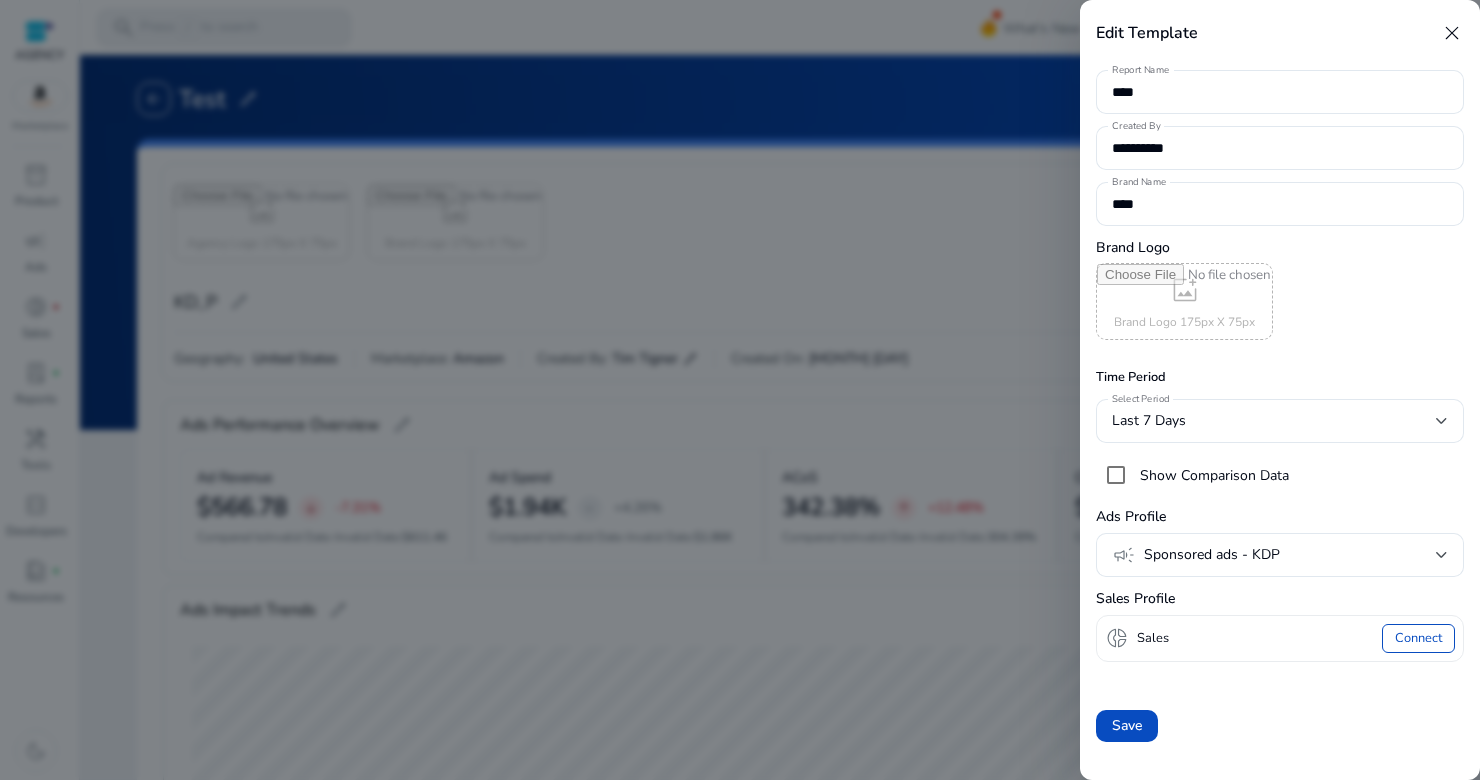 click on "Connect" at bounding box center [1418, 638] 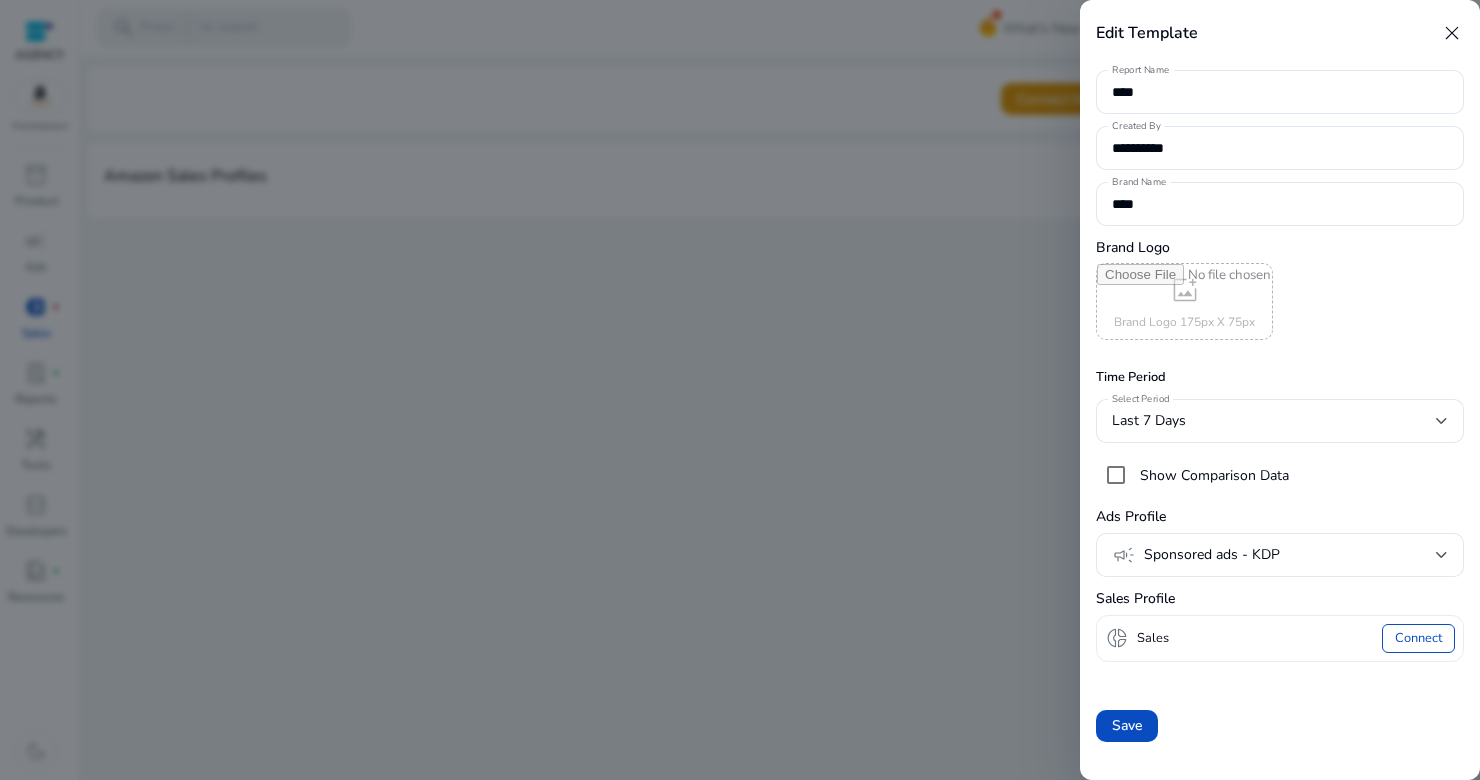 click on "close" at bounding box center (1452, 33) 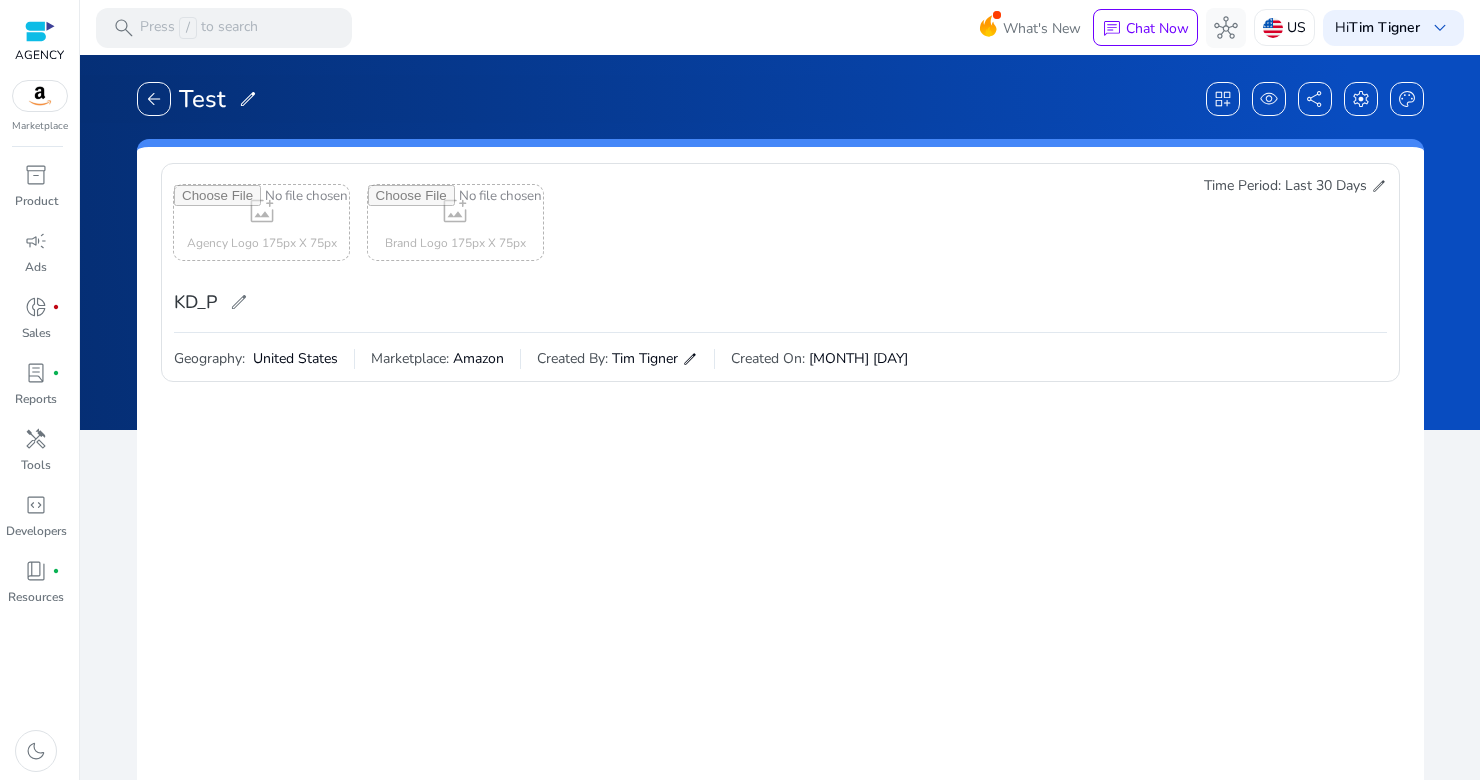 scroll, scrollTop: 0, scrollLeft: 0, axis: both 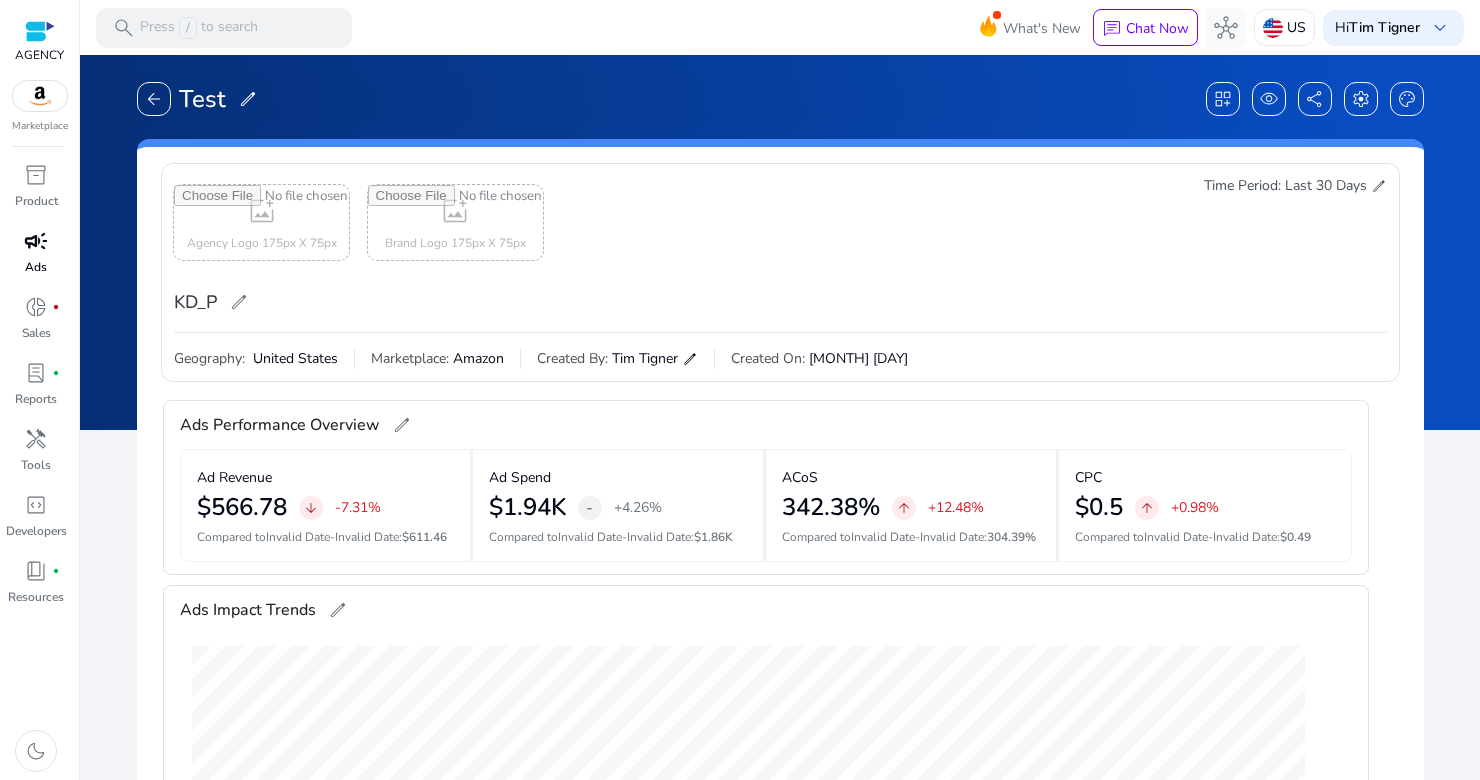 click on "Ads" at bounding box center (36, 267) 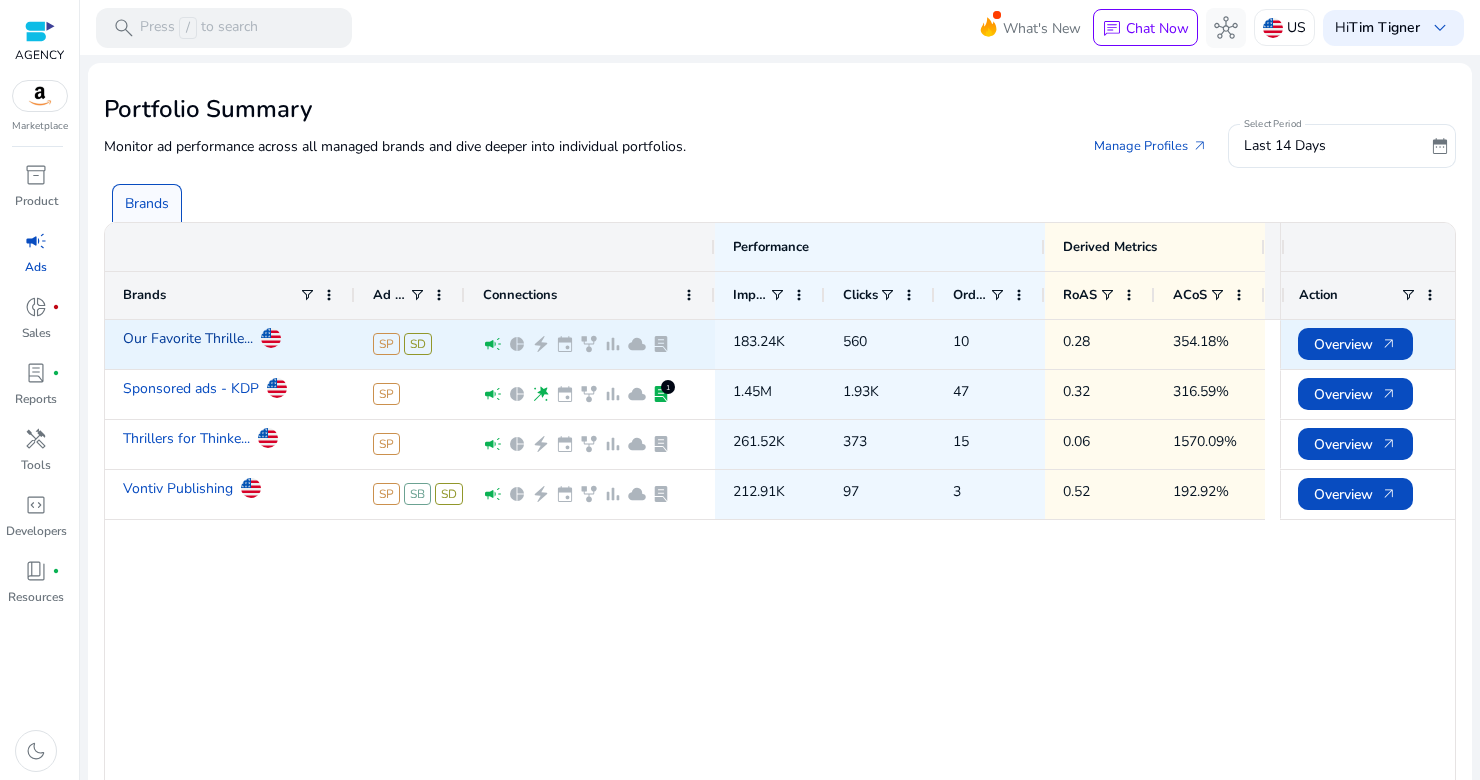 click on "Our Favorite Thrille..." 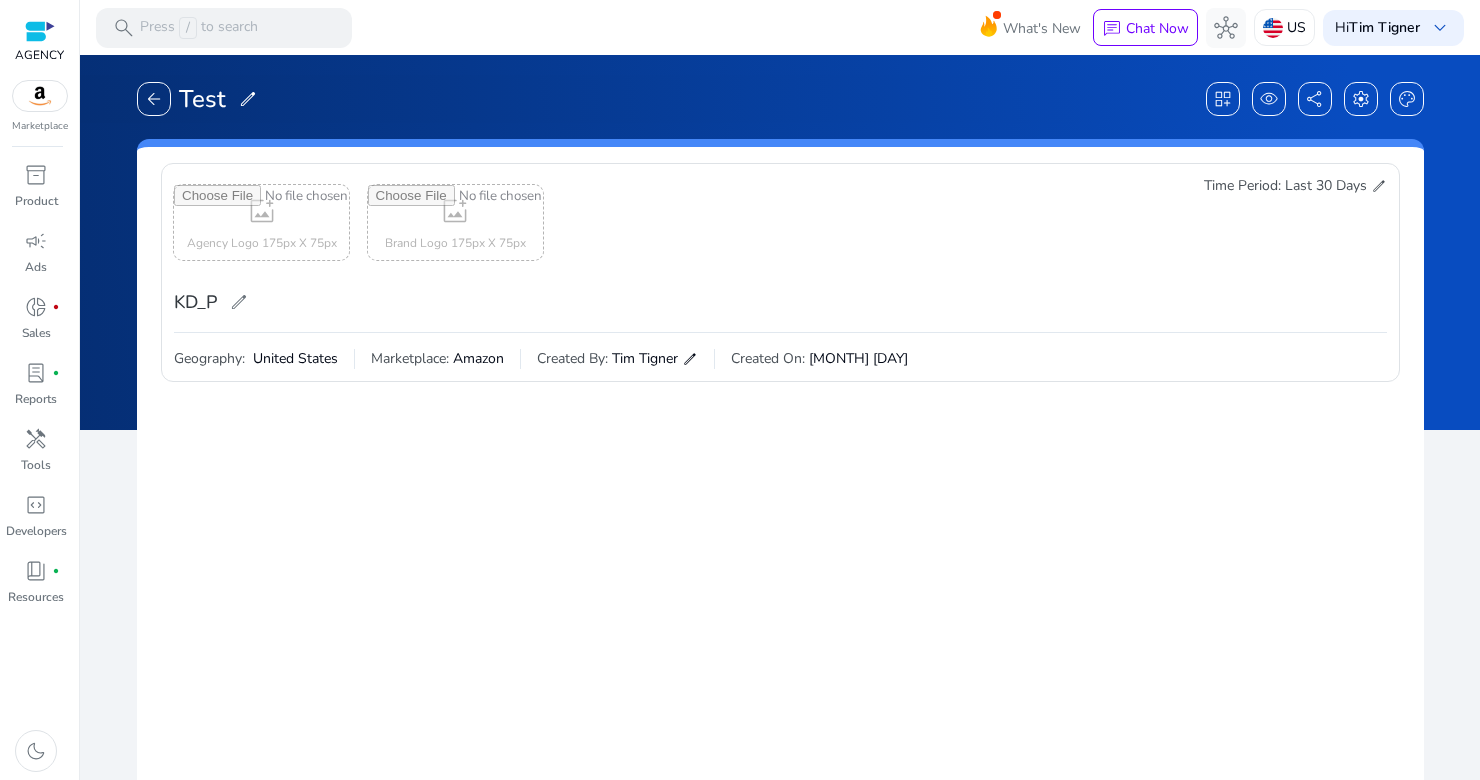 scroll, scrollTop: 0, scrollLeft: 2, axis: horizontal 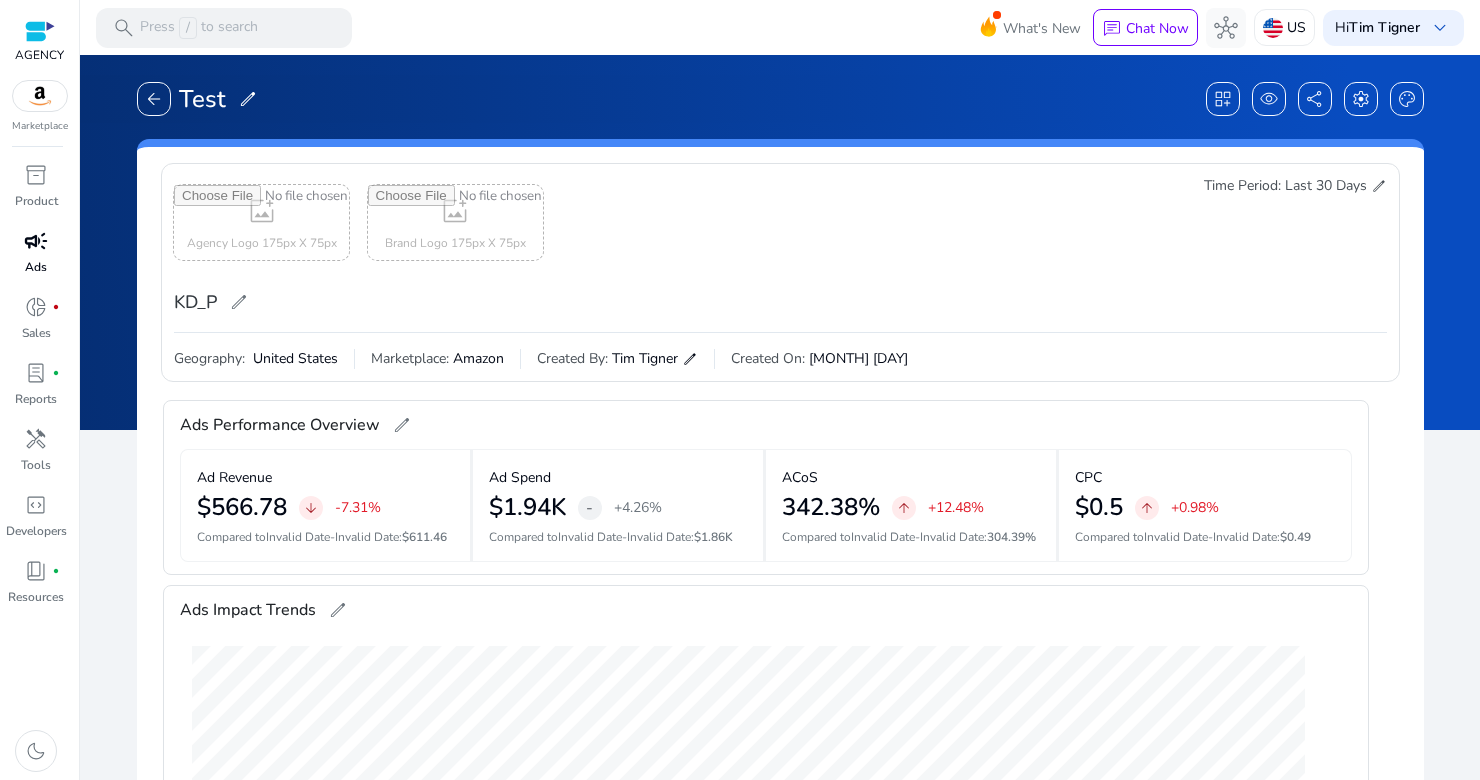click on "campaign" at bounding box center (36, 241) 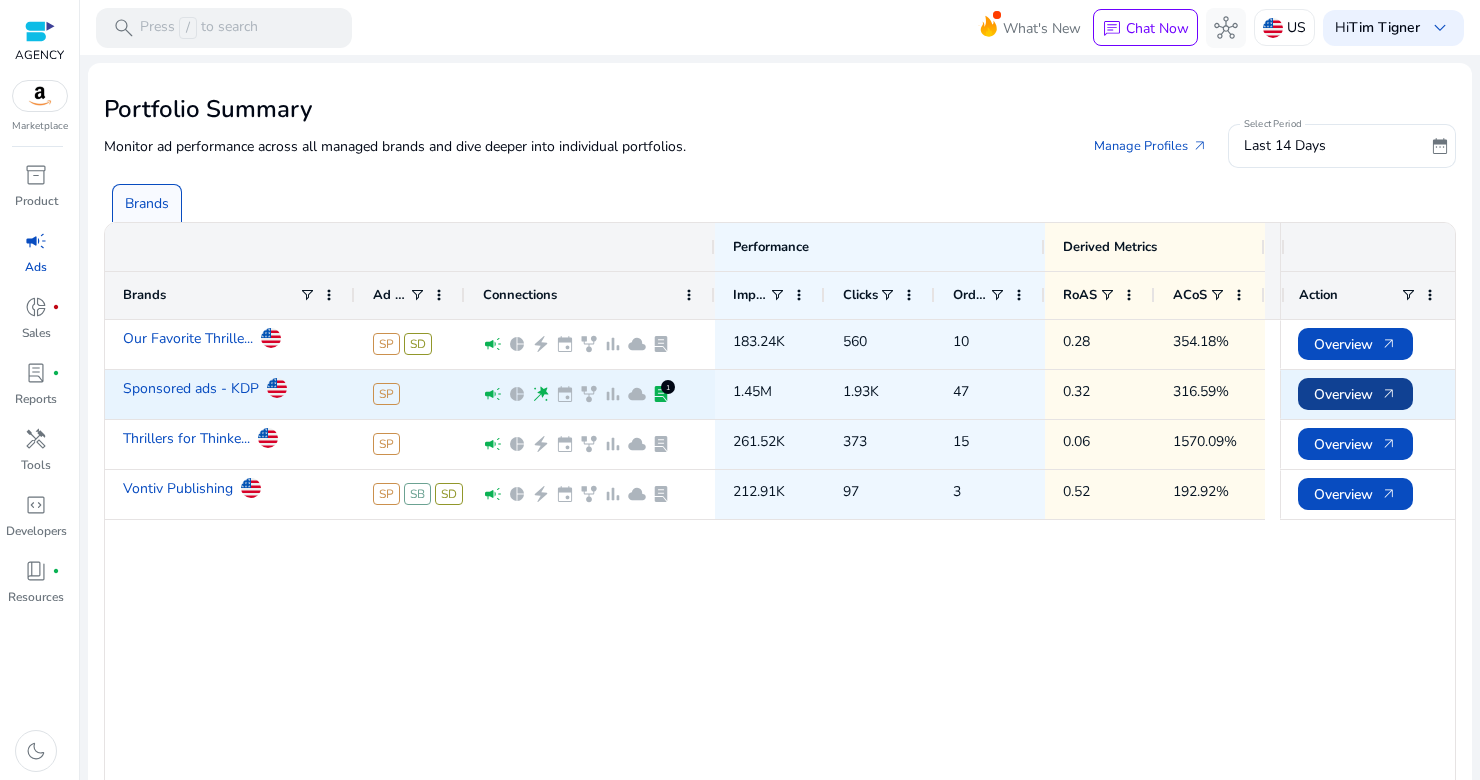 click on "Overview   arrow_outward" 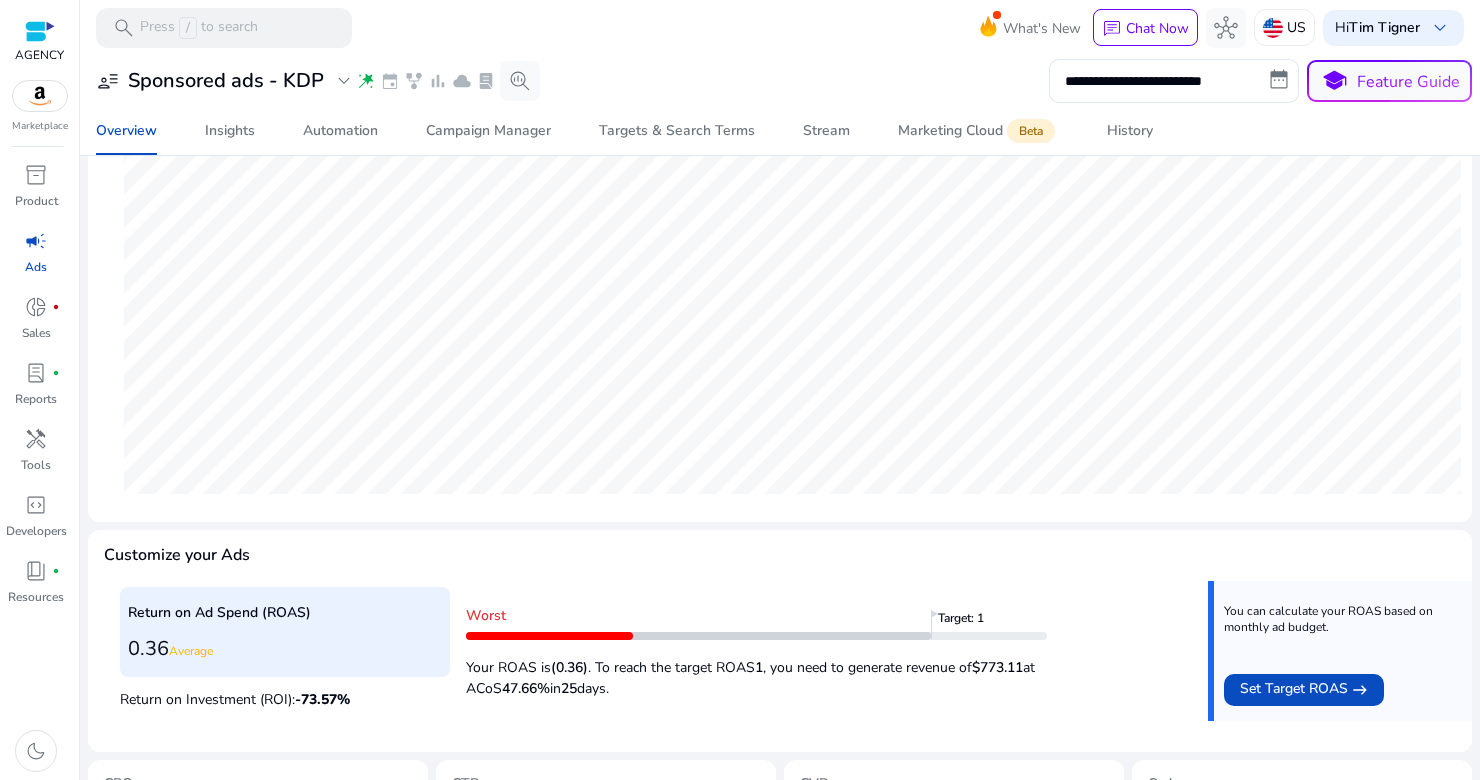 scroll, scrollTop: 340, scrollLeft: 0, axis: vertical 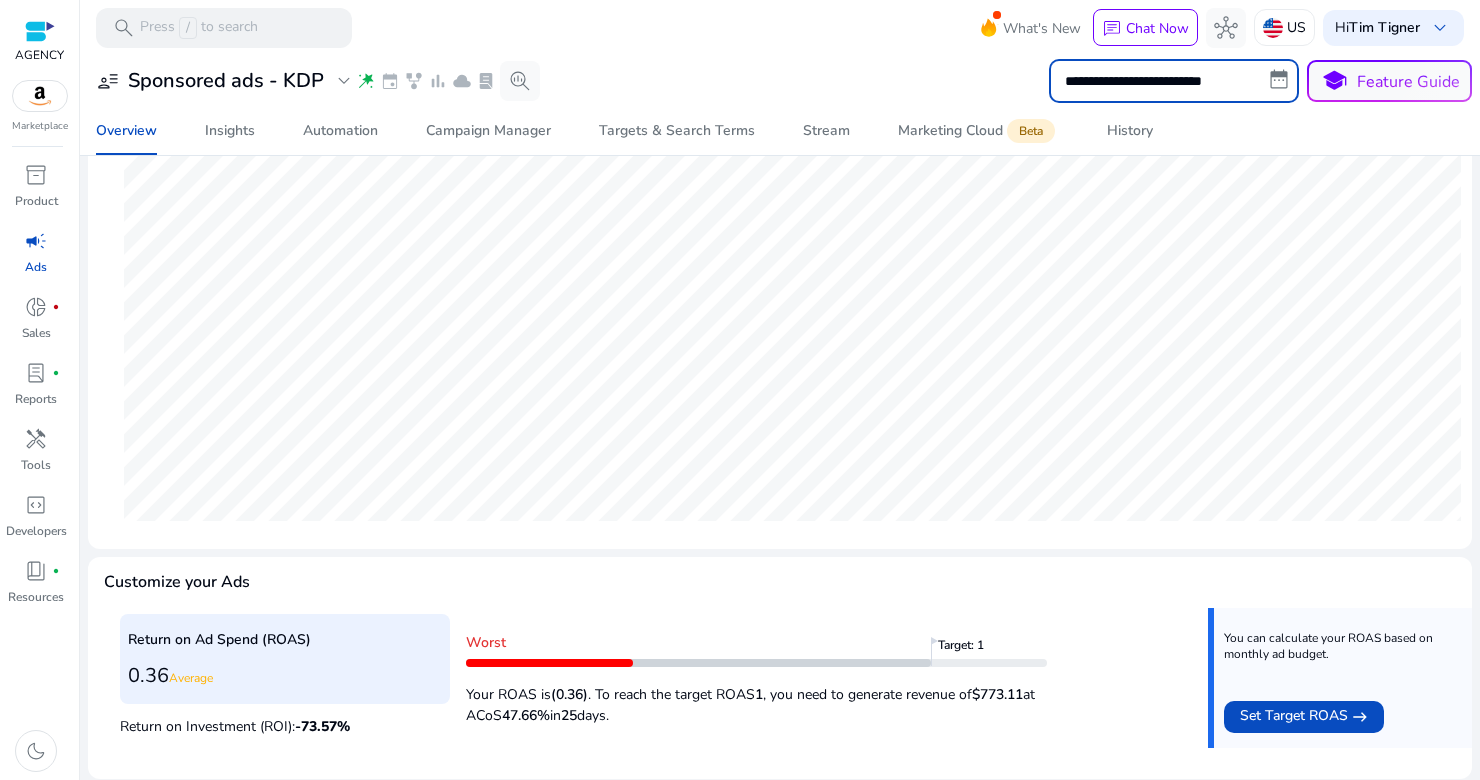click on "**********" at bounding box center [1174, 81] 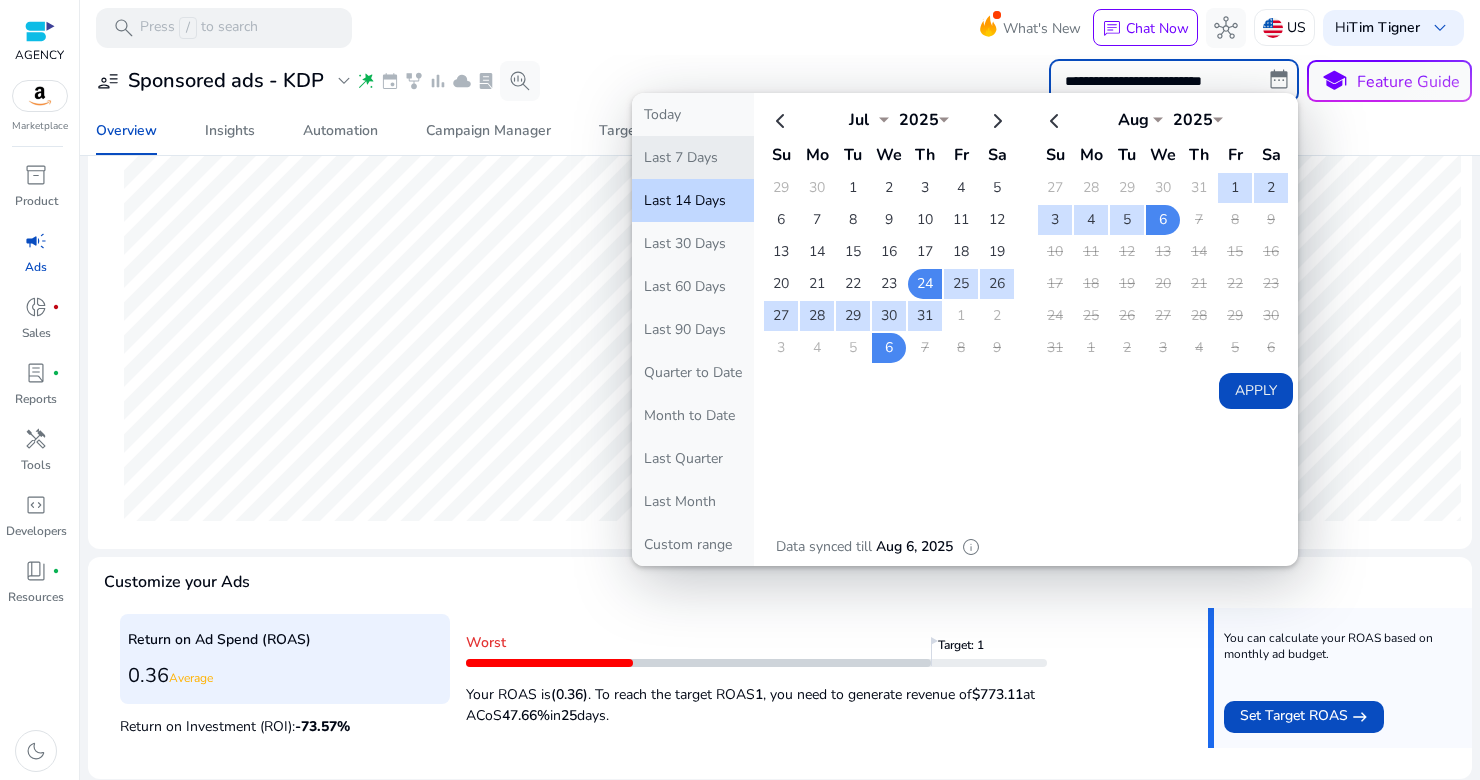 click on "Last 7 Days" 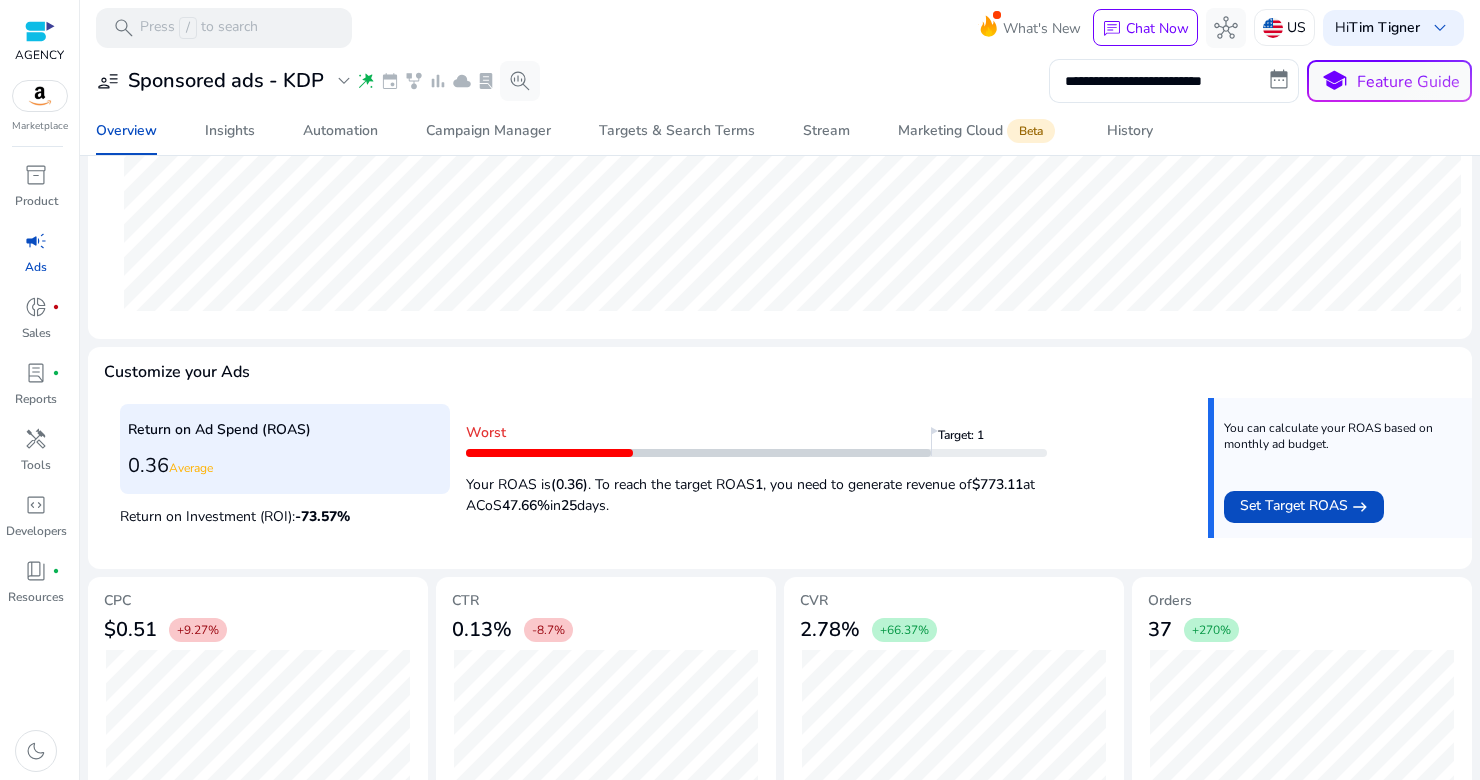 scroll, scrollTop: 551, scrollLeft: 0, axis: vertical 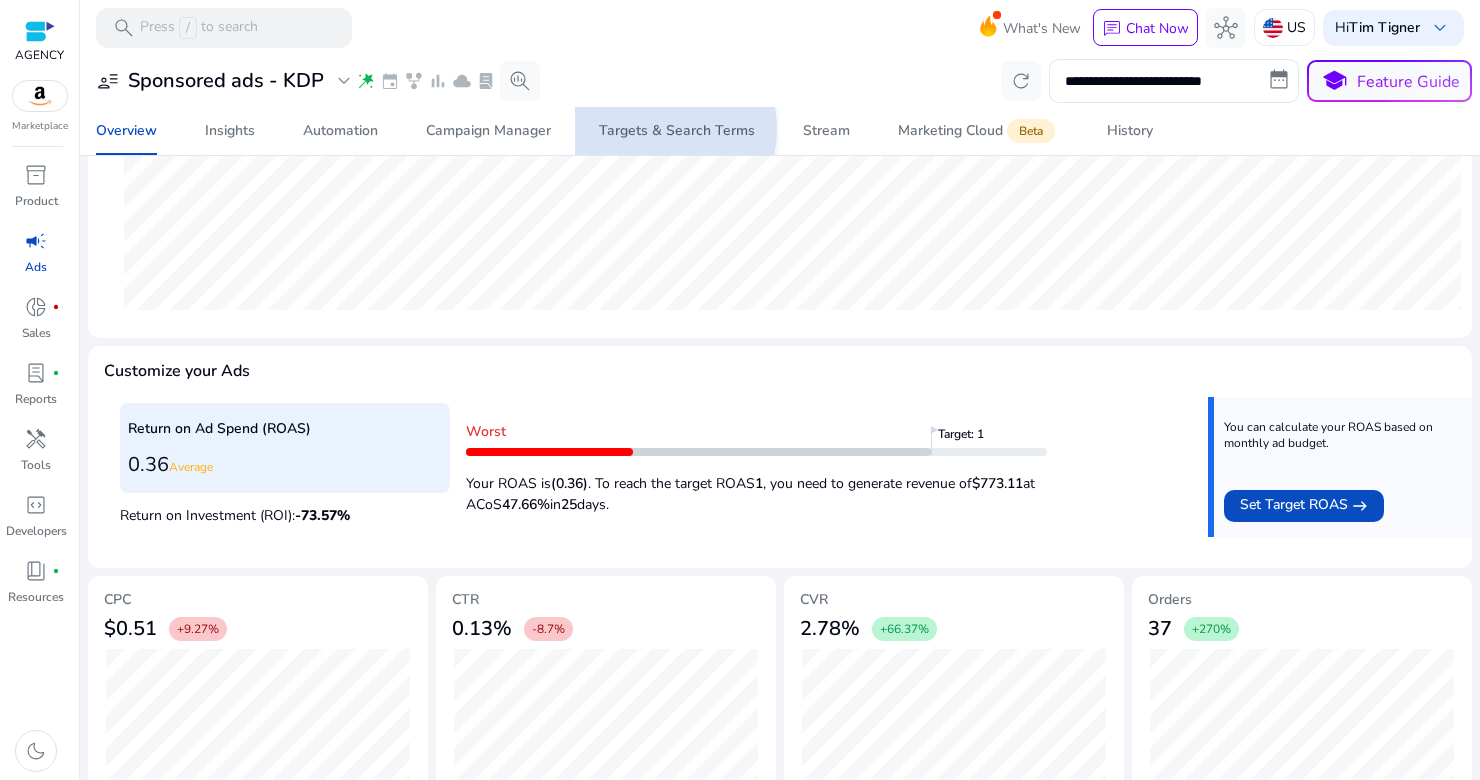click on "Targets & Search Terms" at bounding box center [677, 131] 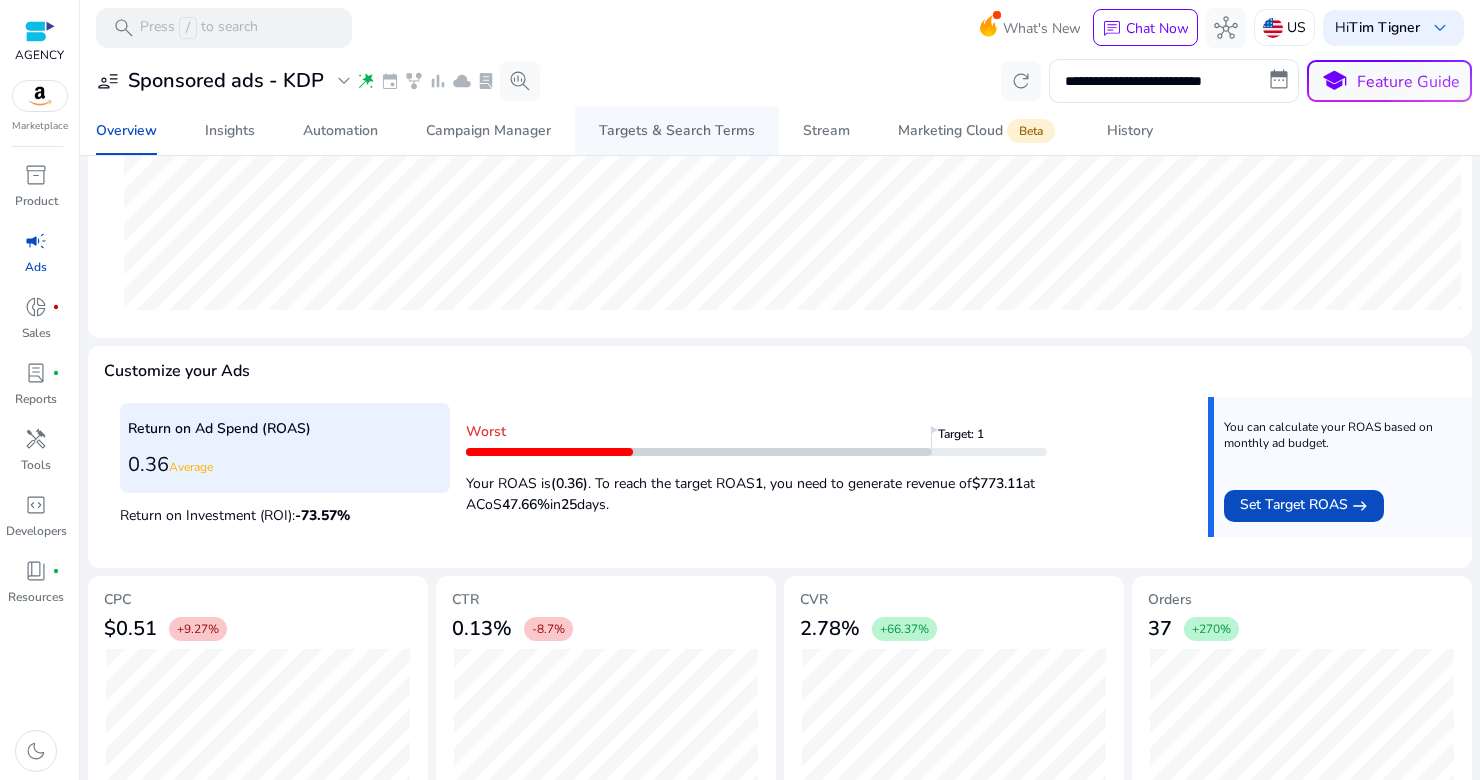 scroll, scrollTop: 0, scrollLeft: 0, axis: both 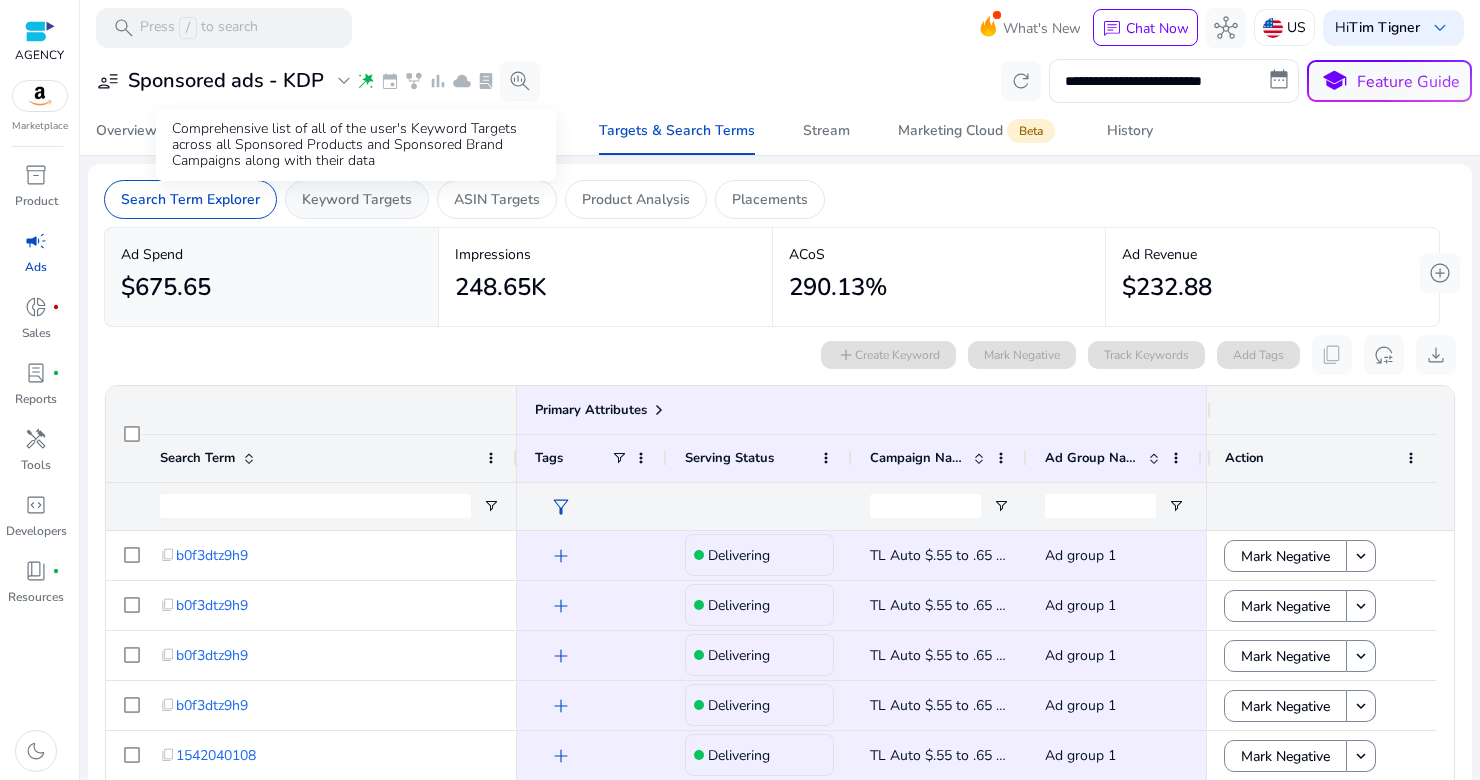 click on "Keyword Targets" 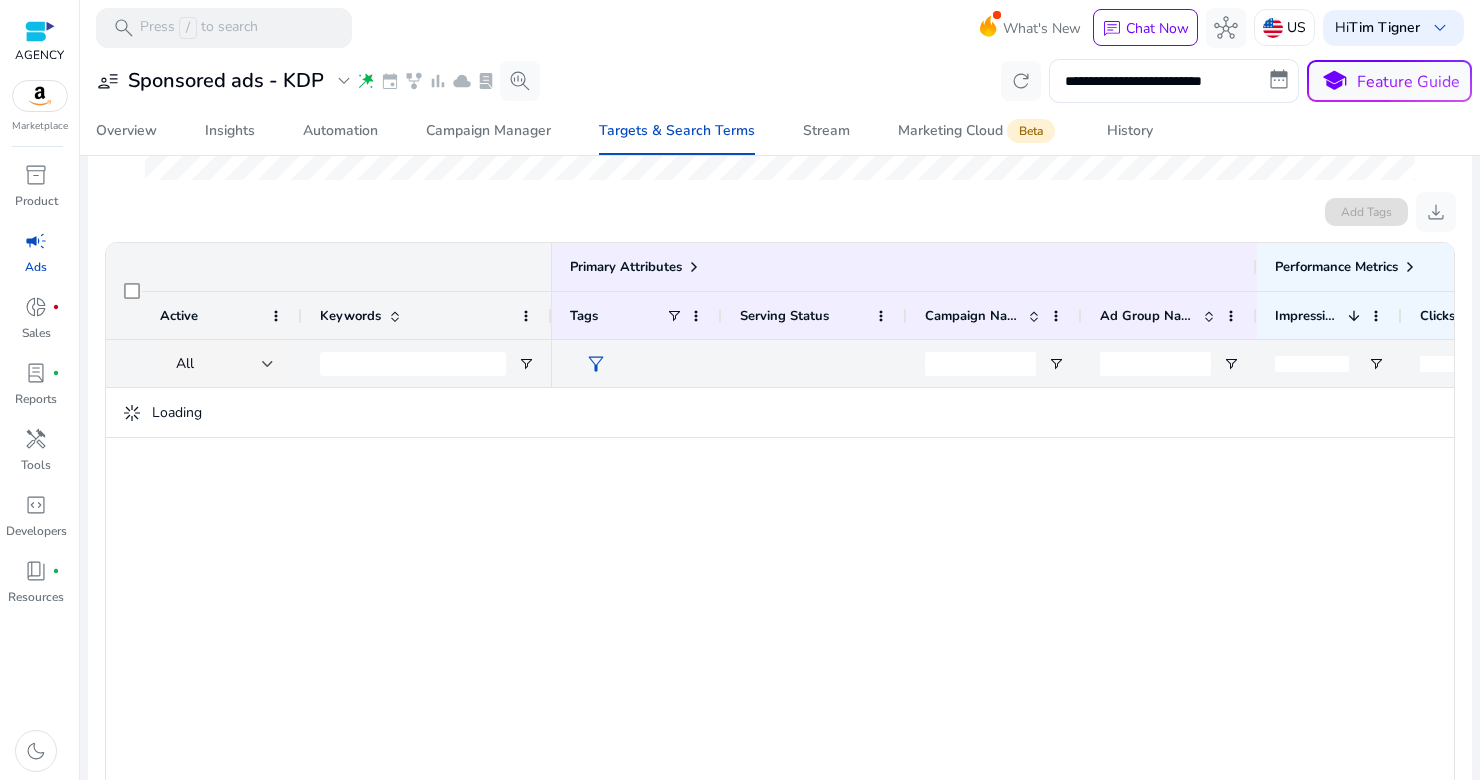 scroll, scrollTop: 599, scrollLeft: 0, axis: vertical 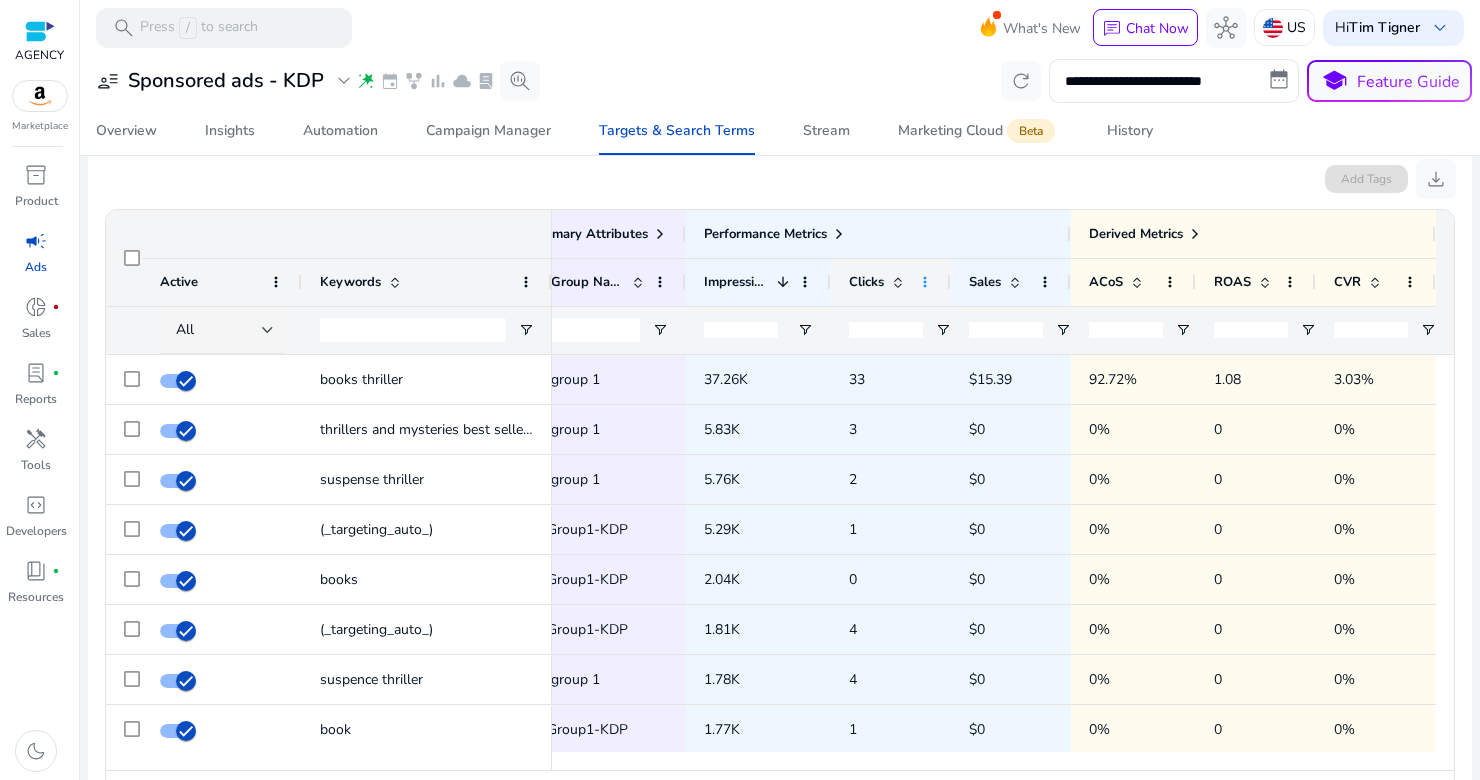 click 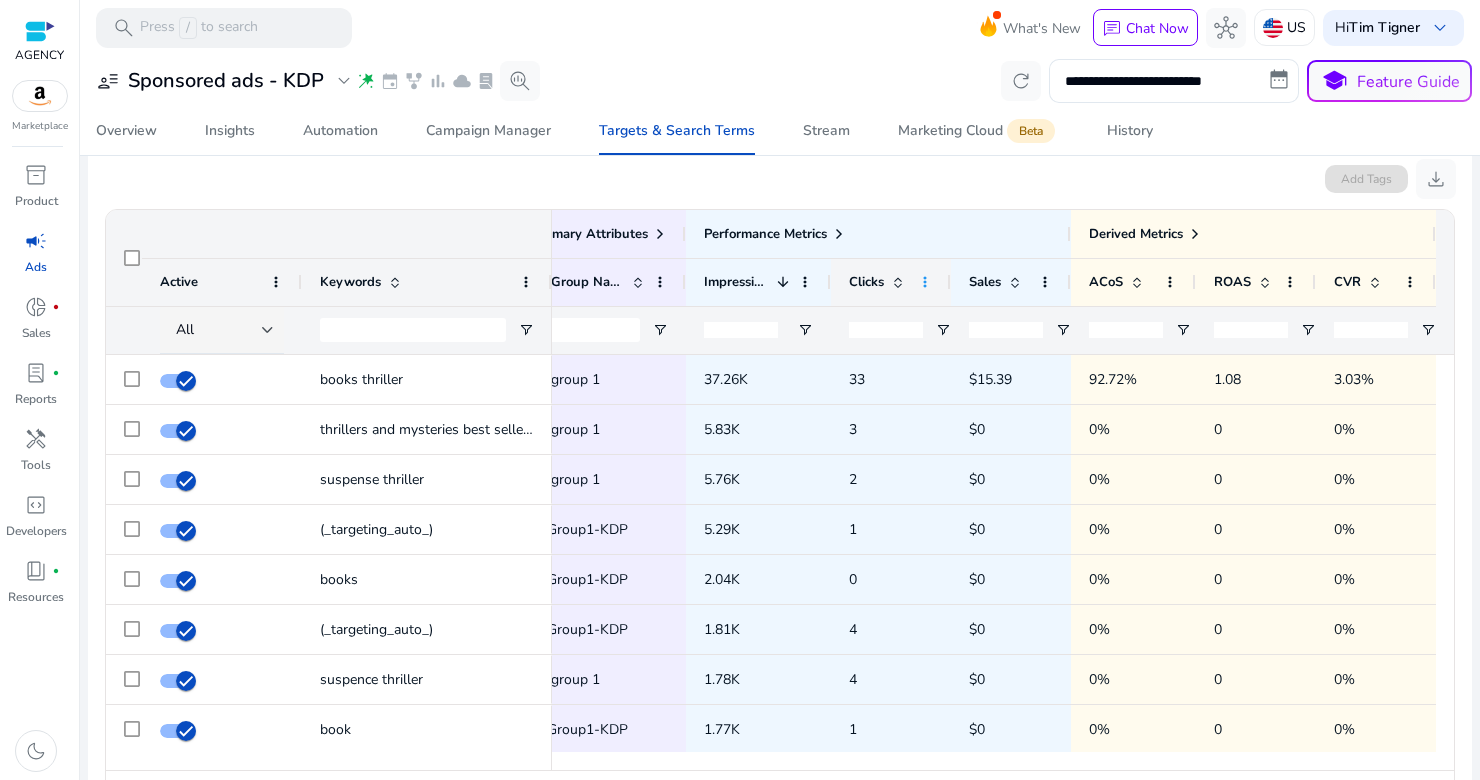 click 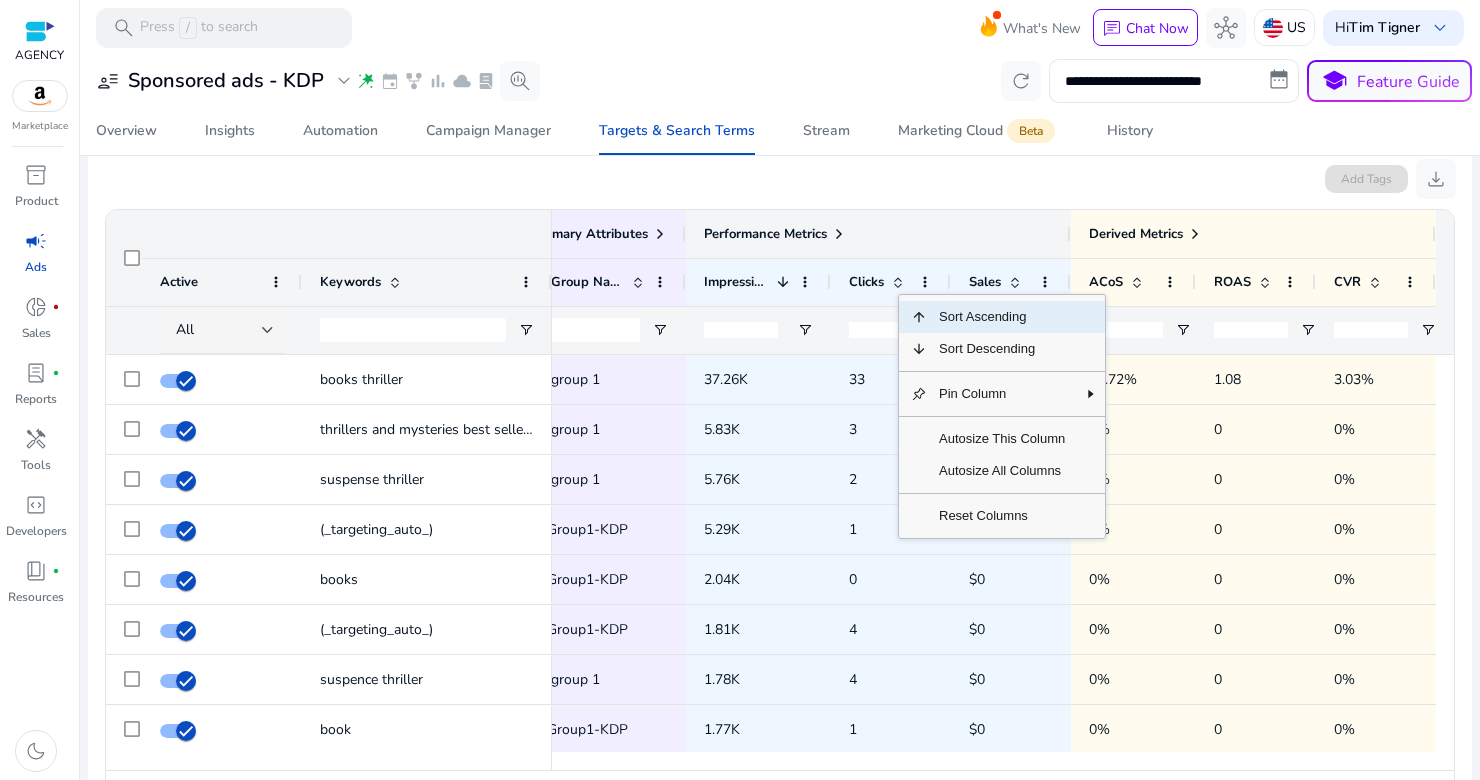 click on "Performance Metrics" 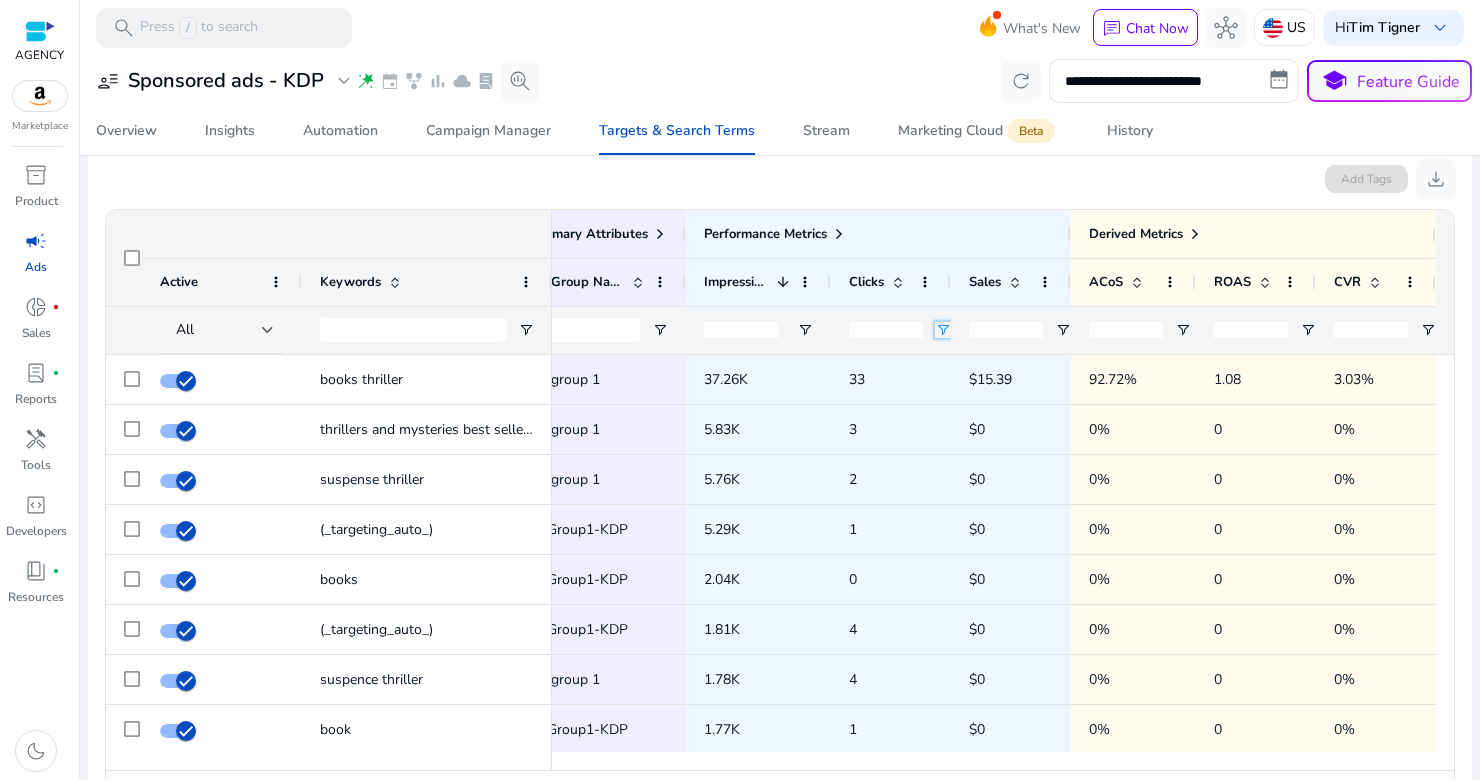 click 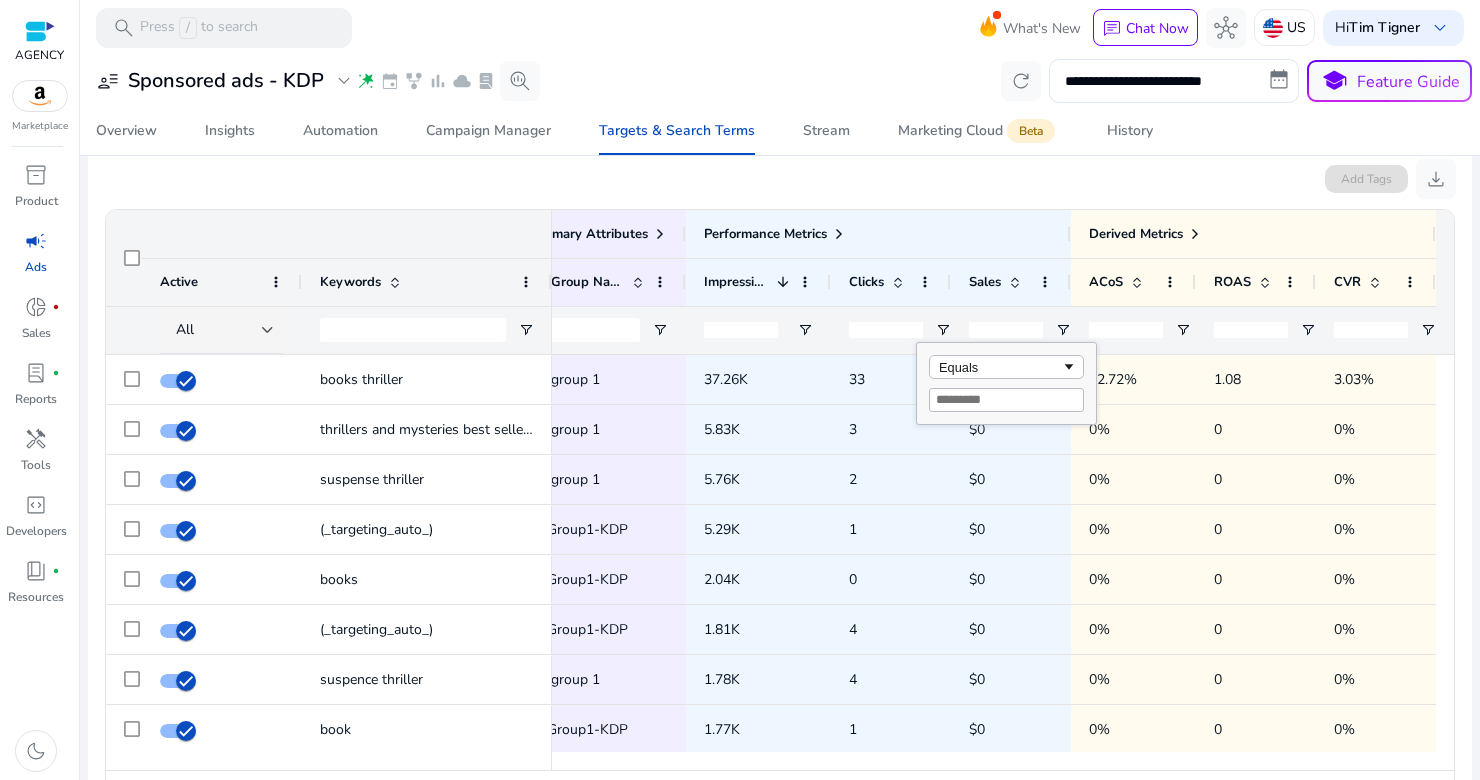 click at bounding box center [1006, 400] 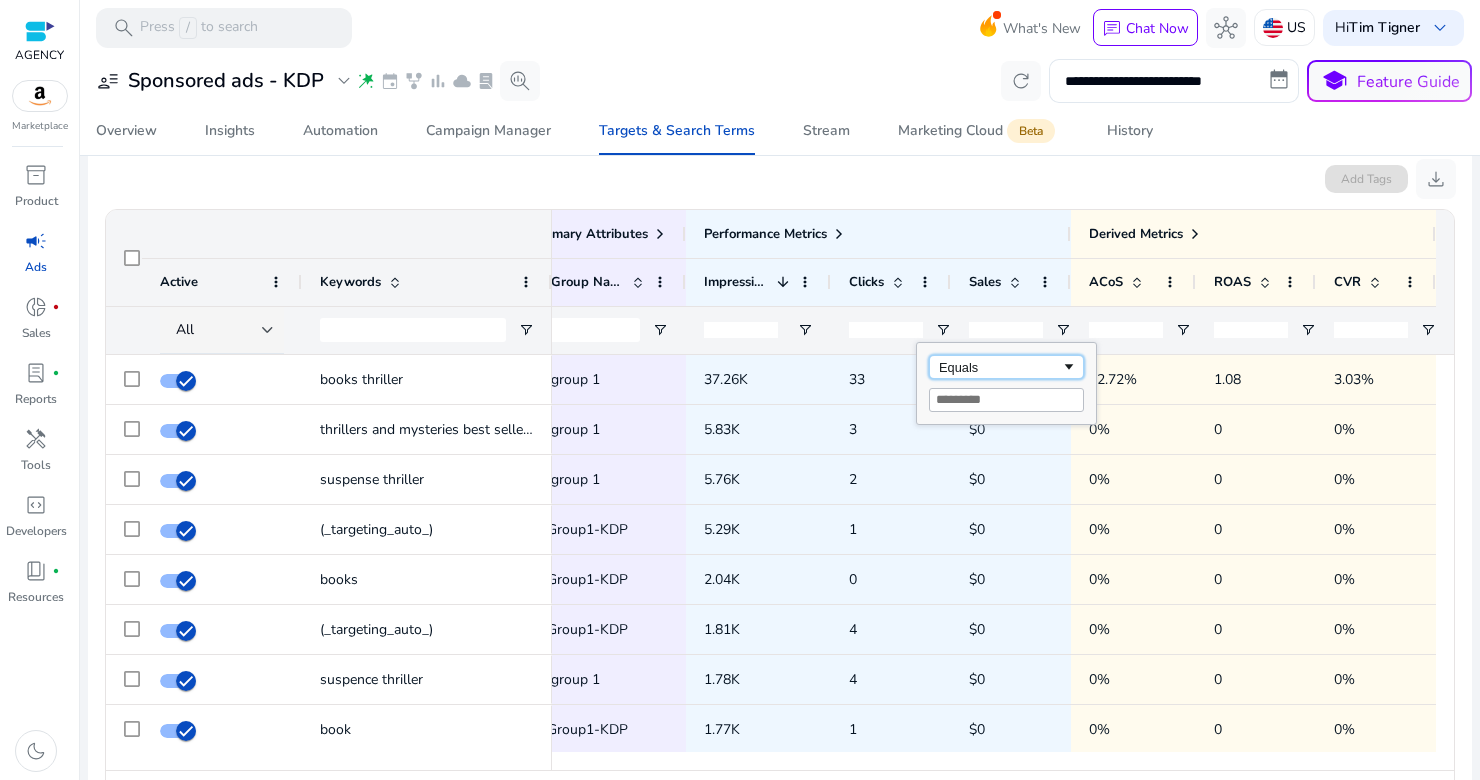 click 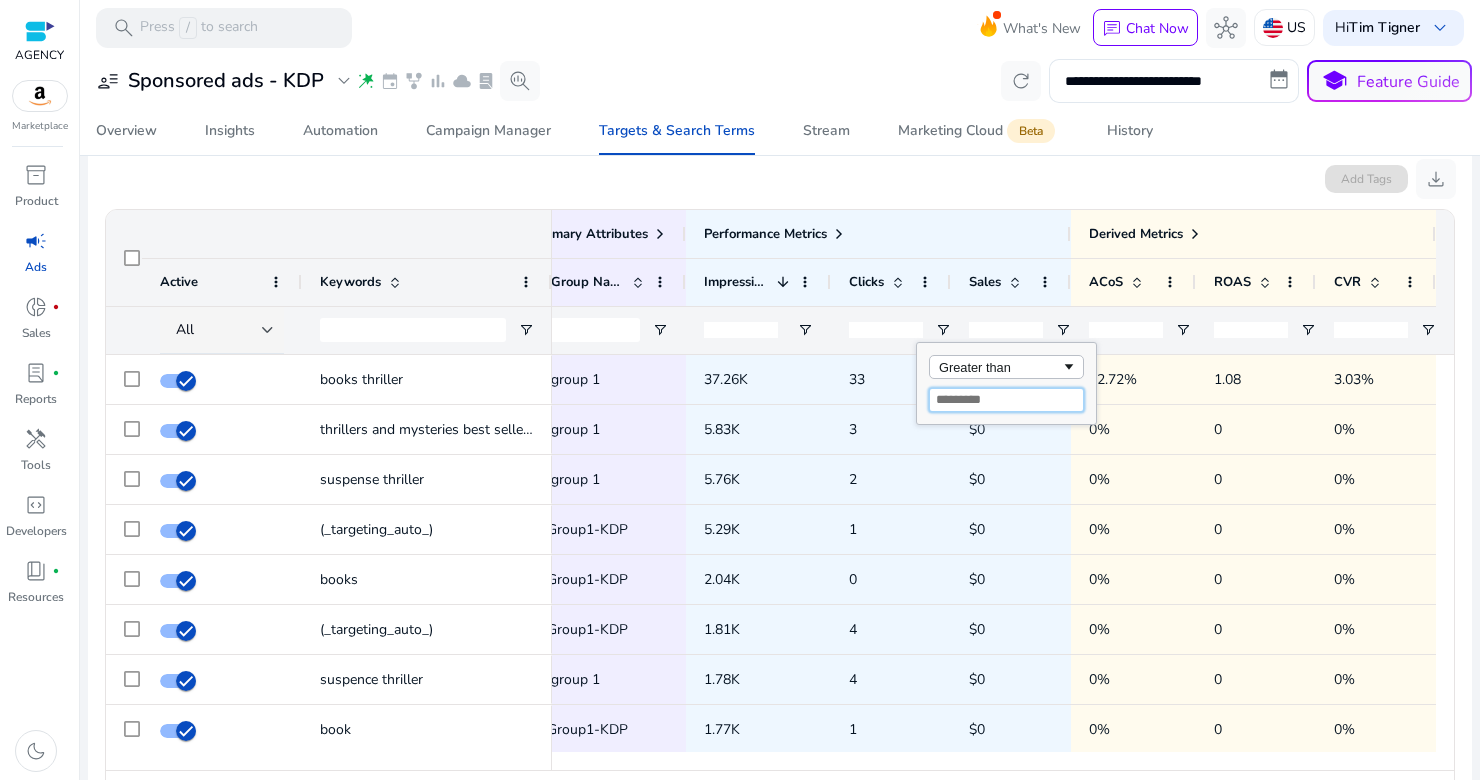 click at bounding box center [1006, 400] 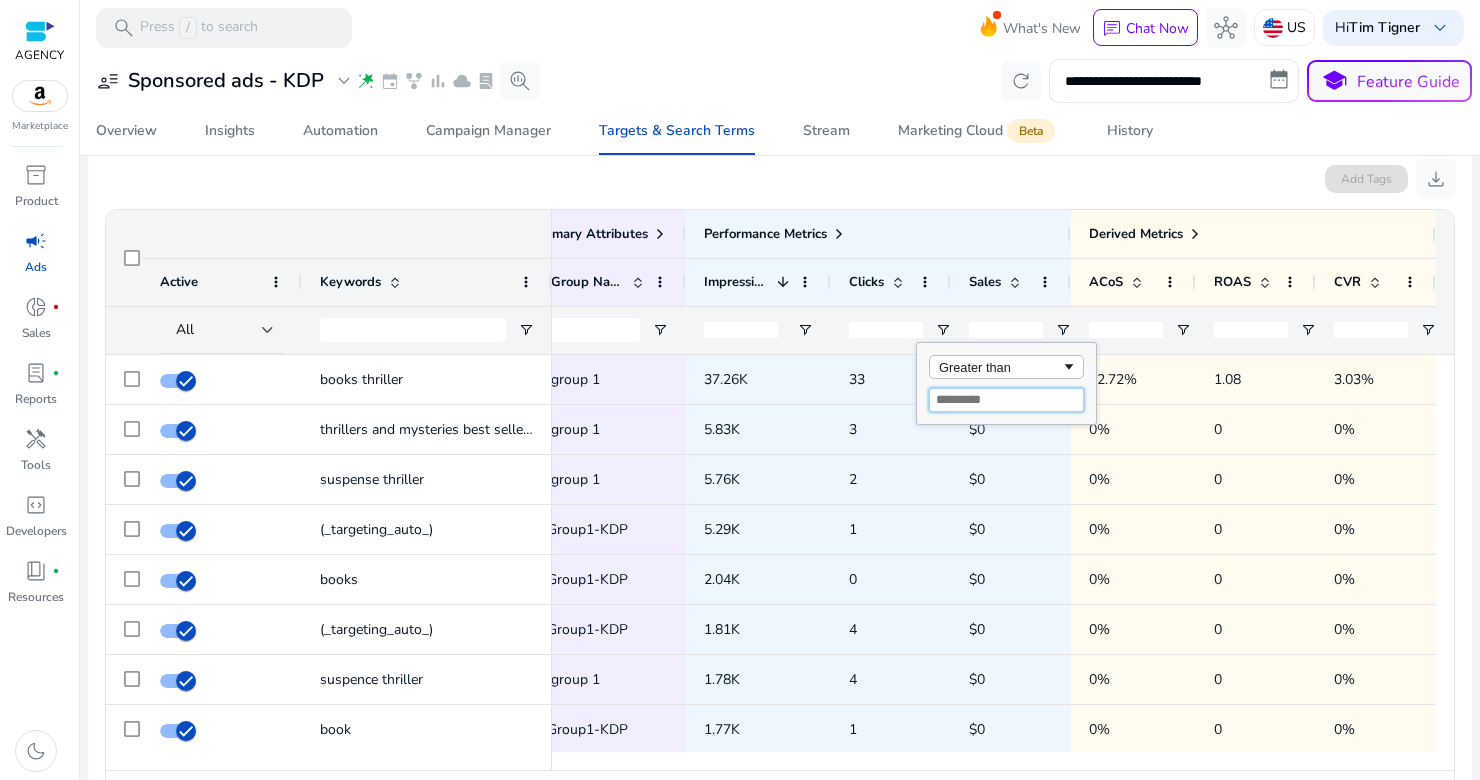 type on "*" 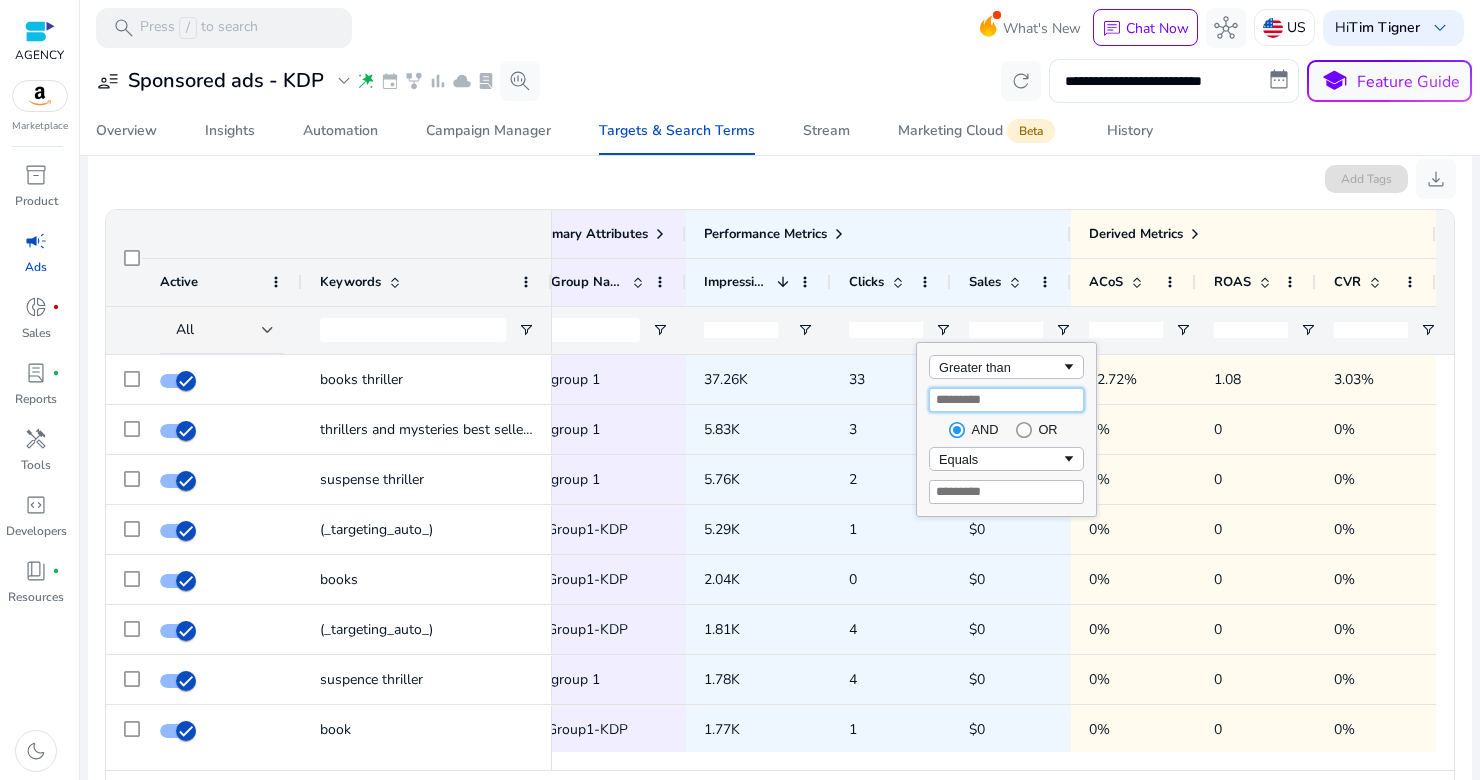 type on "*" 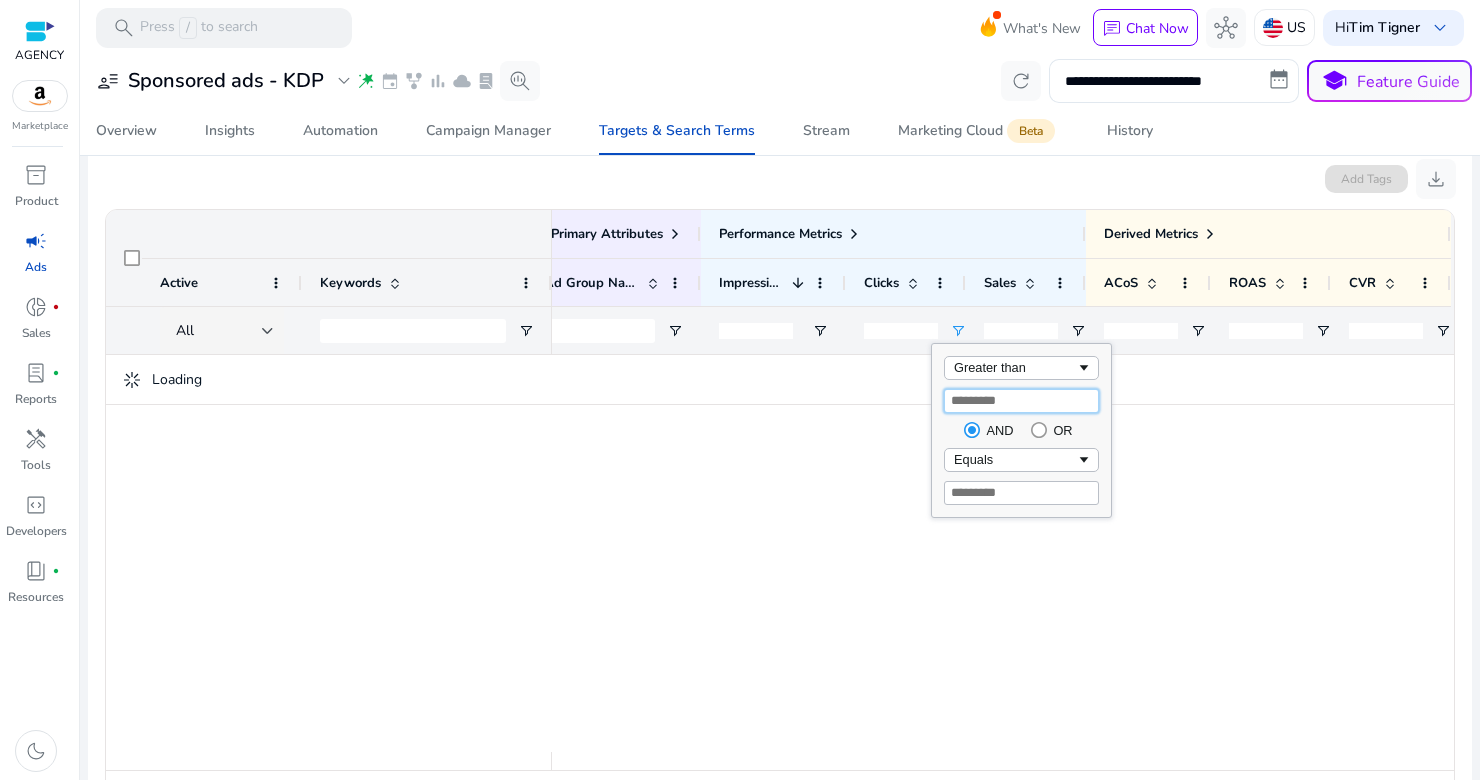 type on "*" 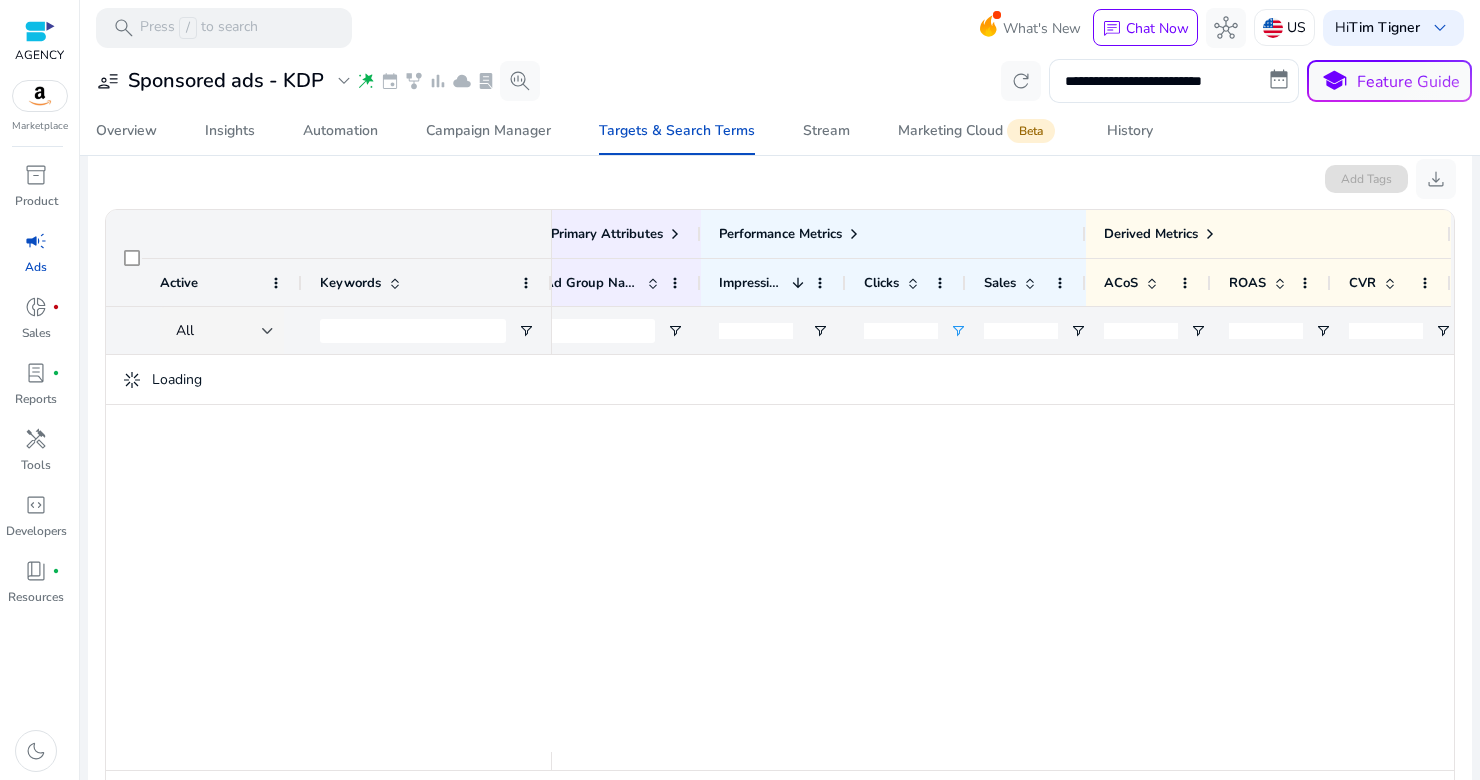 click 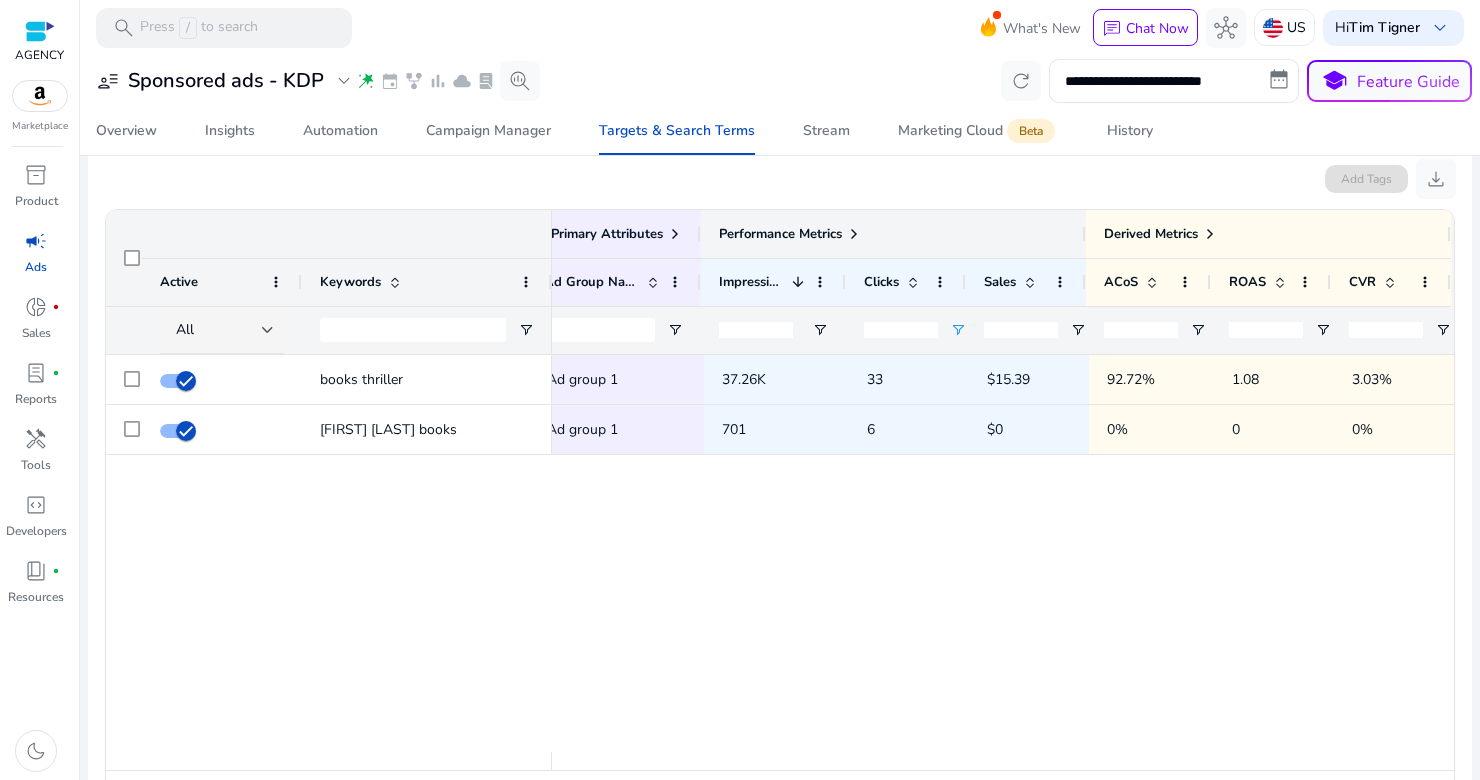 click on "Performance Metrics" 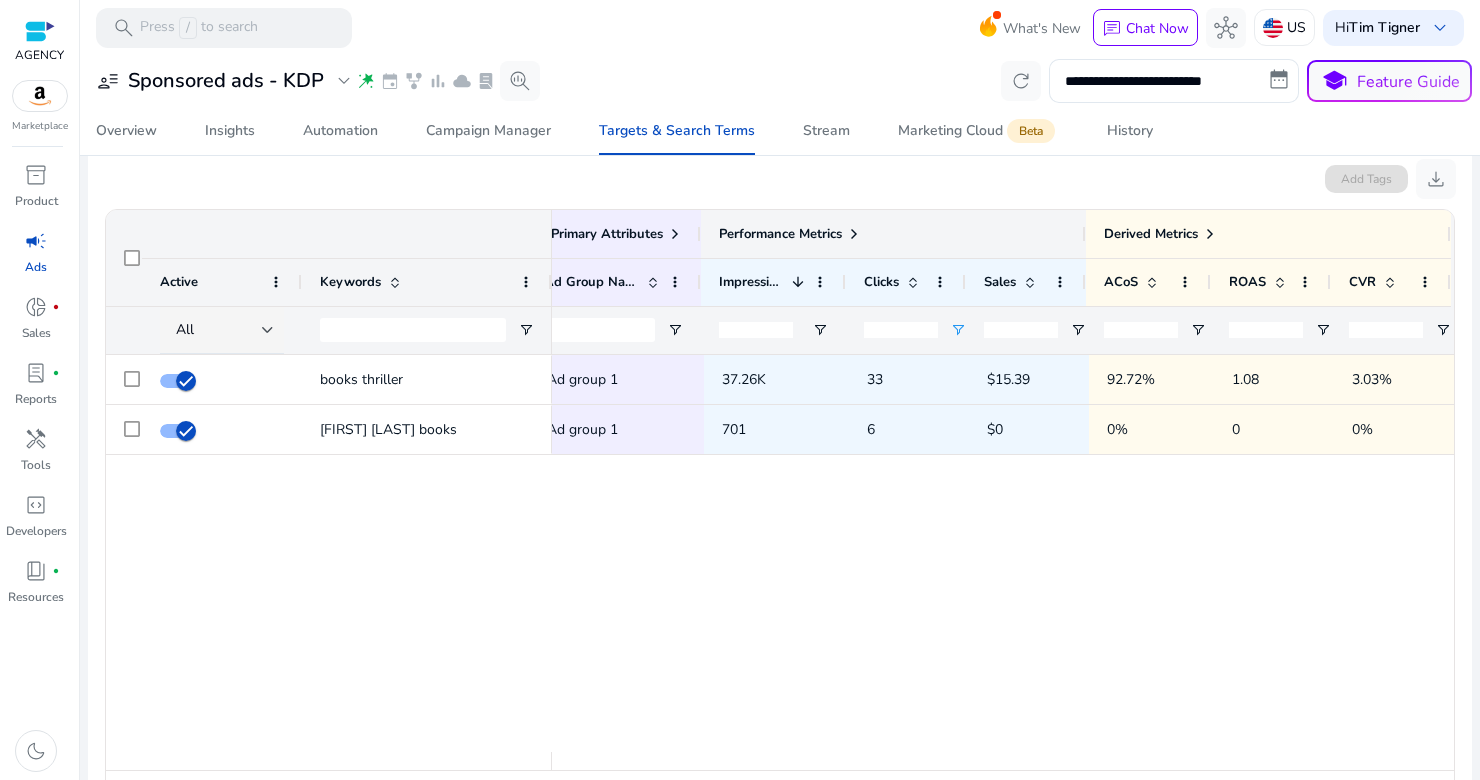 click 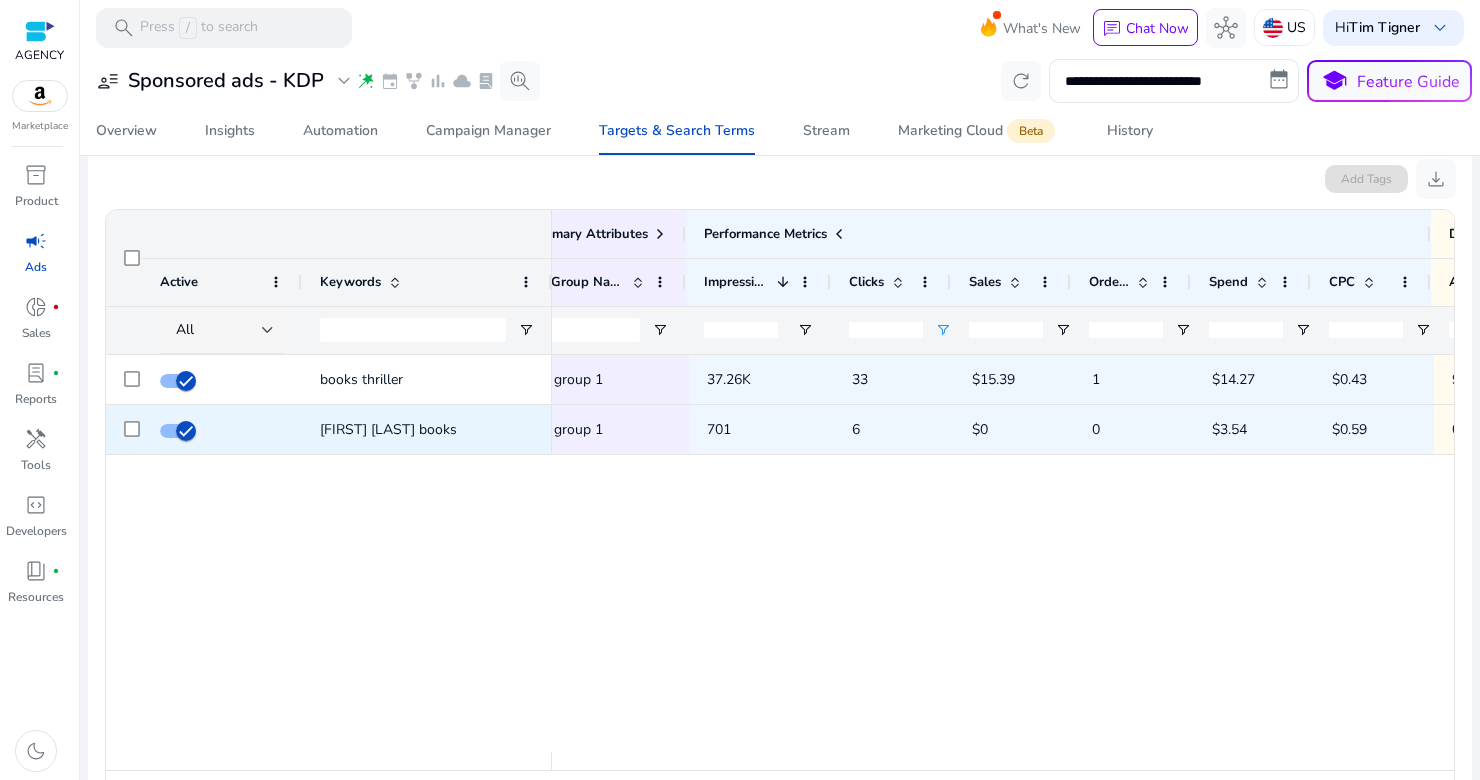 scroll, scrollTop: 0, scrollLeft: 597, axis: horizontal 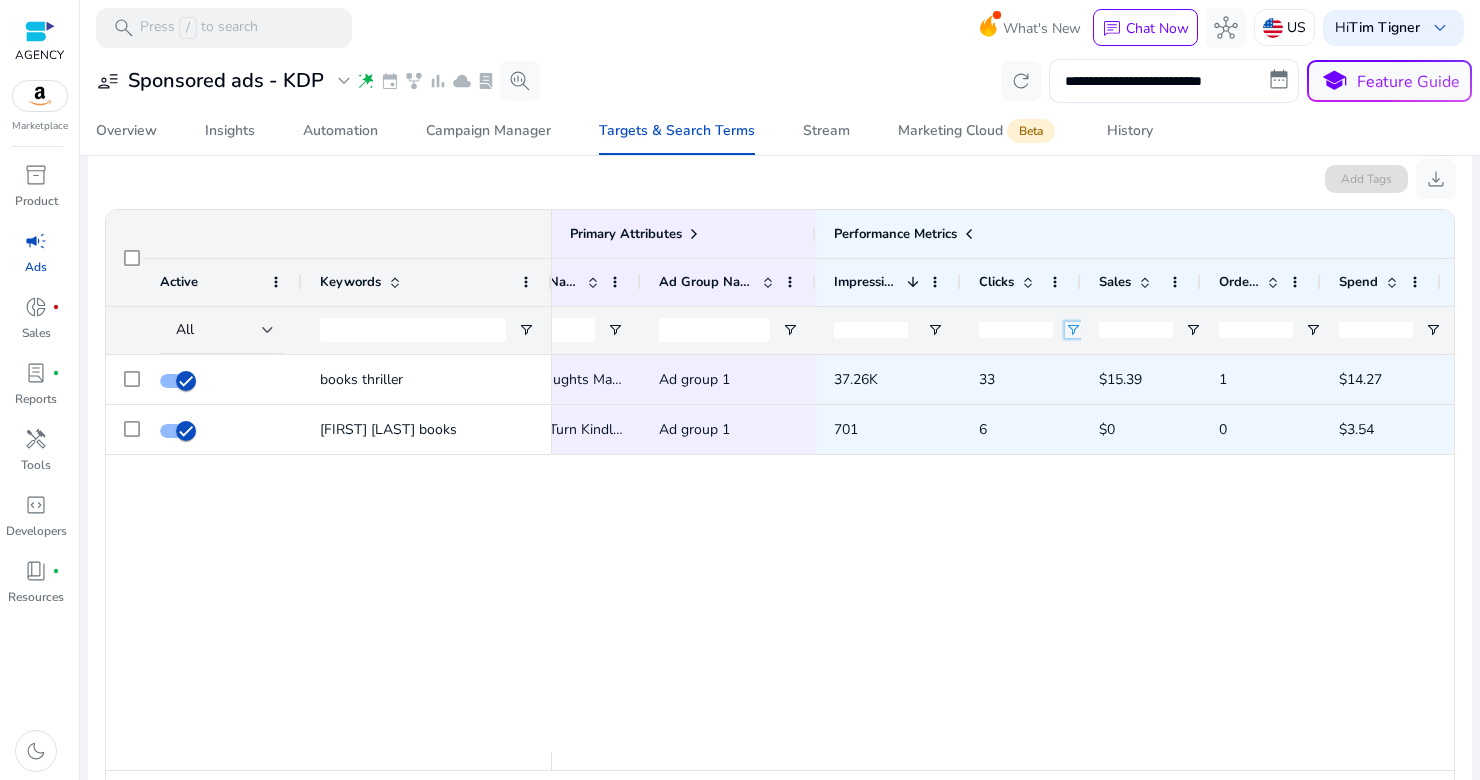 click 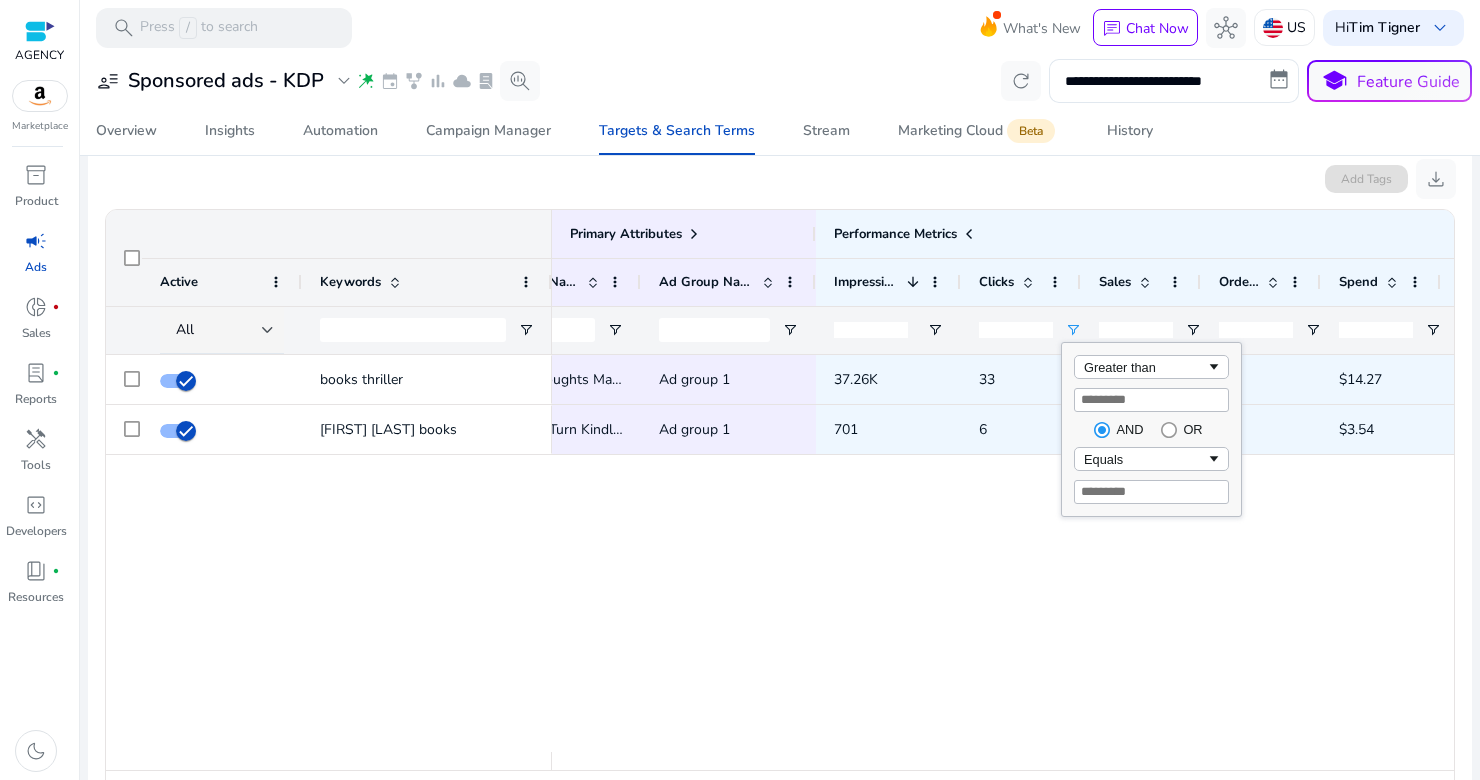 drag, startPoint x: 1111, startPoint y: 400, endPoint x: 1013, endPoint y: 406, distance: 98.1835 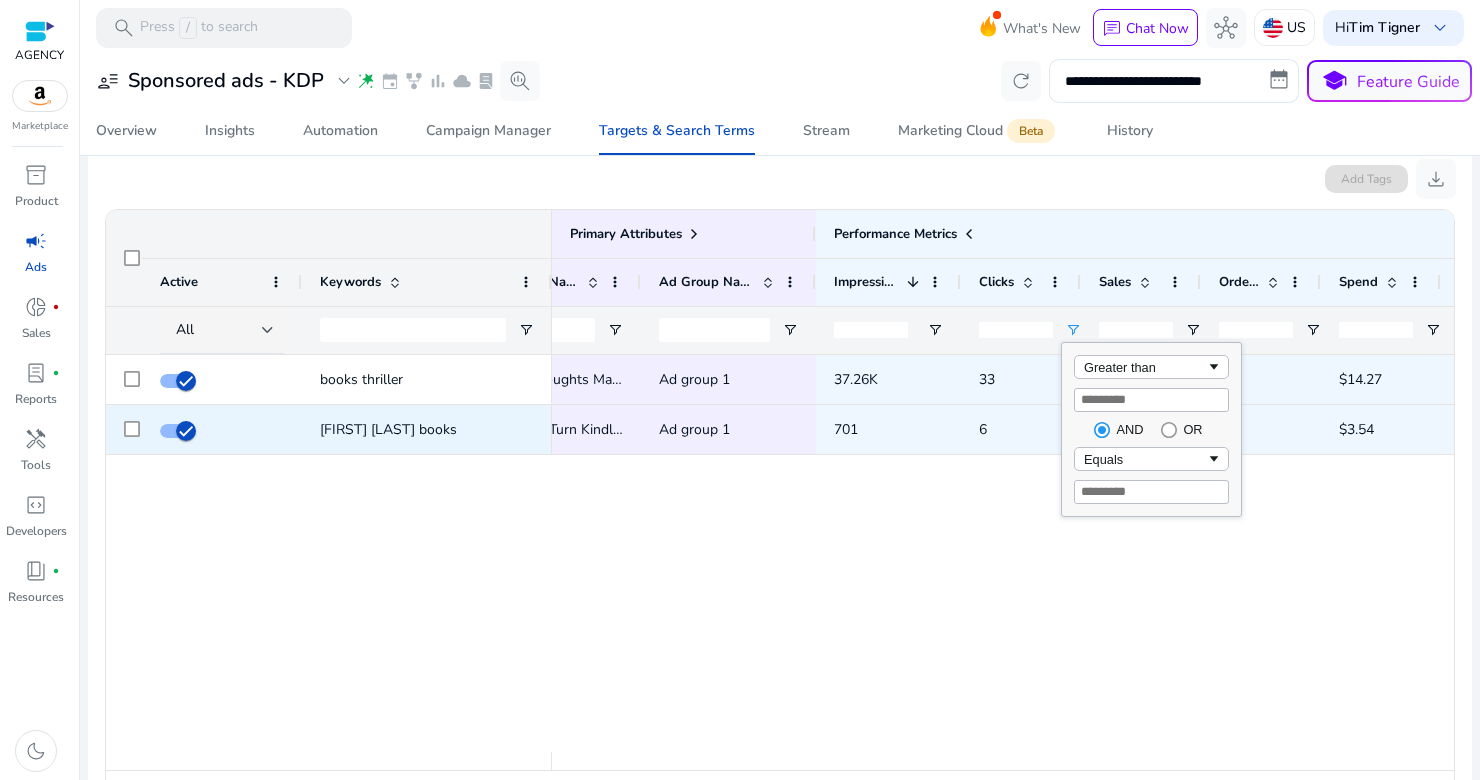 type on "*" 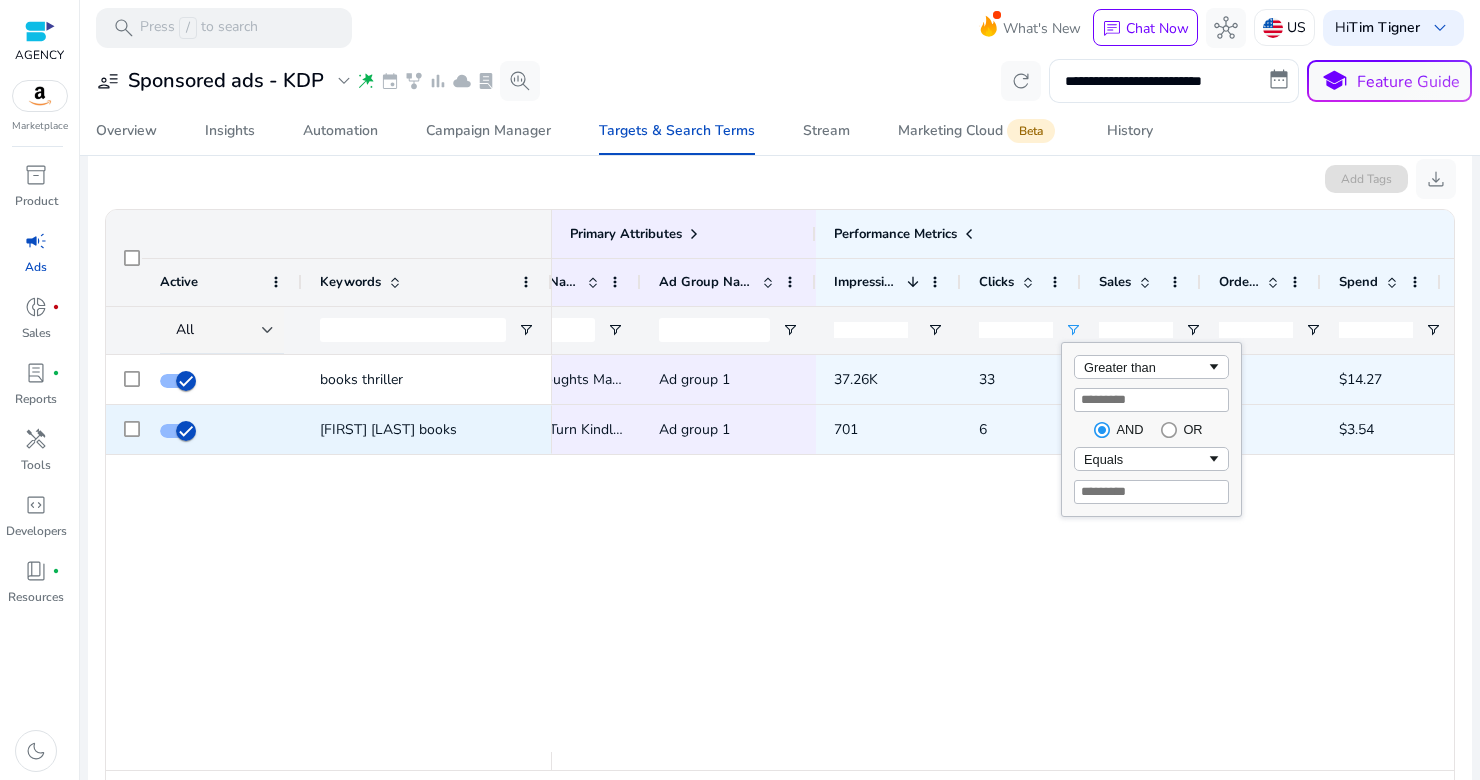 type on "*" 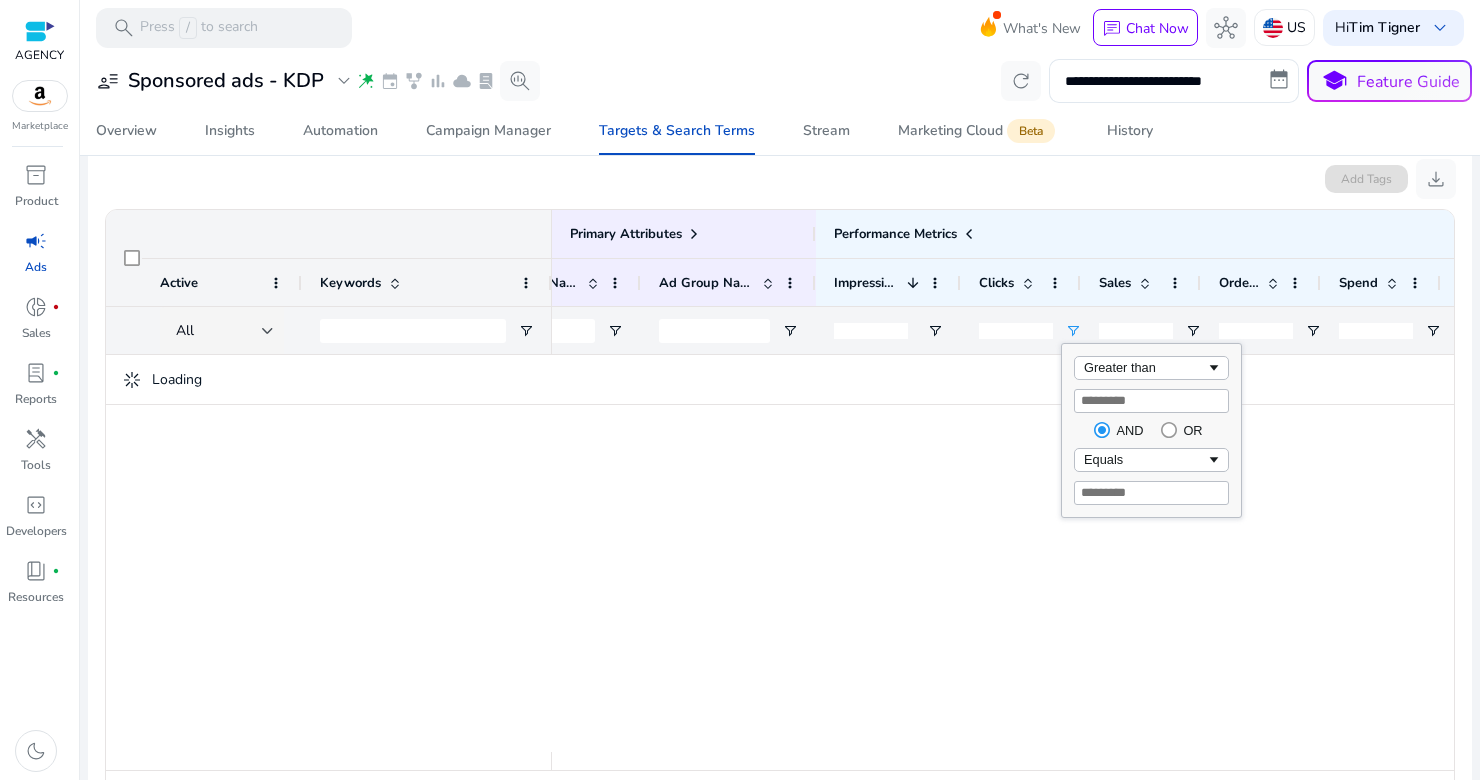 type on "*" 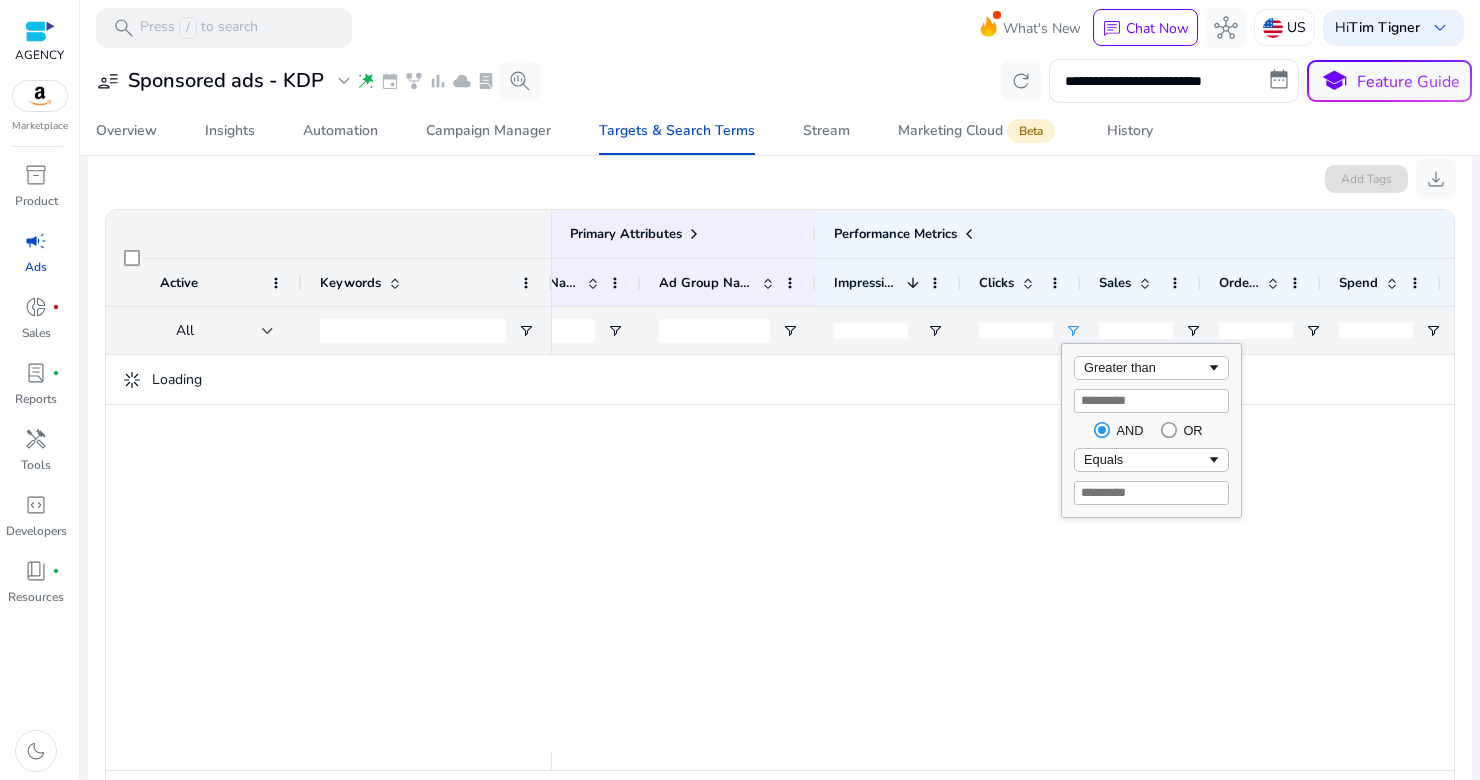 click 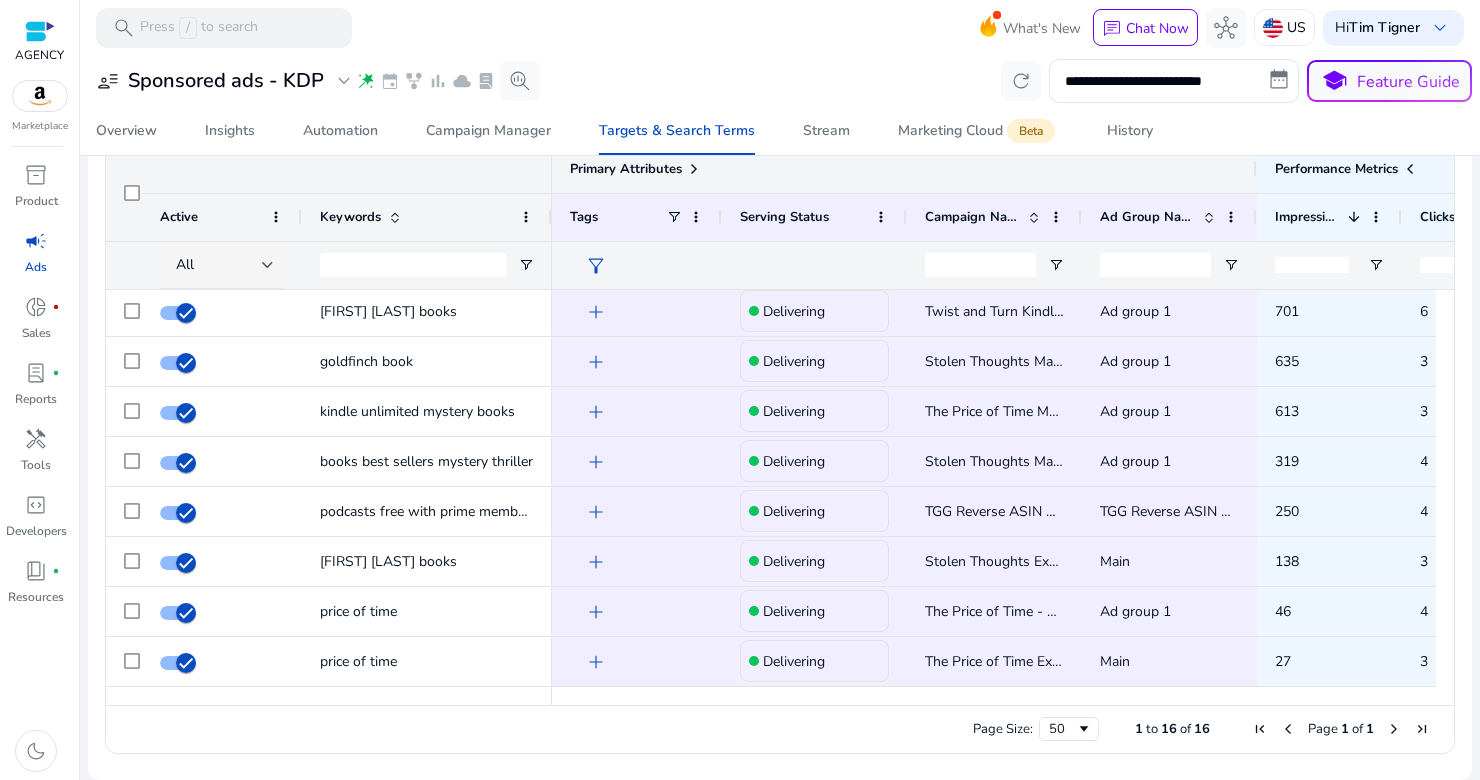 click 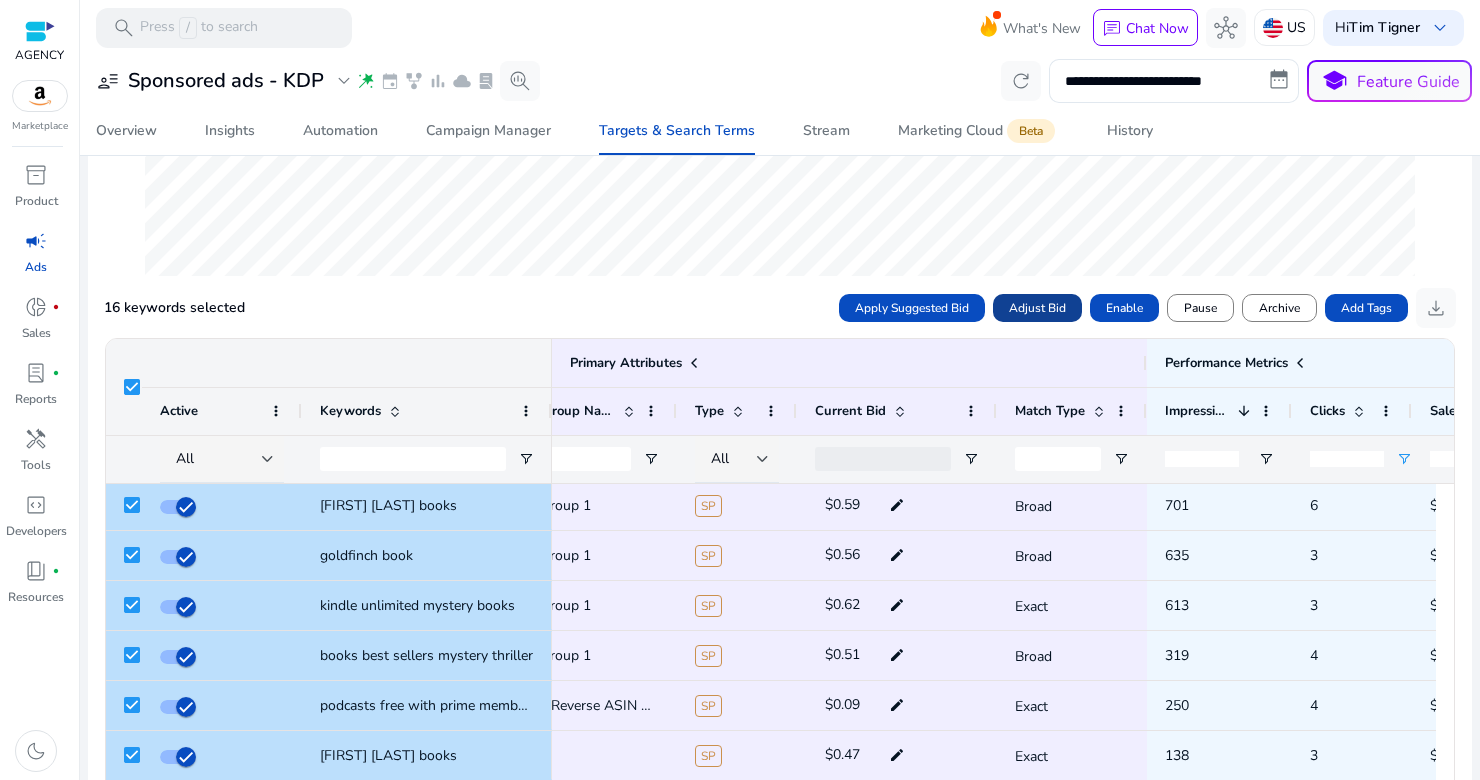 click on "Adjust Bid" 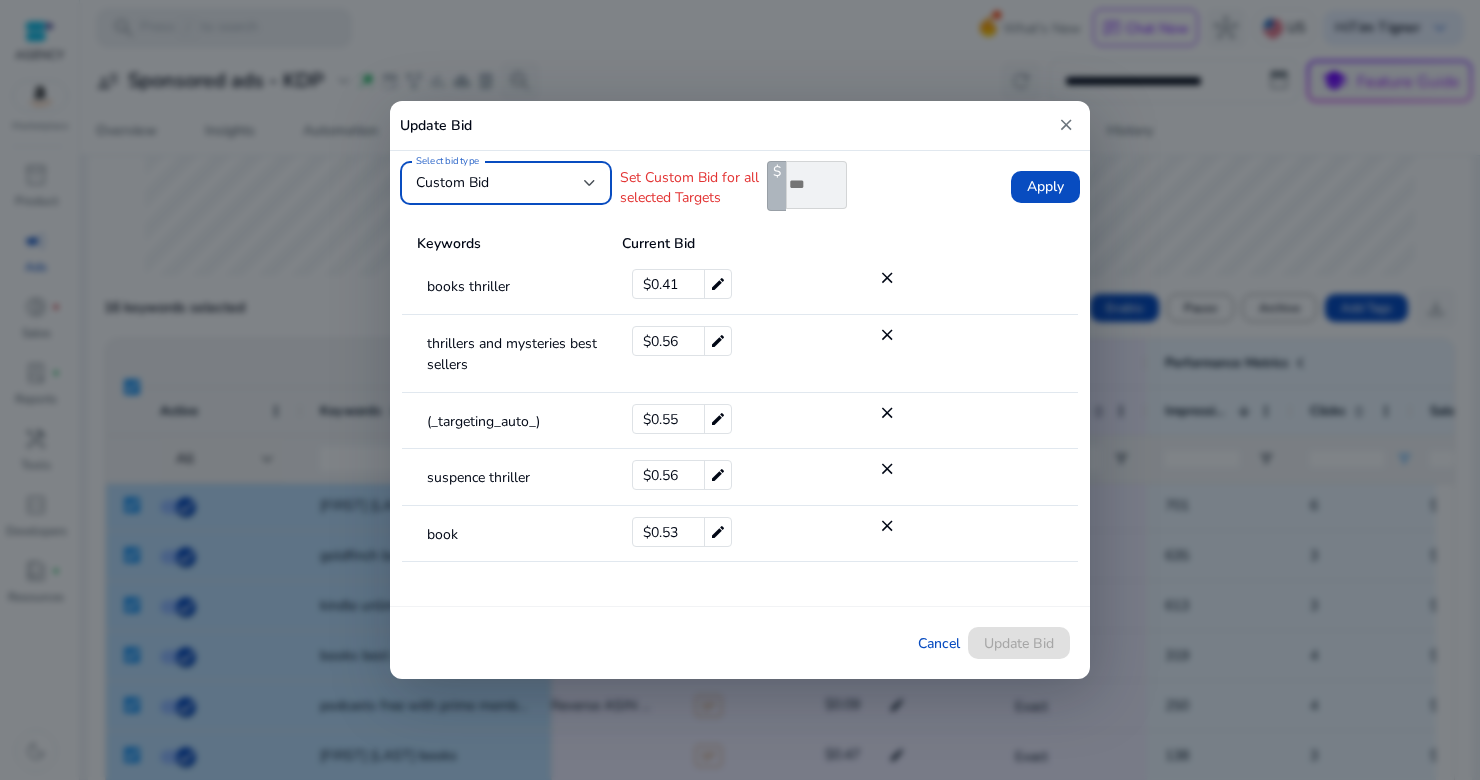 click on "**" at bounding box center (816, 185) 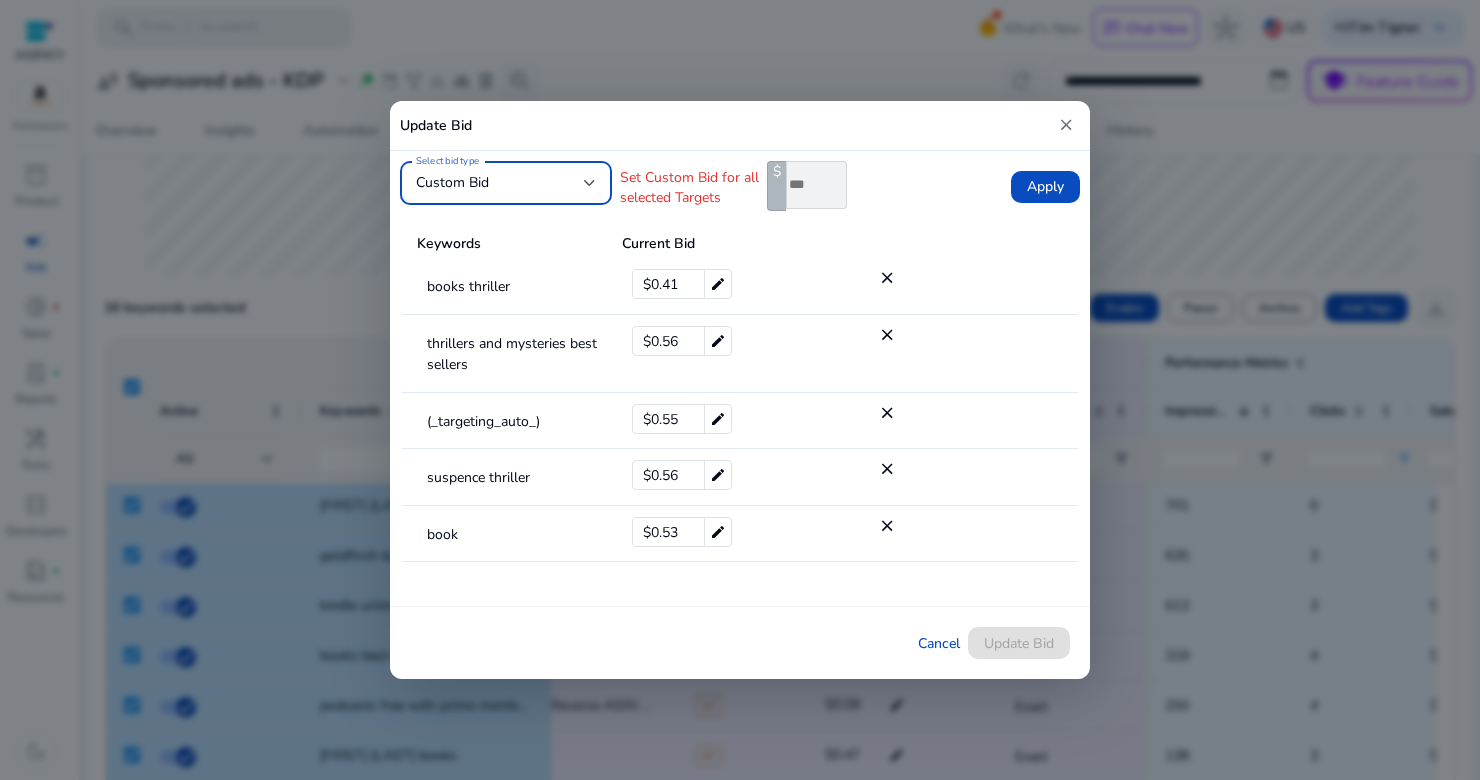 type on "*" 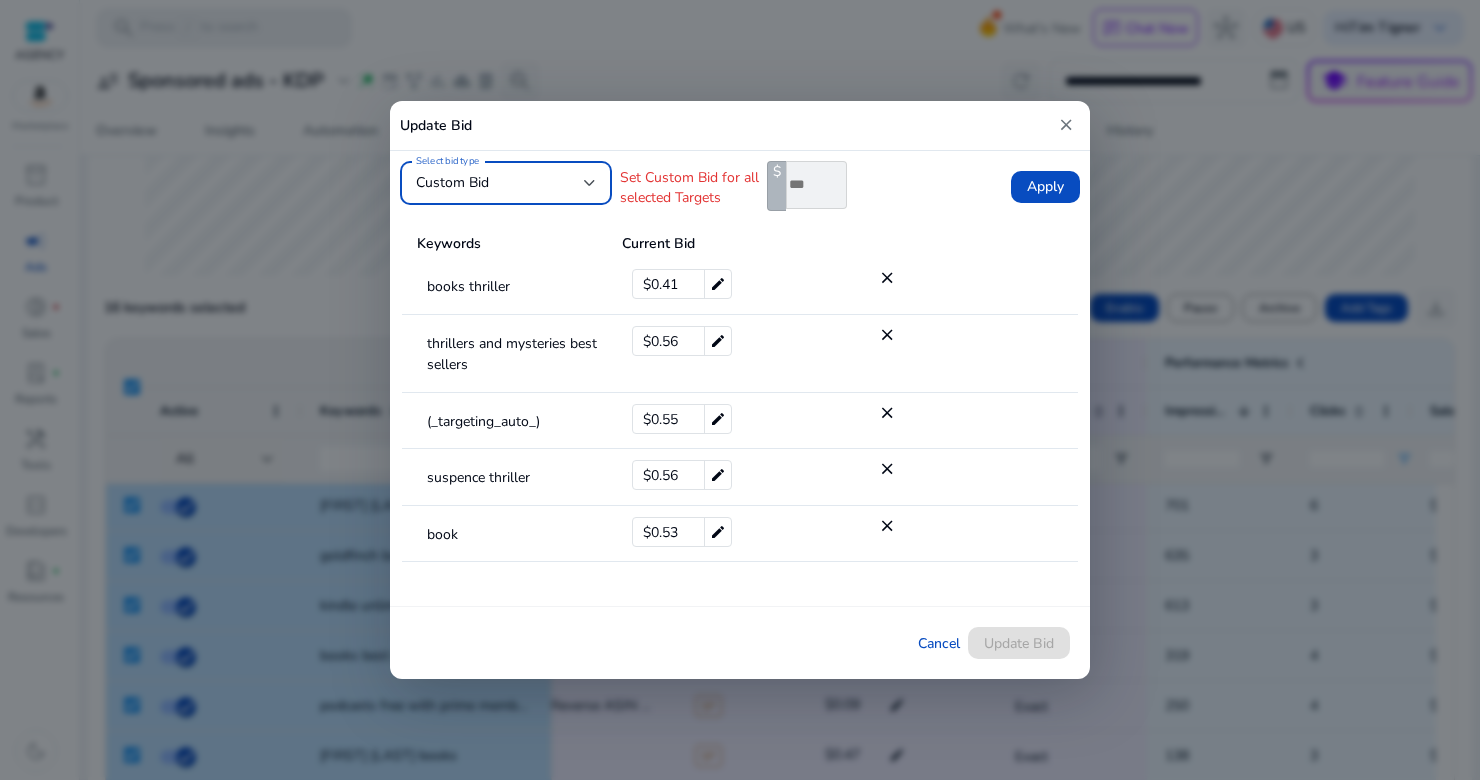 click at bounding box center [590, 183] 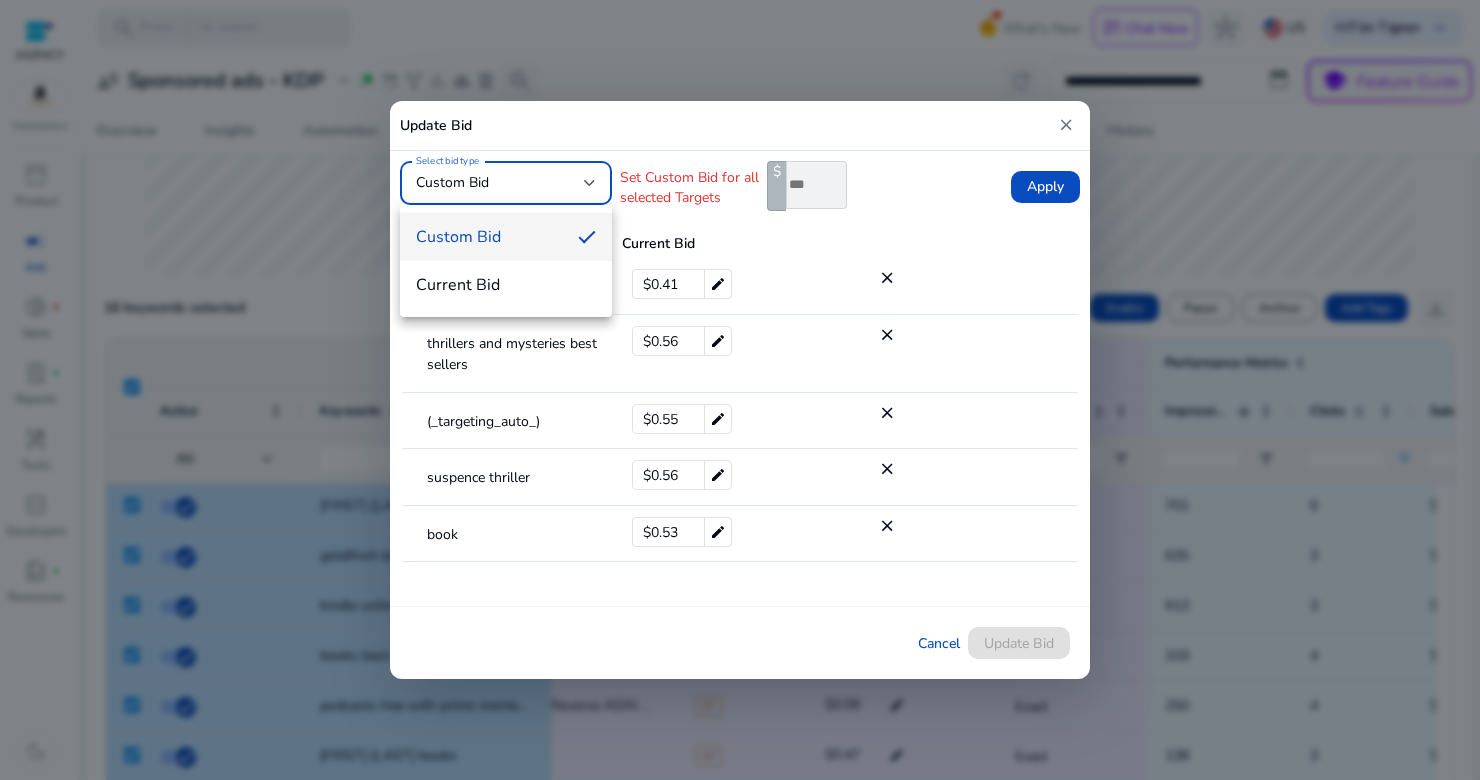 click at bounding box center [740, 390] 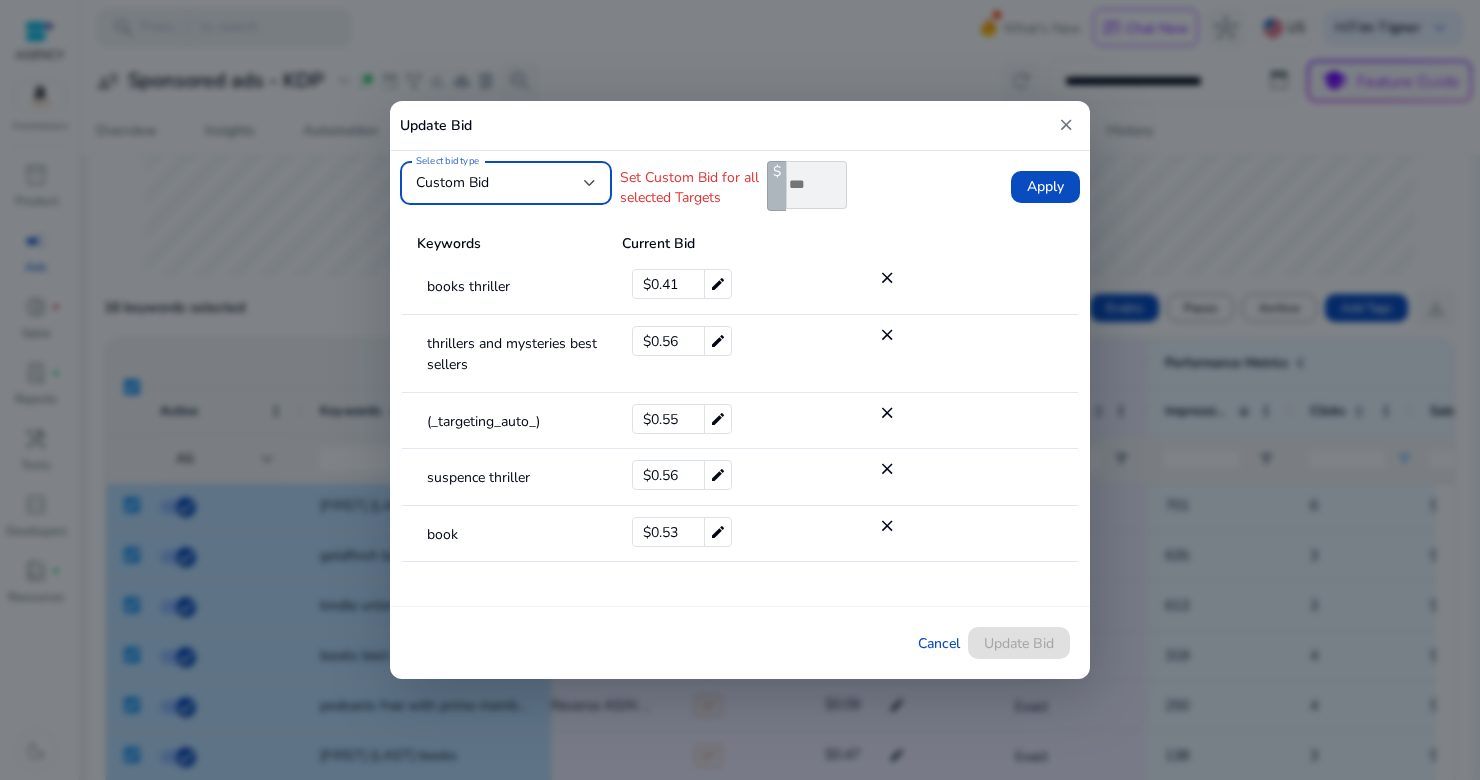 click on "Custom Bid" at bounding box center [452, 182] 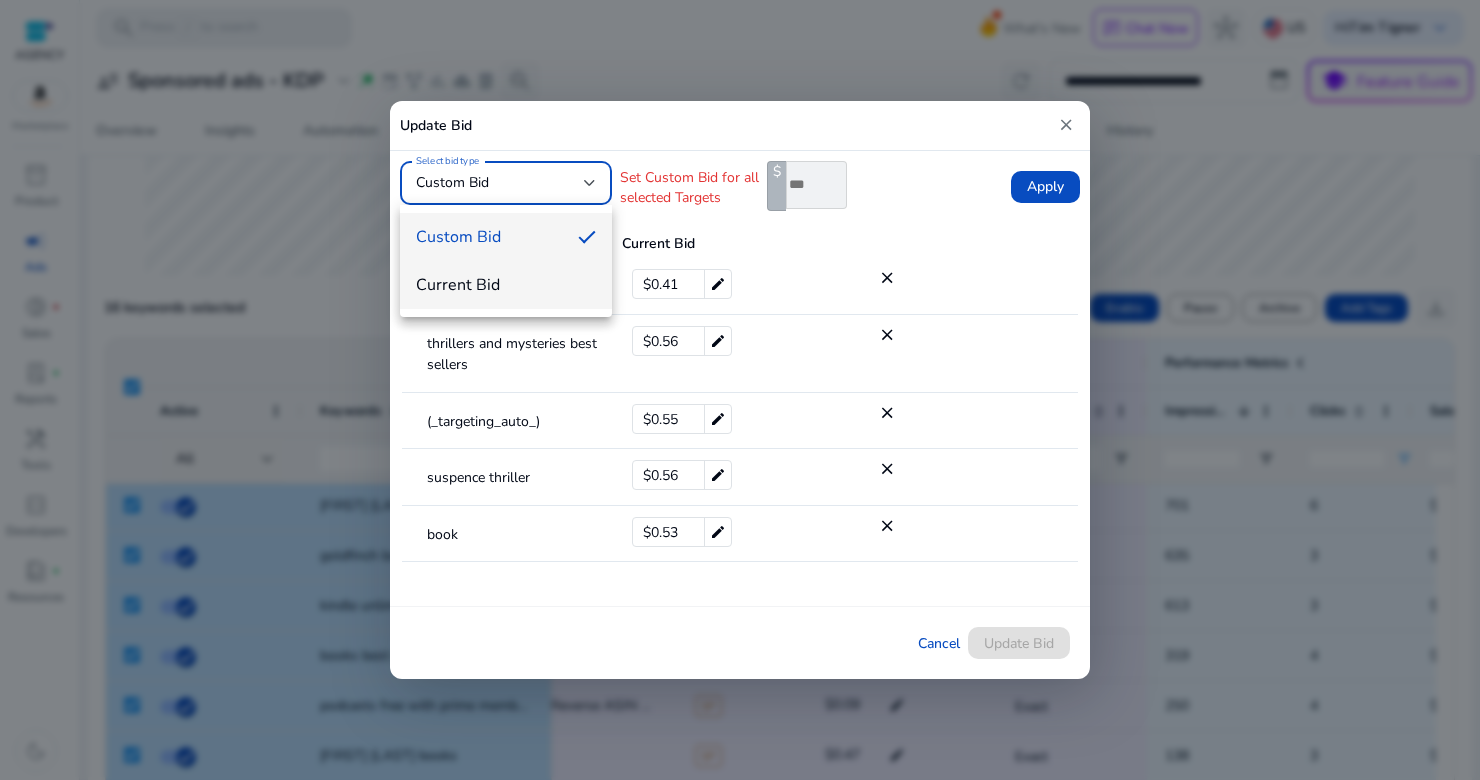 click on "Current Bid" at bounding box center (506, 285) 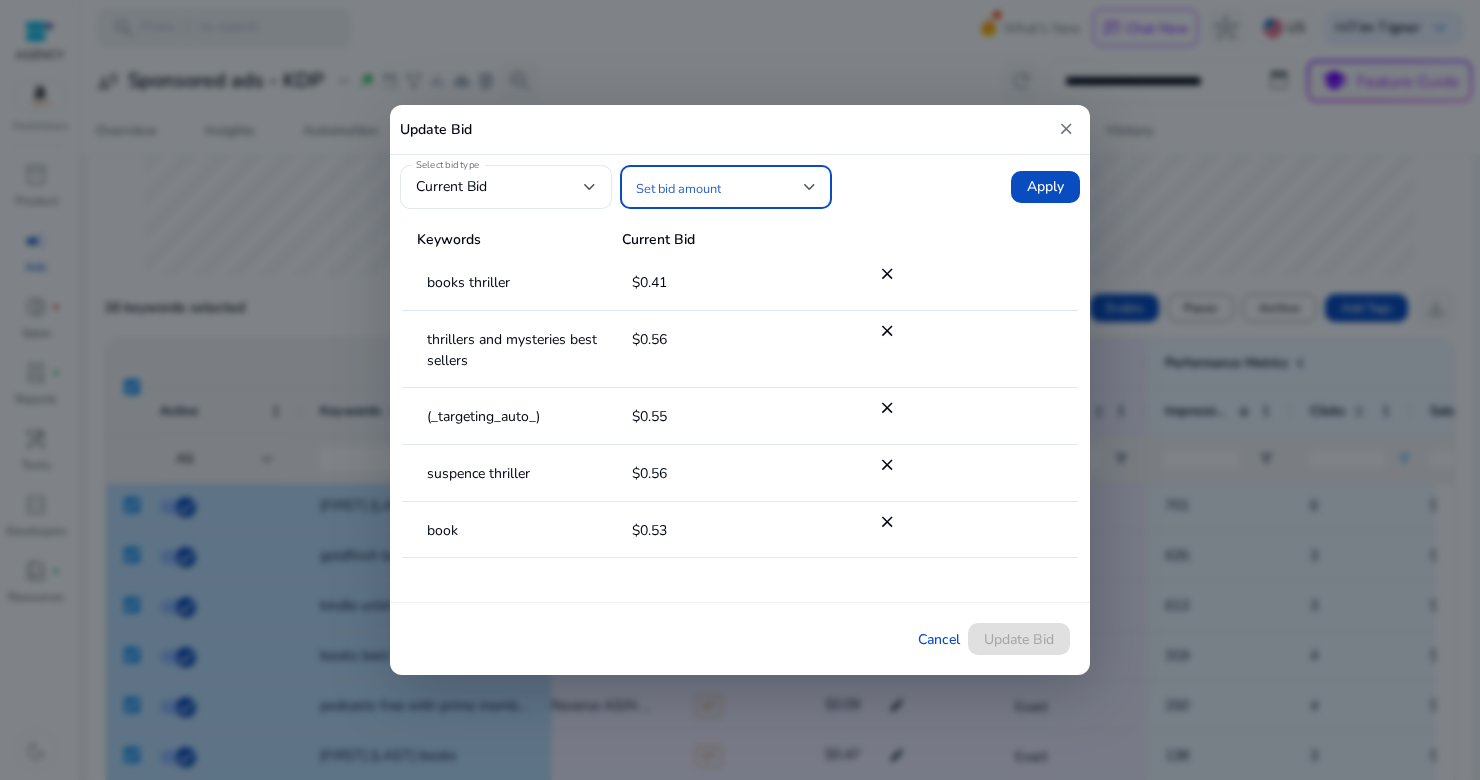 click at bounding box center (810, 187) 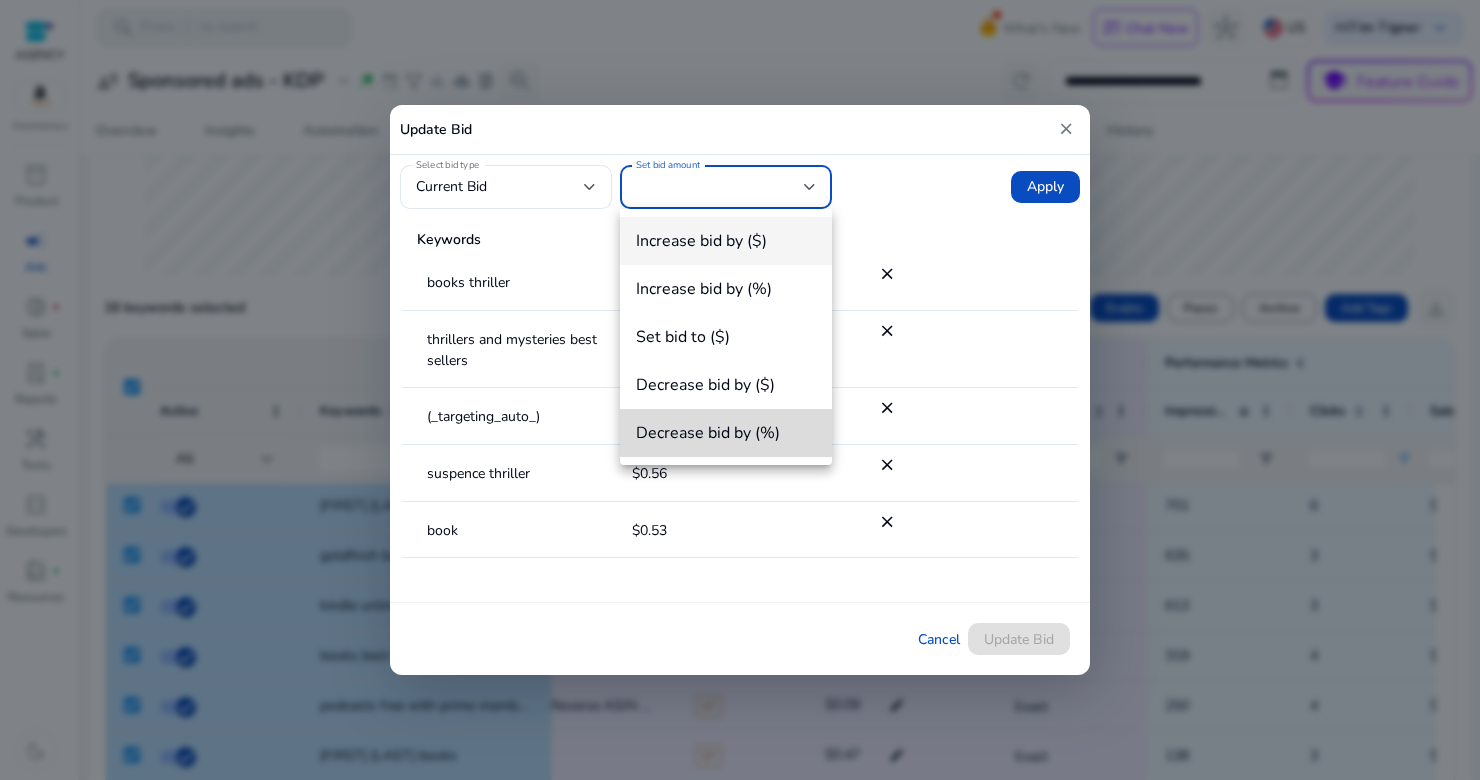 click on "Decrease bid by (%)" at bounding box center (726, 433) 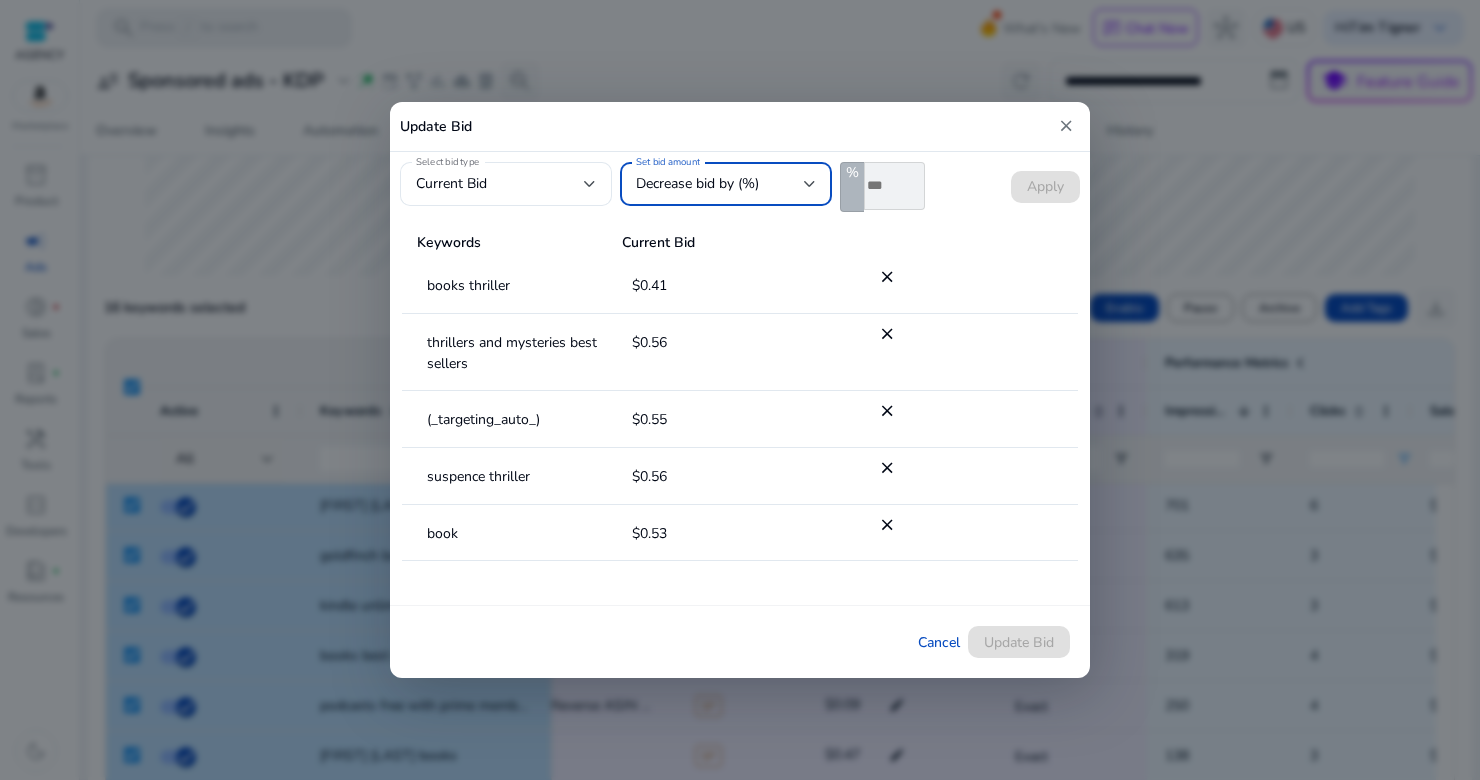 click on "close" at bounding box center [1066, 126] 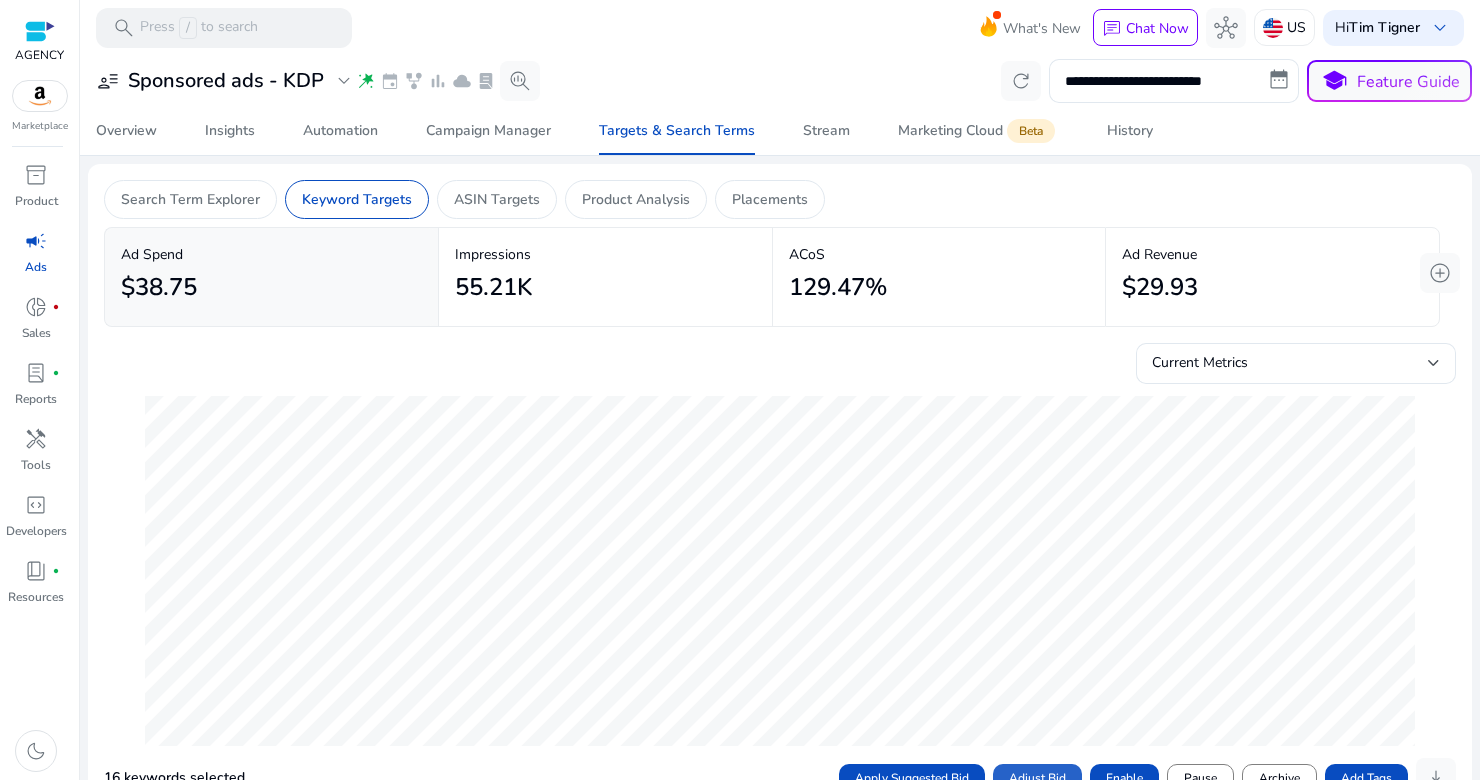 scroll, scrollTop: 0, scrollLeft: 0, axis: both 